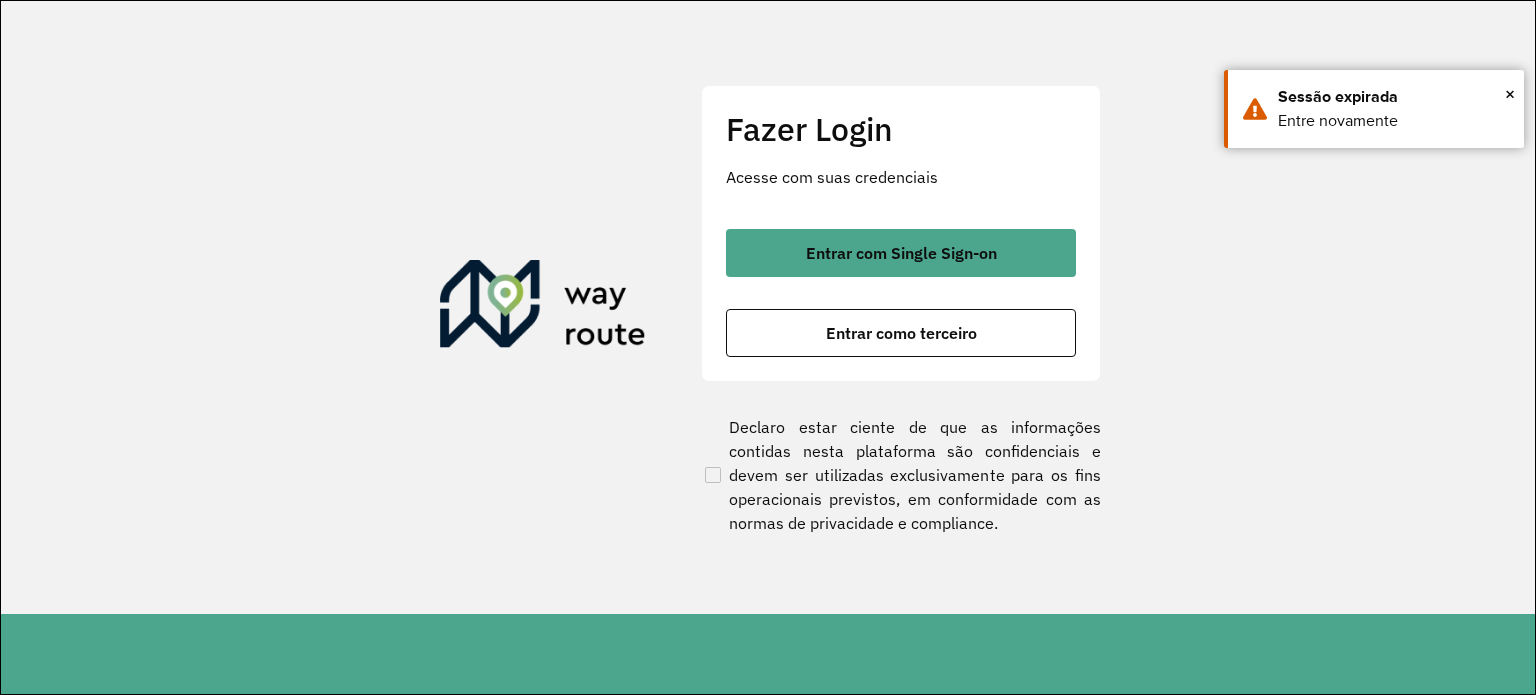 click on "Entrar com Single Sign-on" at bounding box center [901, 253] 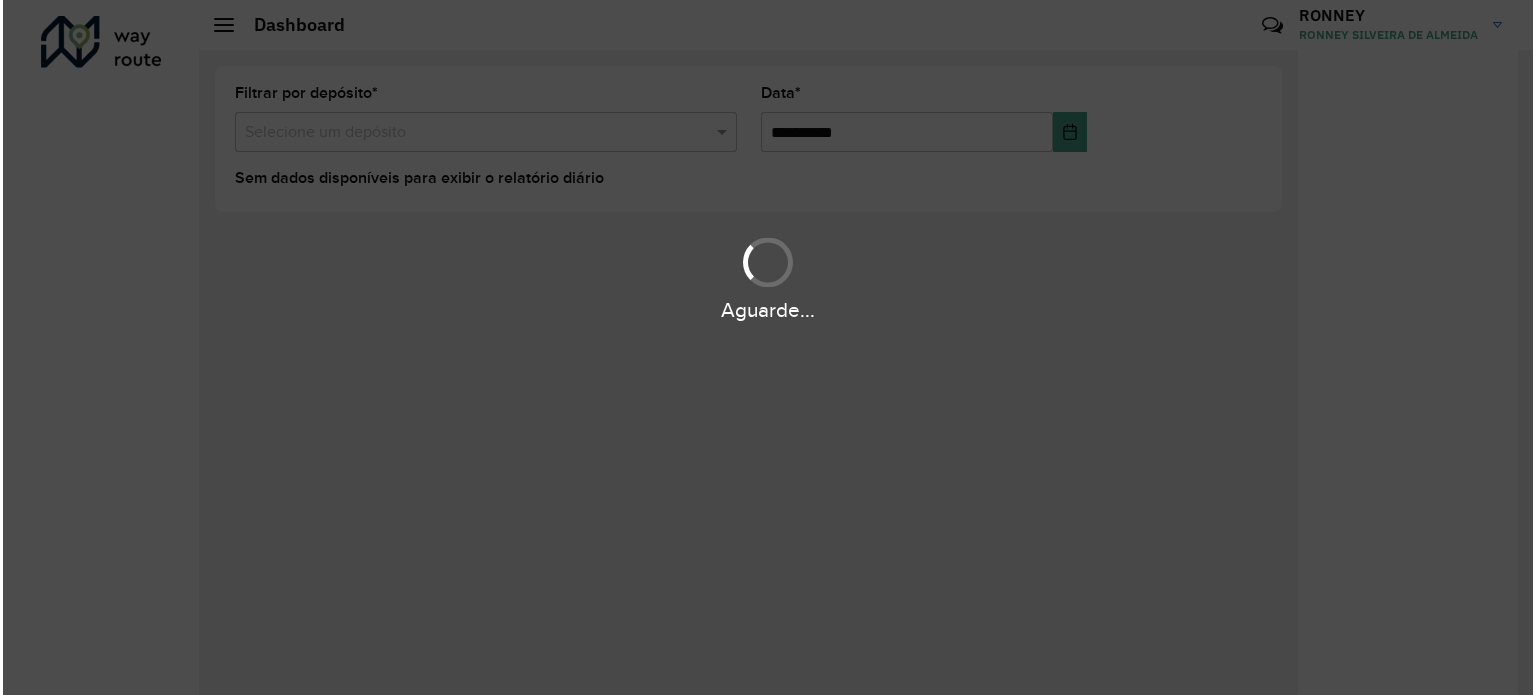 scroll, scrollTop: 0, scrollLeft: 0, axis: both 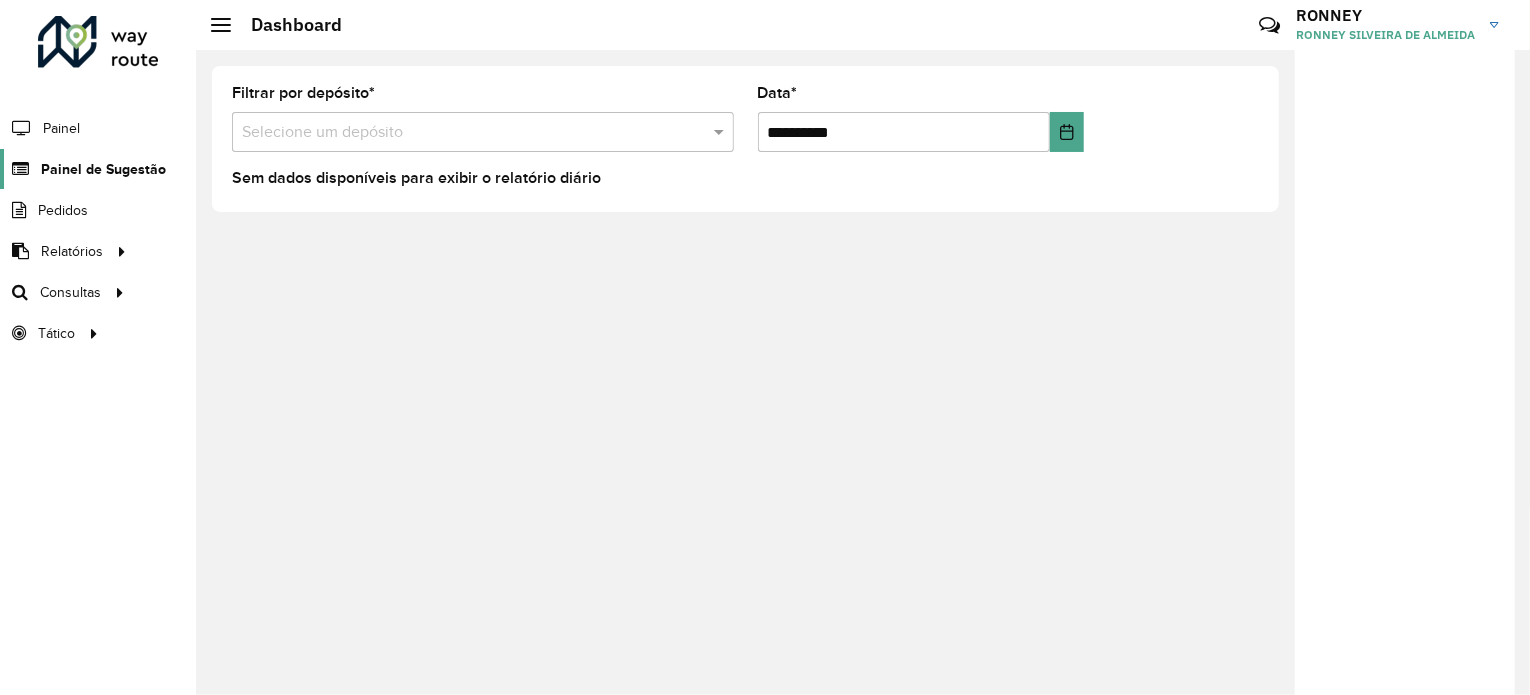 click on "Painel de Sugestão" 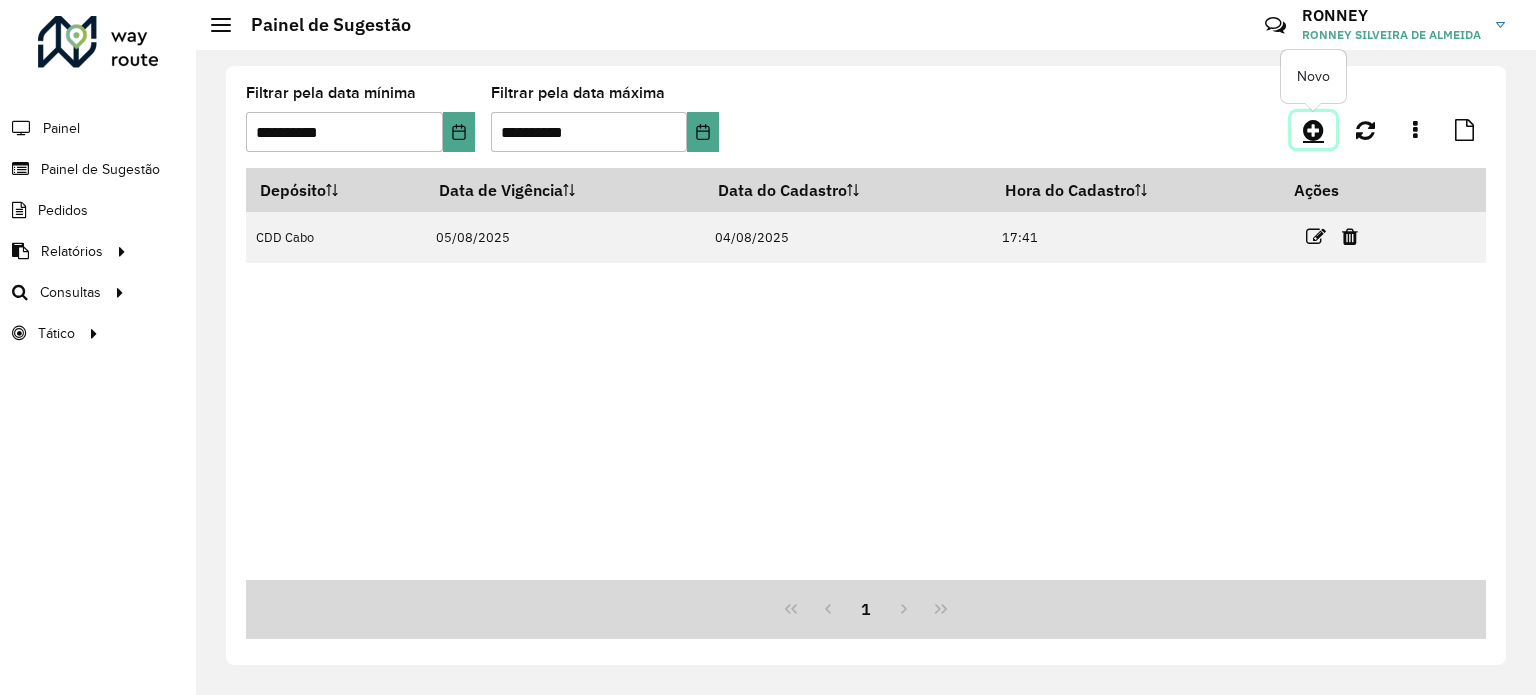 click 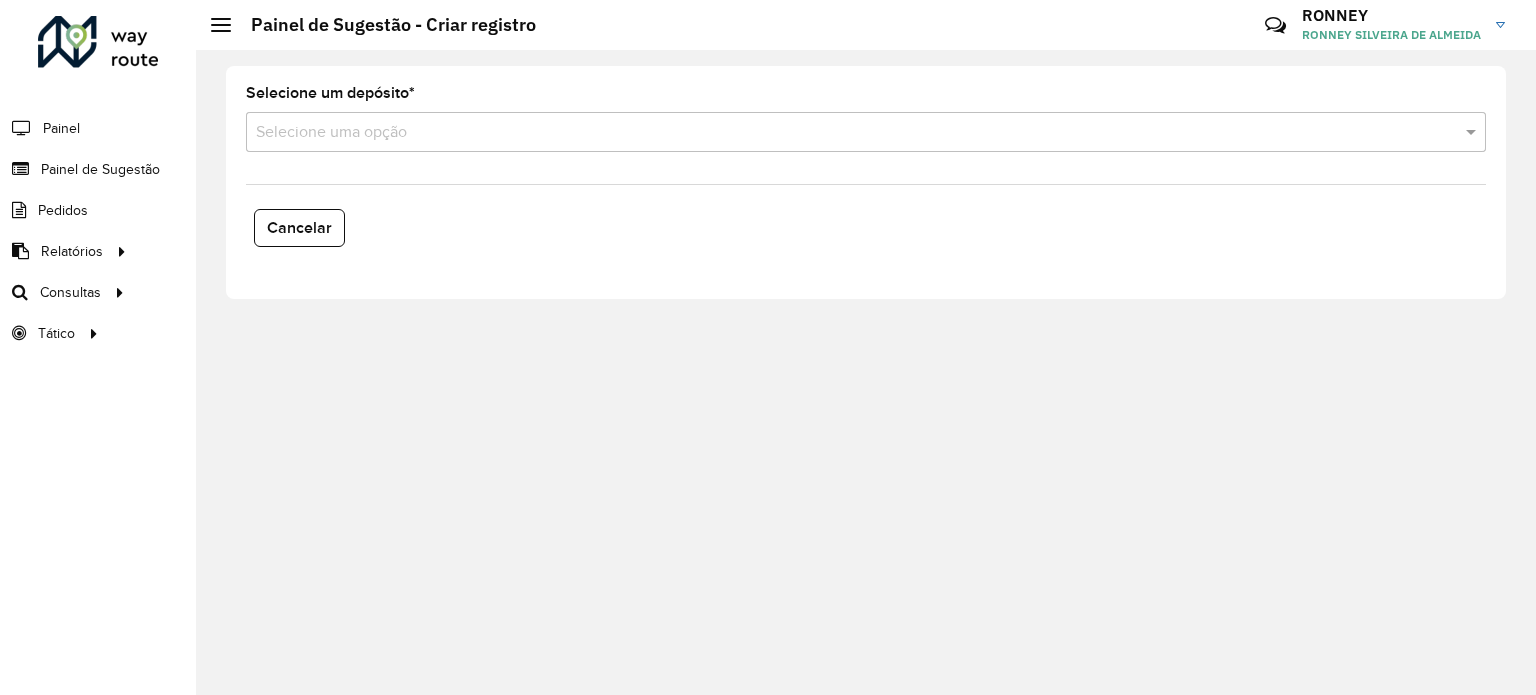 click at bounding box center [846, 133] 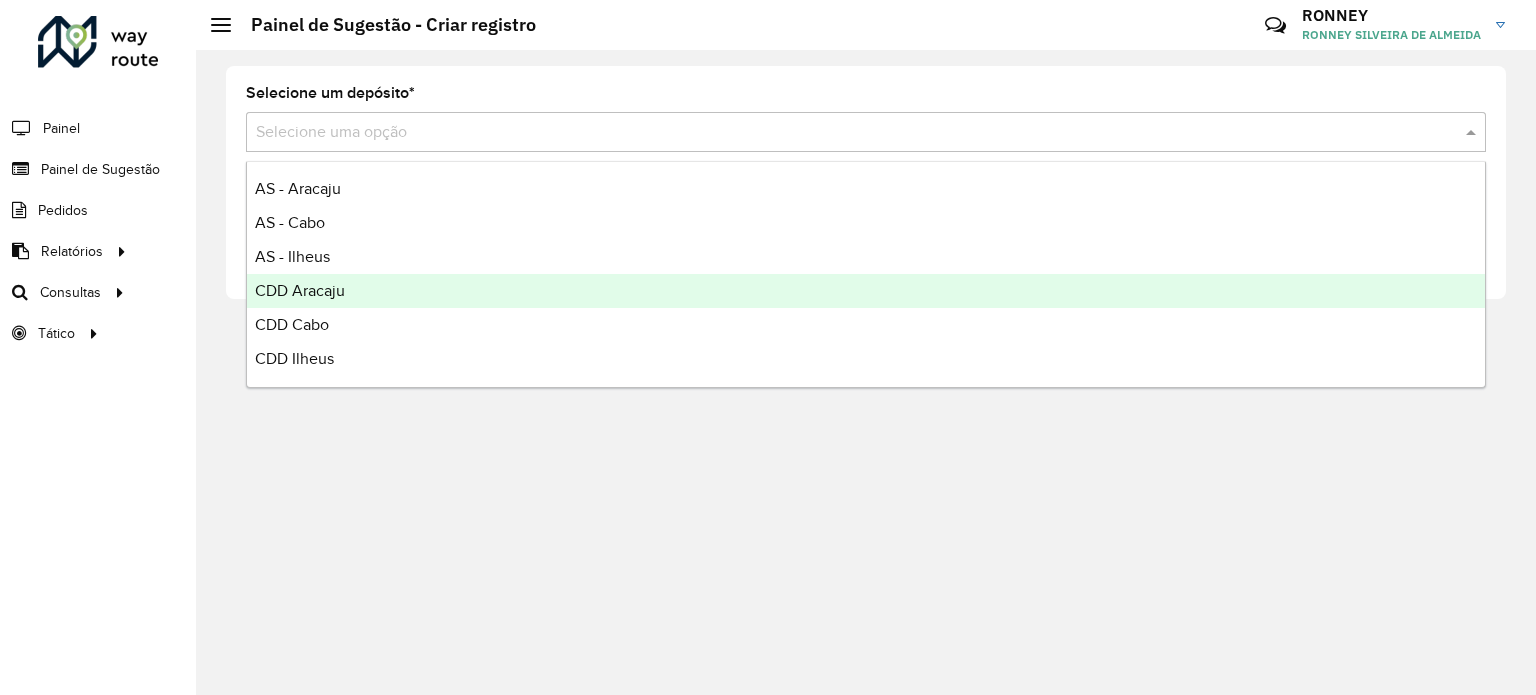click on "CDD Aracaju" at bounding box center [866, 291] 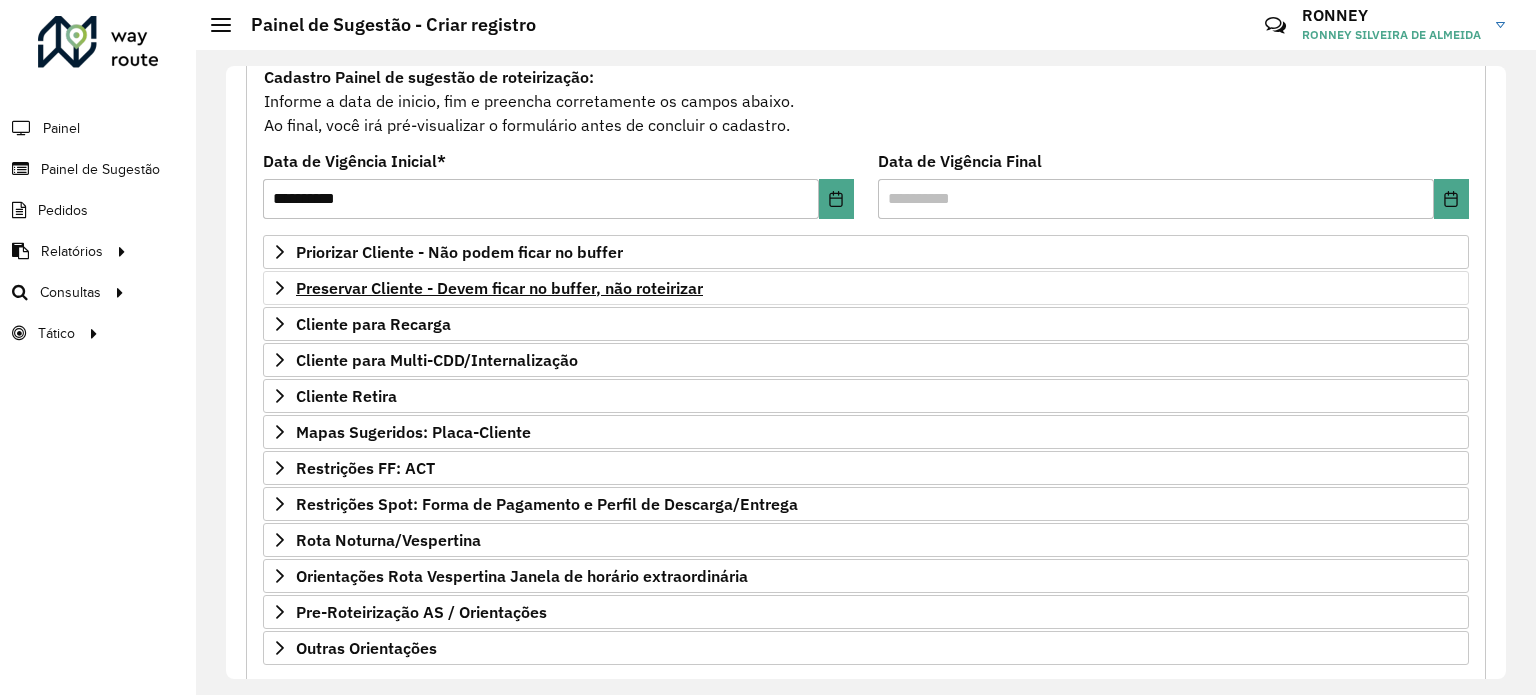 scroll, scrollTop: 200, scrollLeft: 0, axis: vertical 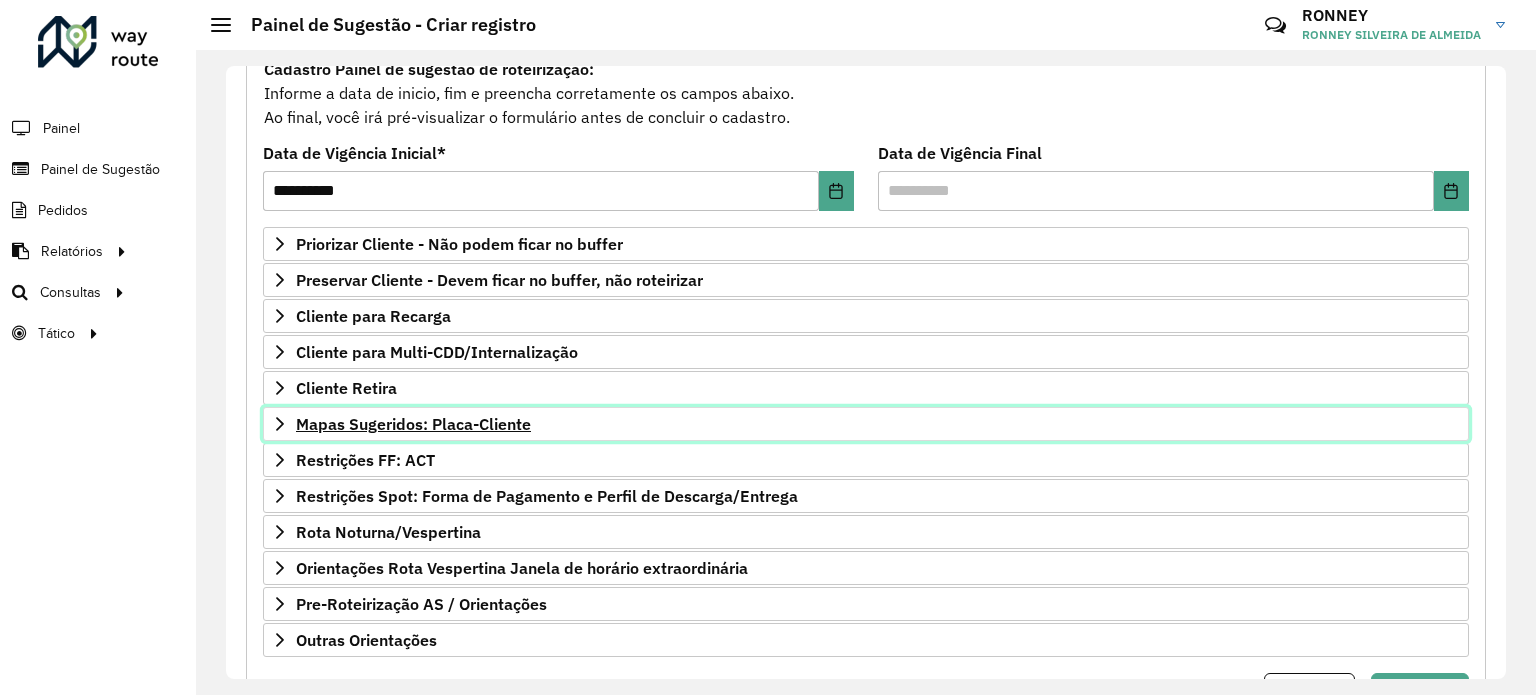 click on "Mapas Sugeridos: Placa-Cliente" at bounding box center (413, 424) 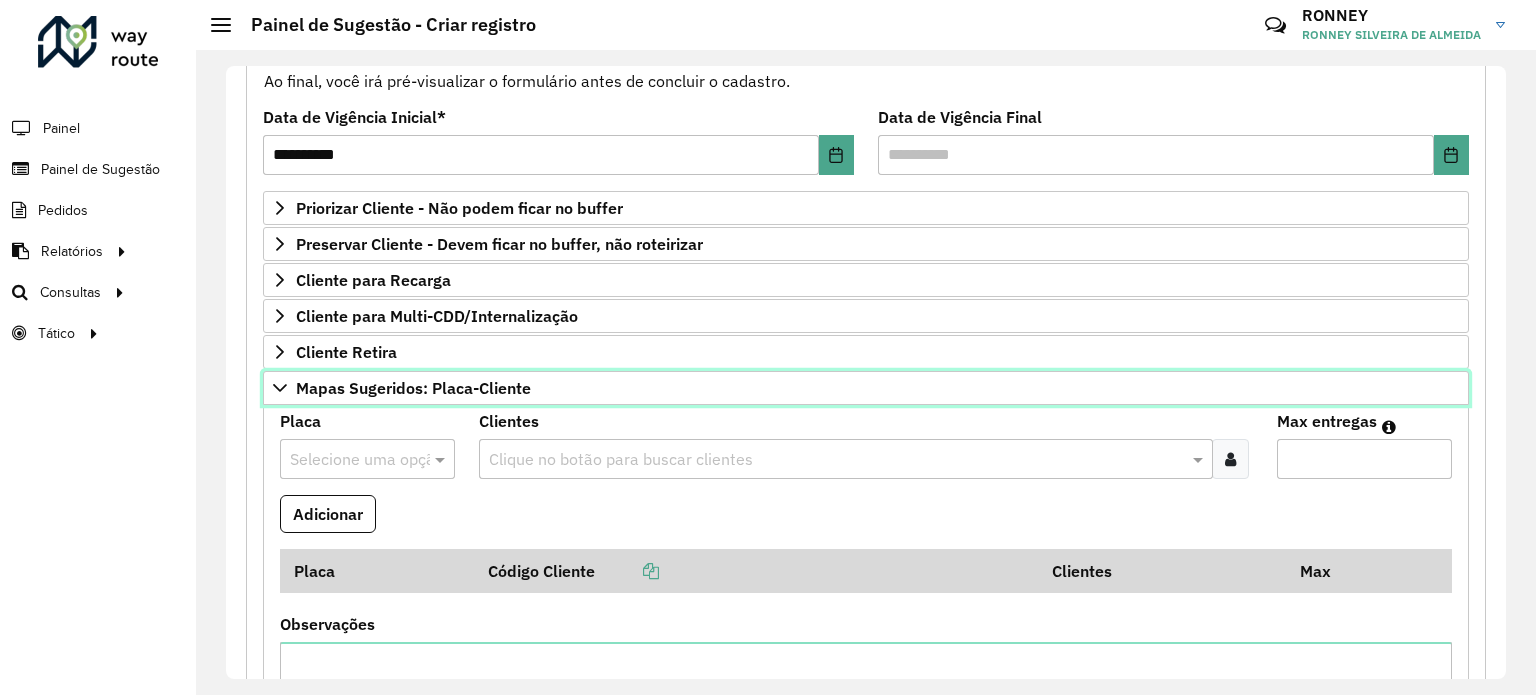 scroll, scrollTop: 300, scrollLeft: 0, axis: vertical 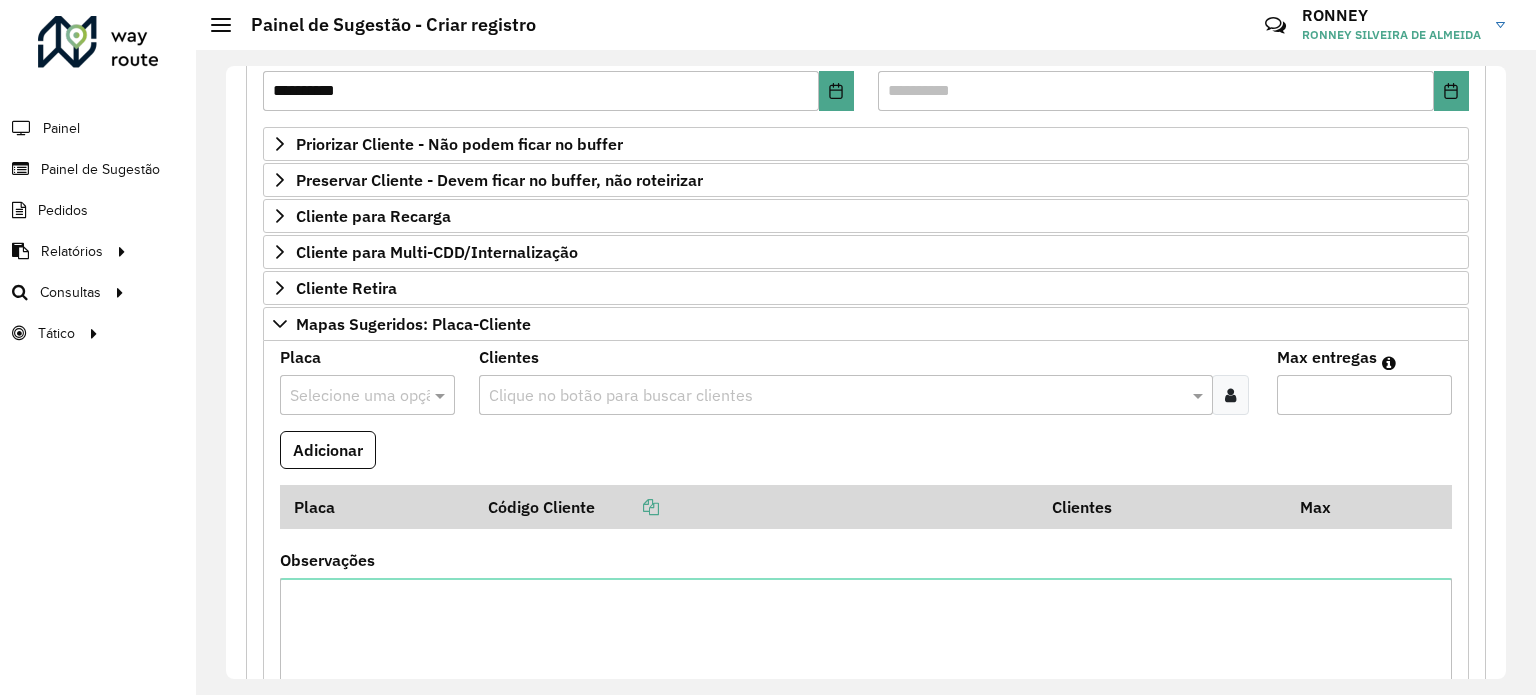 click at bounding box center (367, 395) 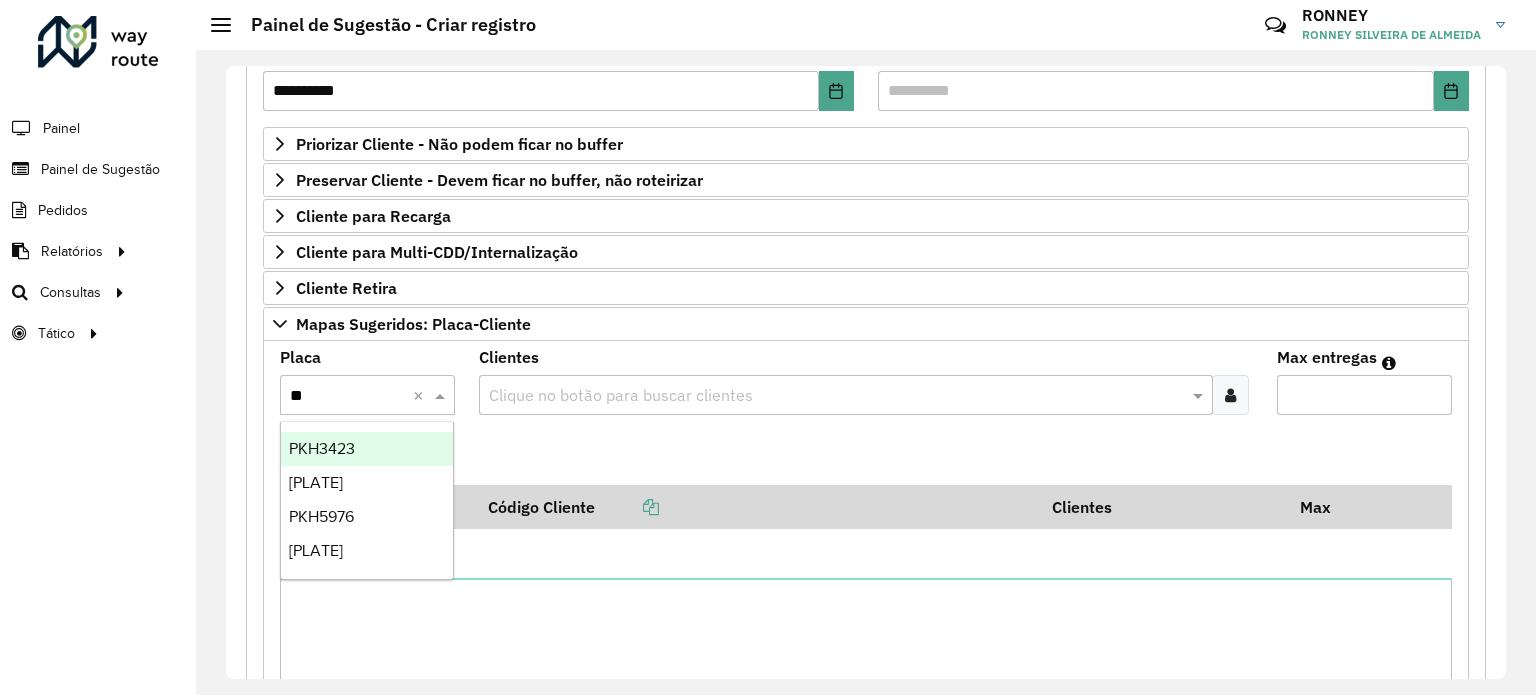 type on "***" 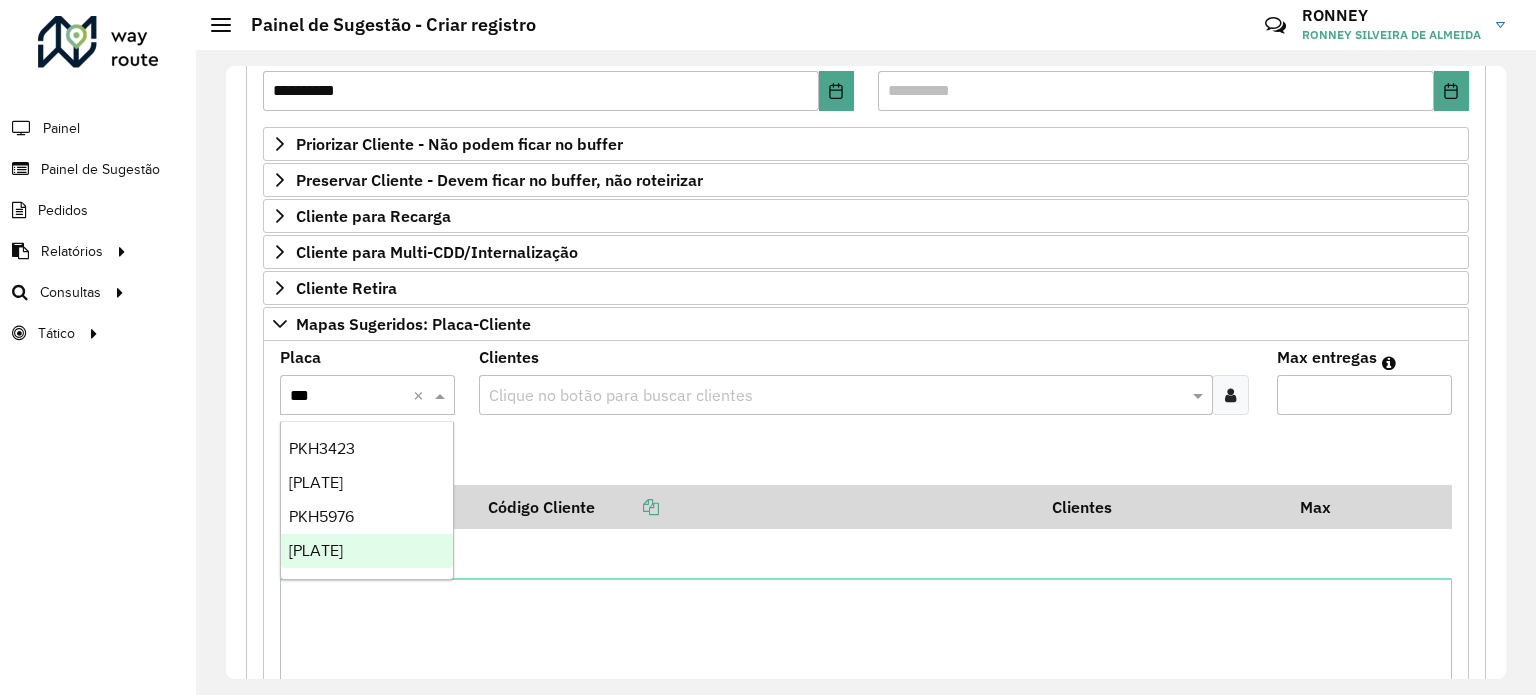 click on "[PLATE]" at bounding box center (367, 551) 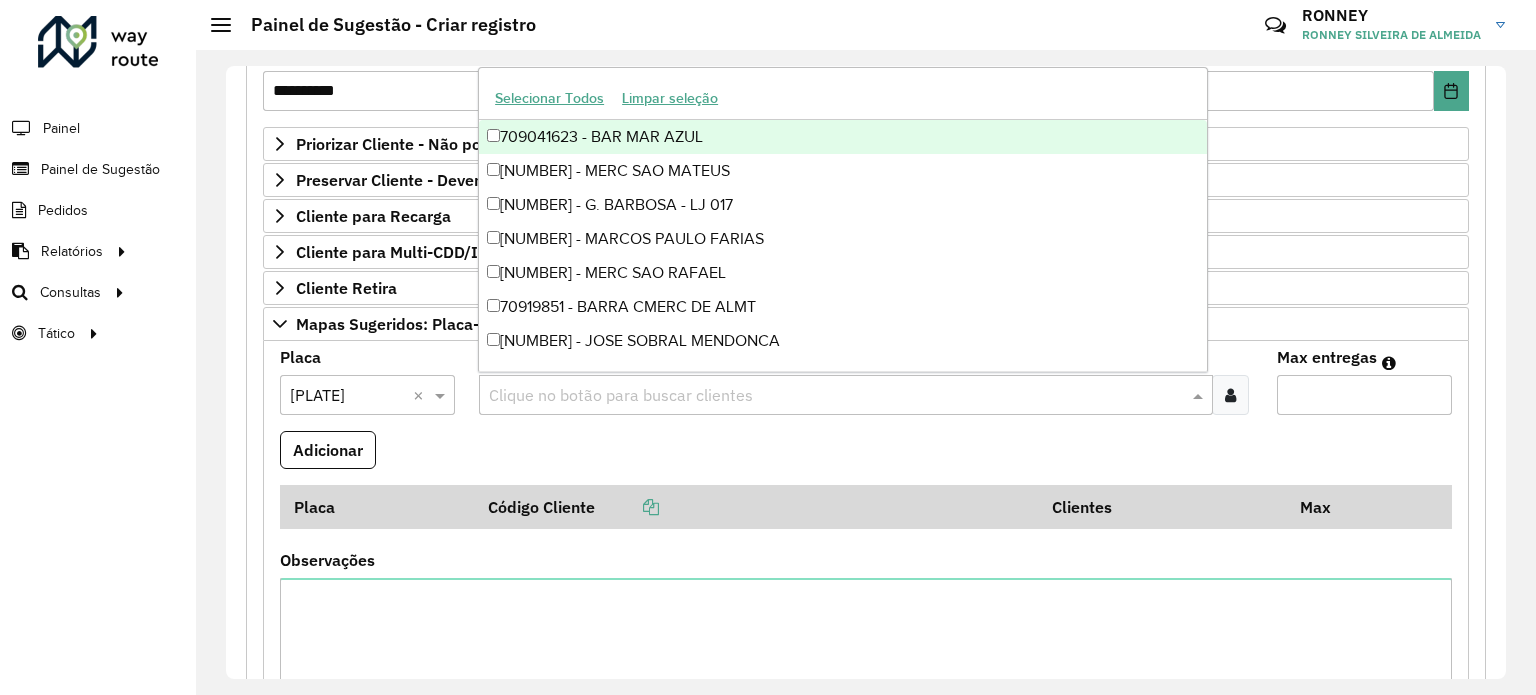 click at bounding box center (835, 396) 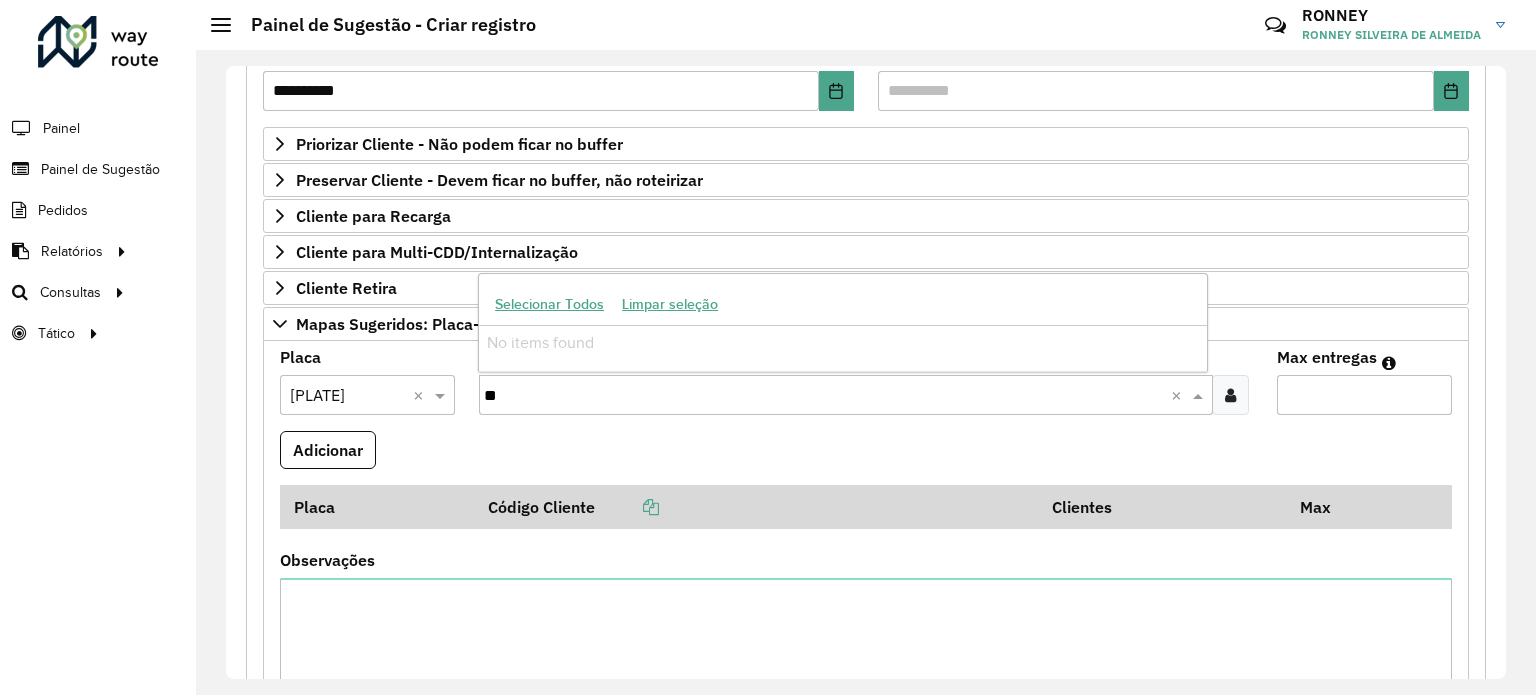 type on "*" 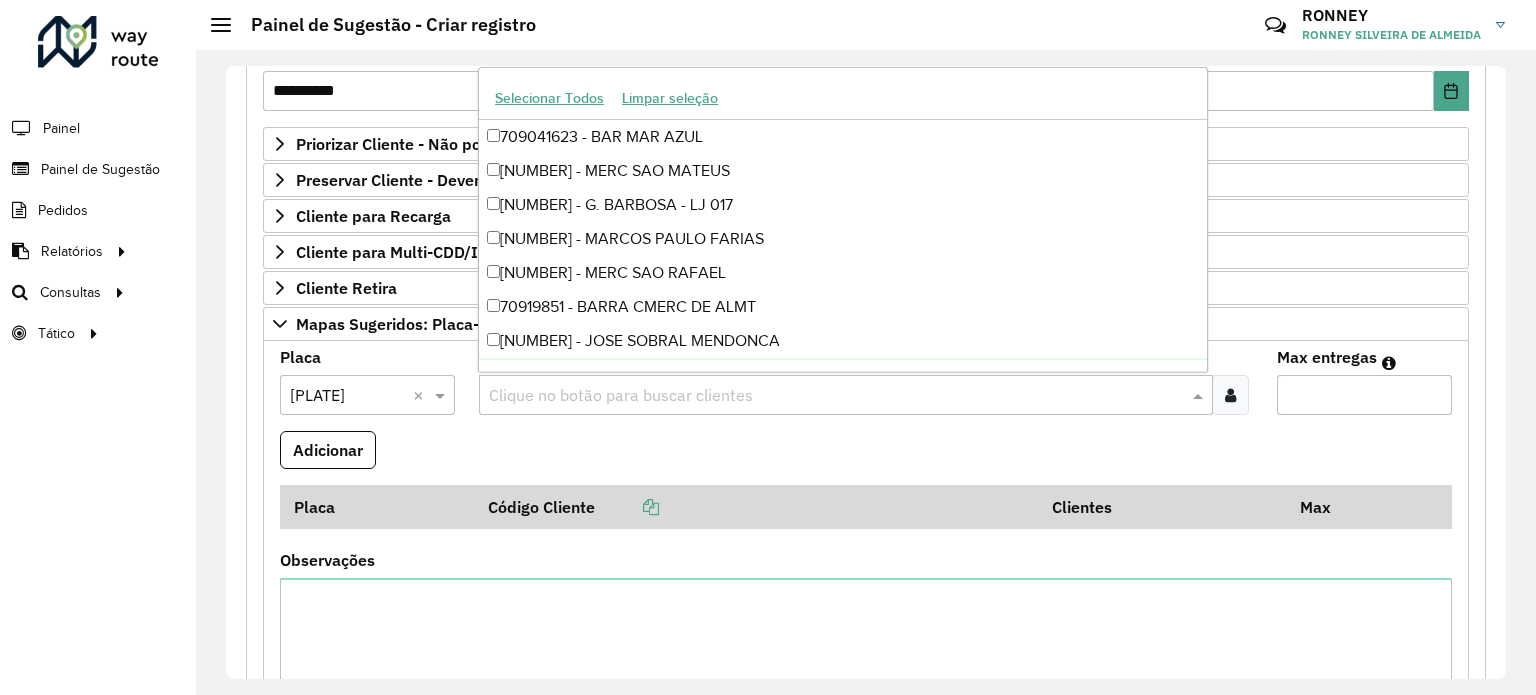 paste on "*****" 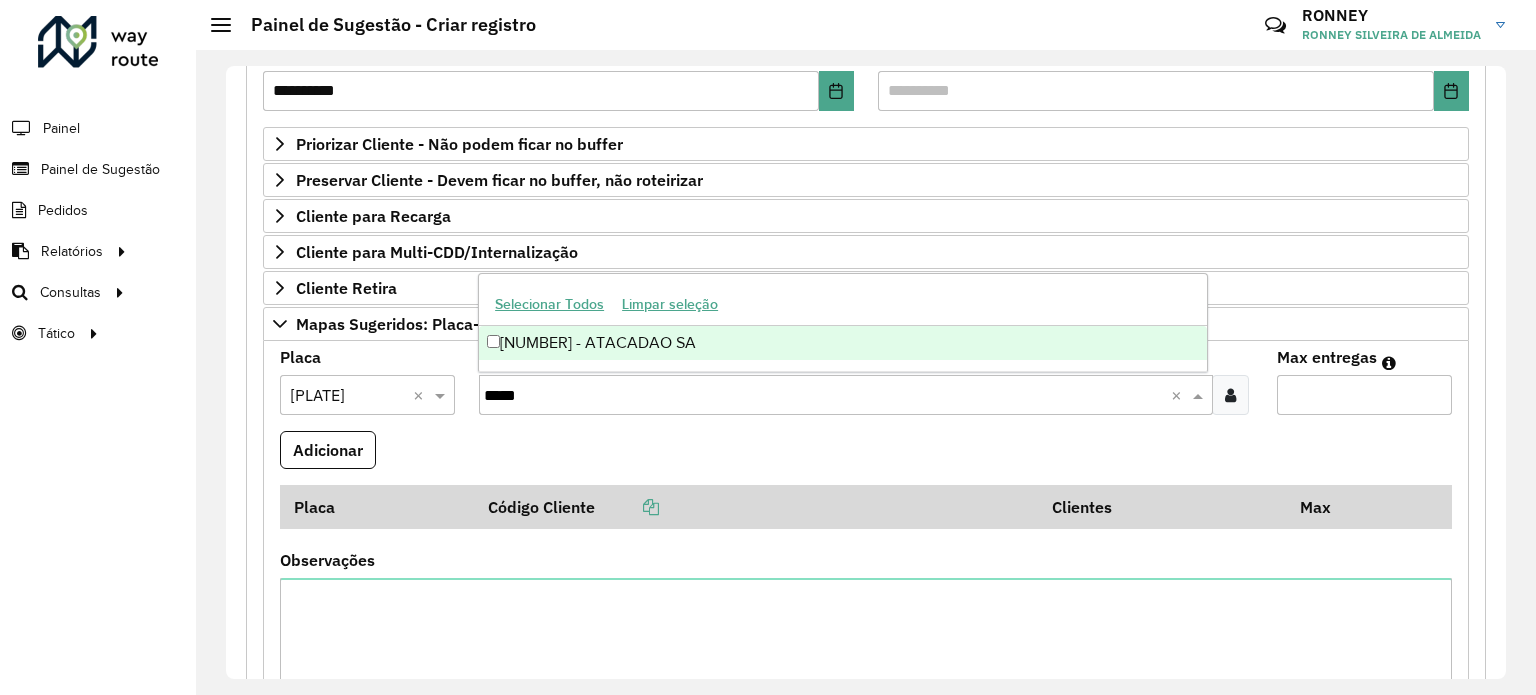 click on "[NUMBER] - ATACADAO SA" at bounding box center (843, 343) 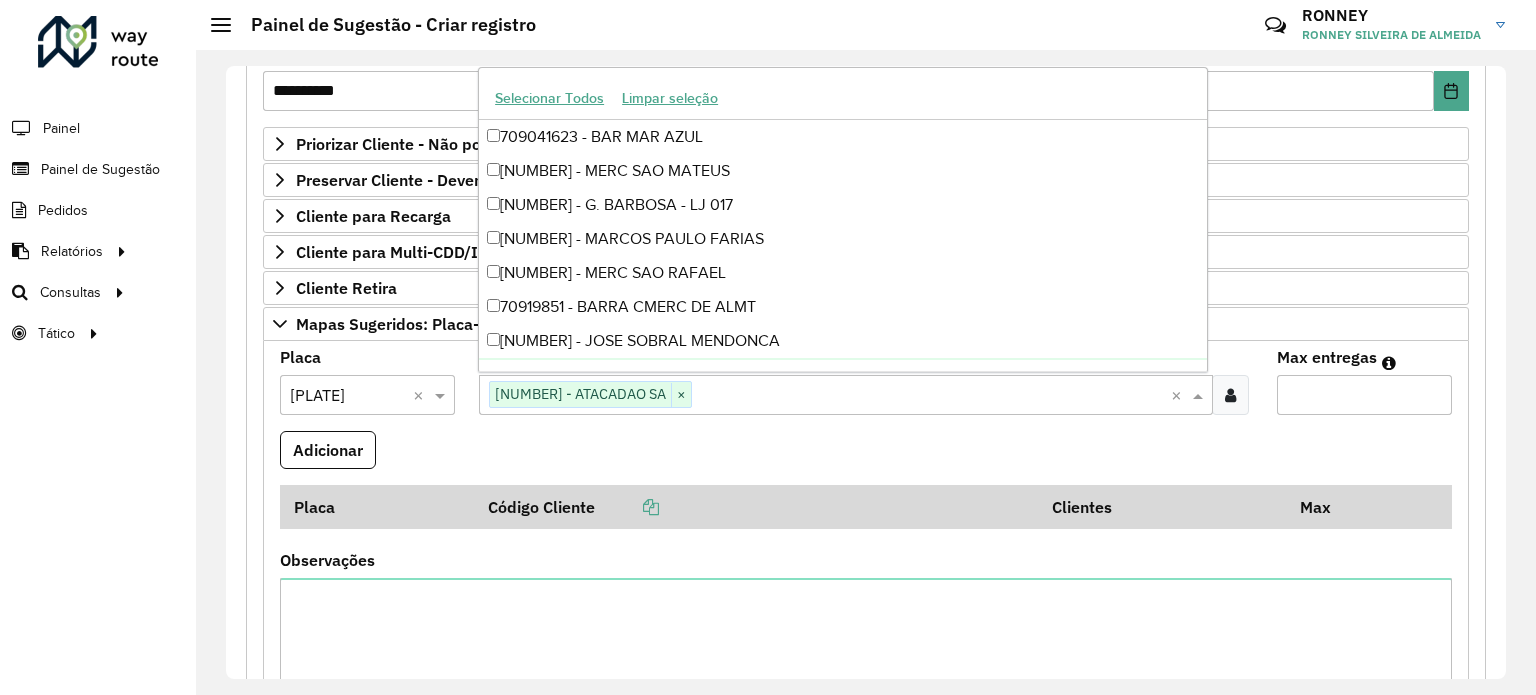click on "Max entregas" at bounding box center [1364, 395] 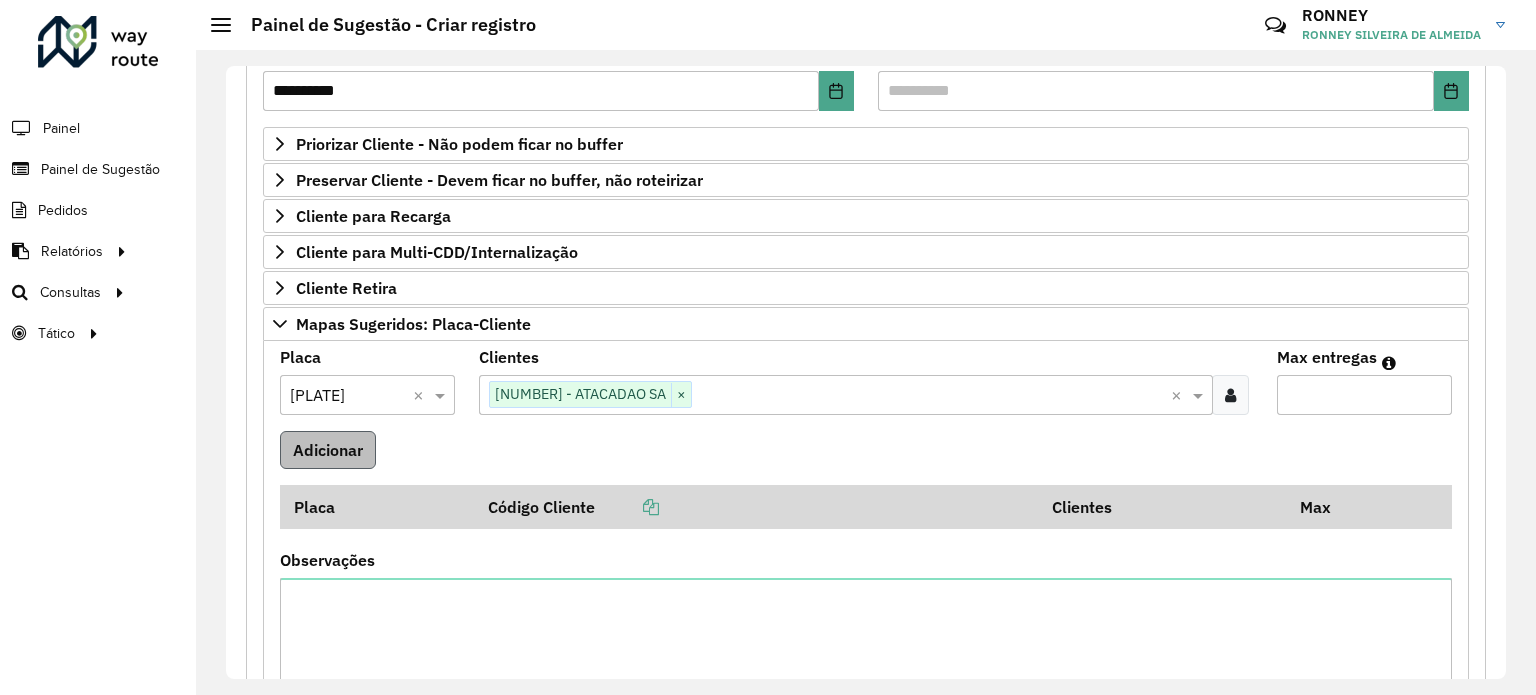 type on "*" 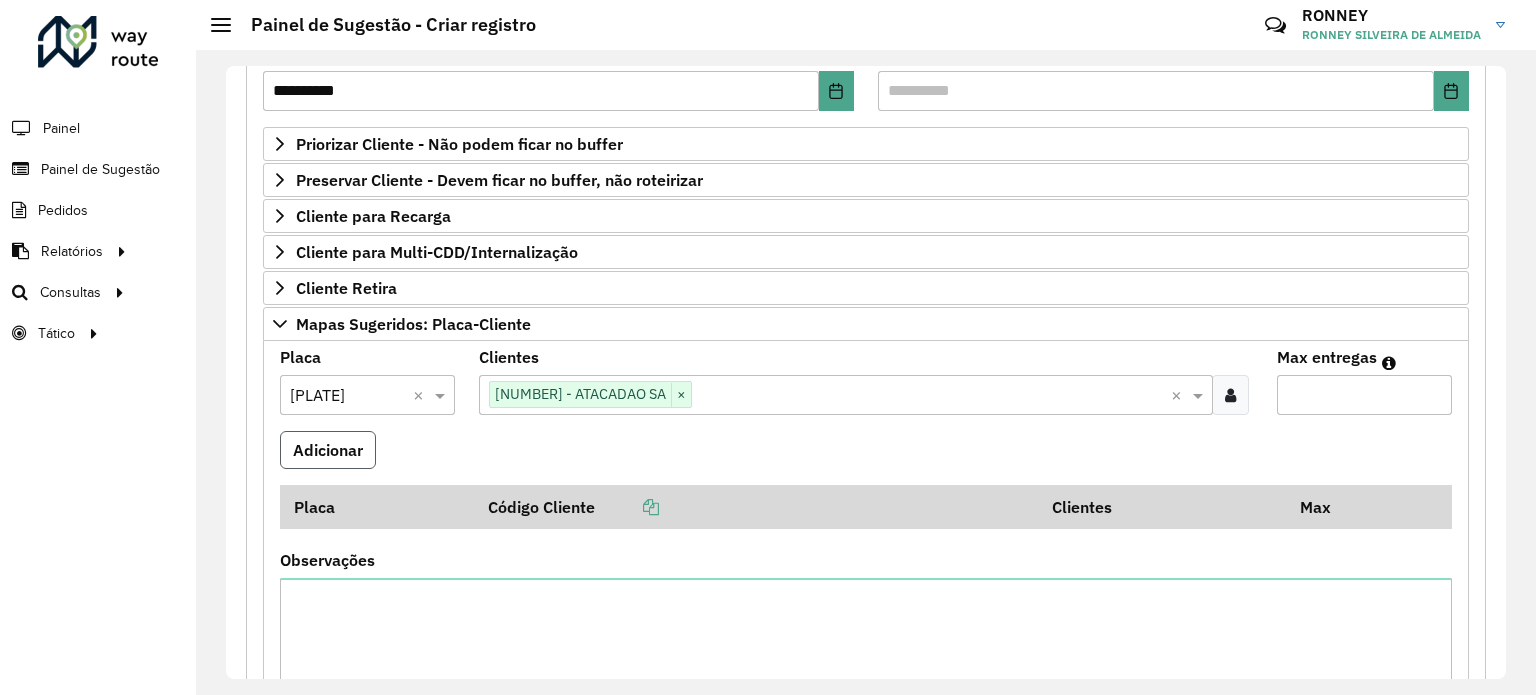 click on "Adicionar" at bounding box center (328, 450) 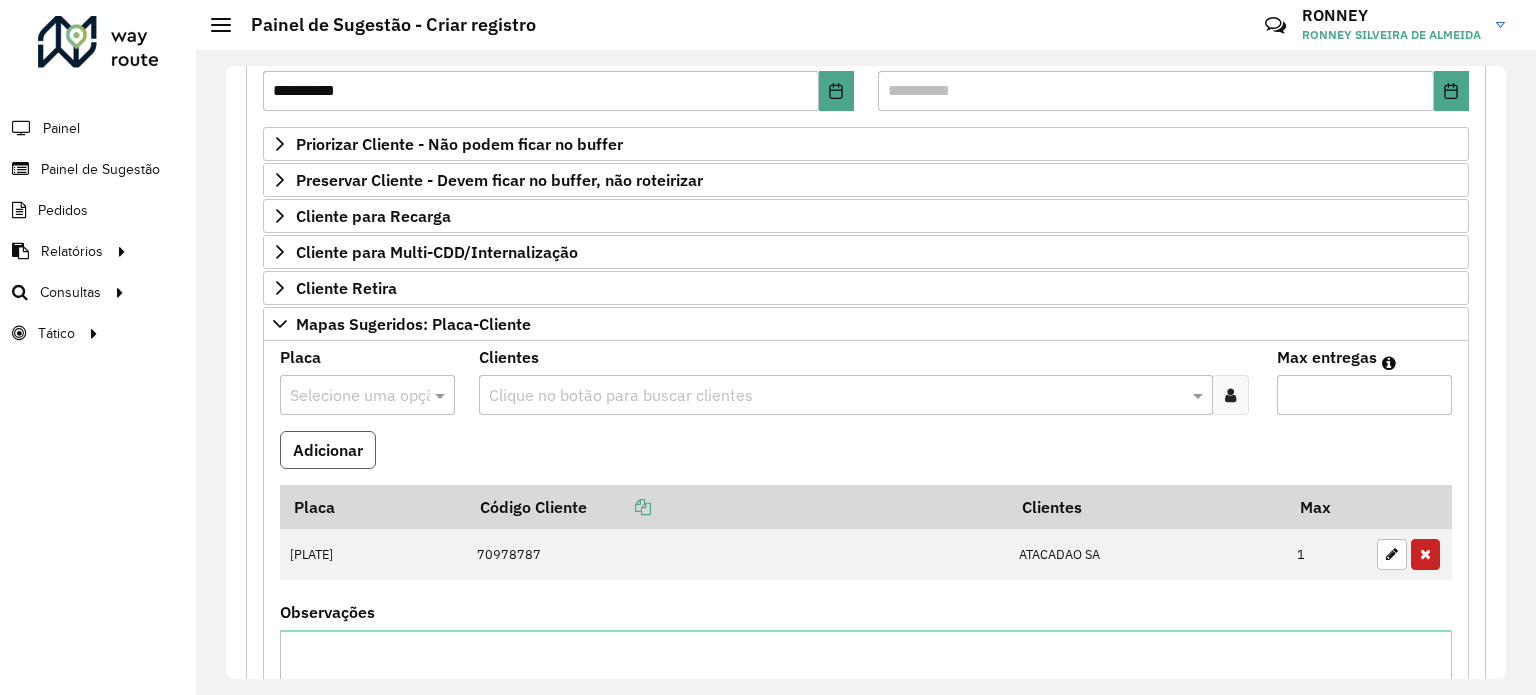 type 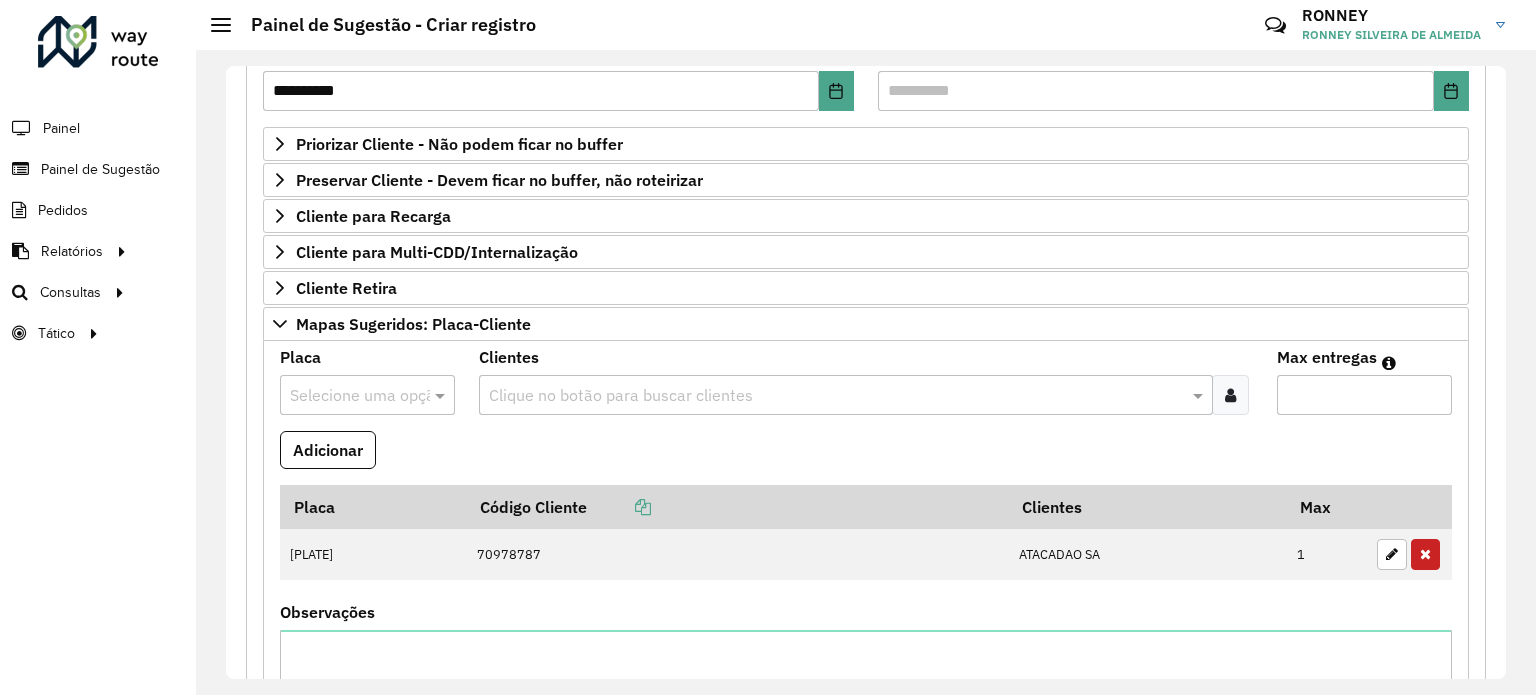 click at bounding box center (347, 396) 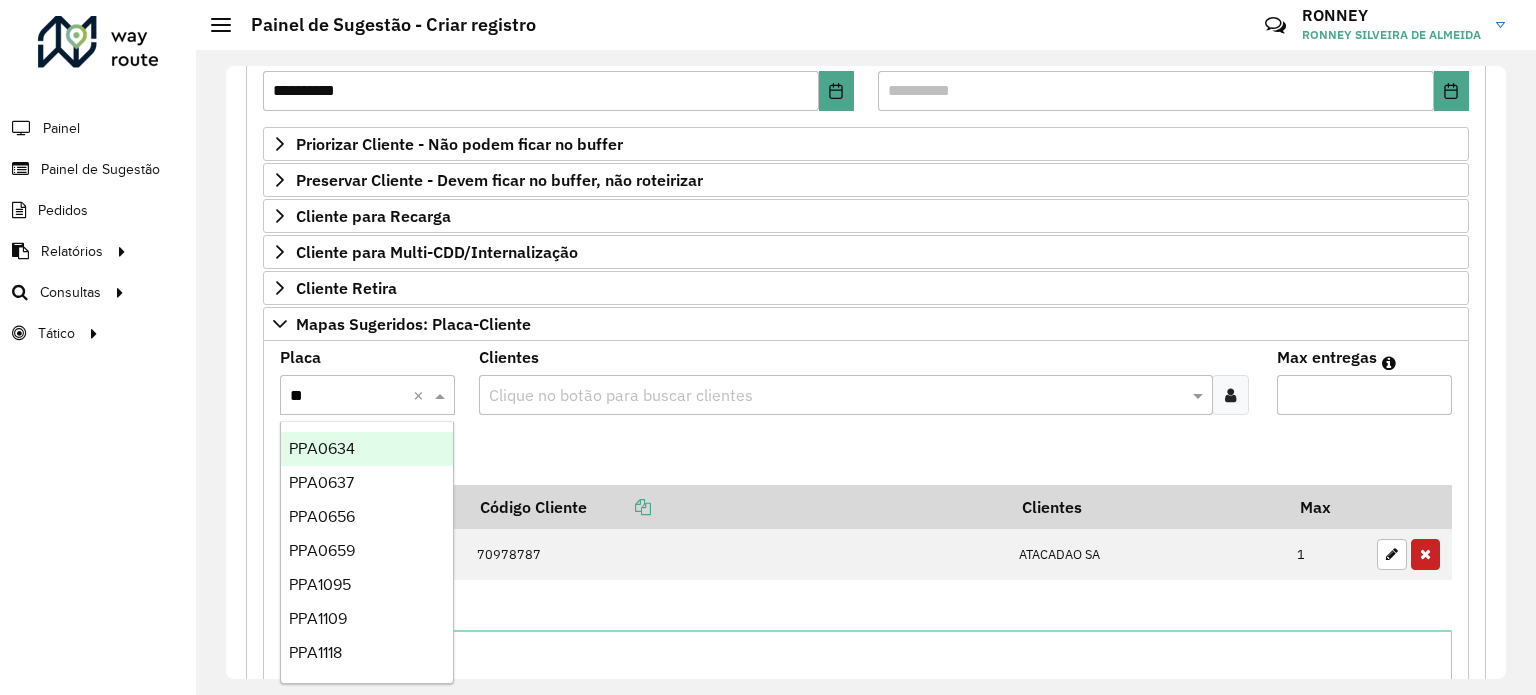 type on "***" 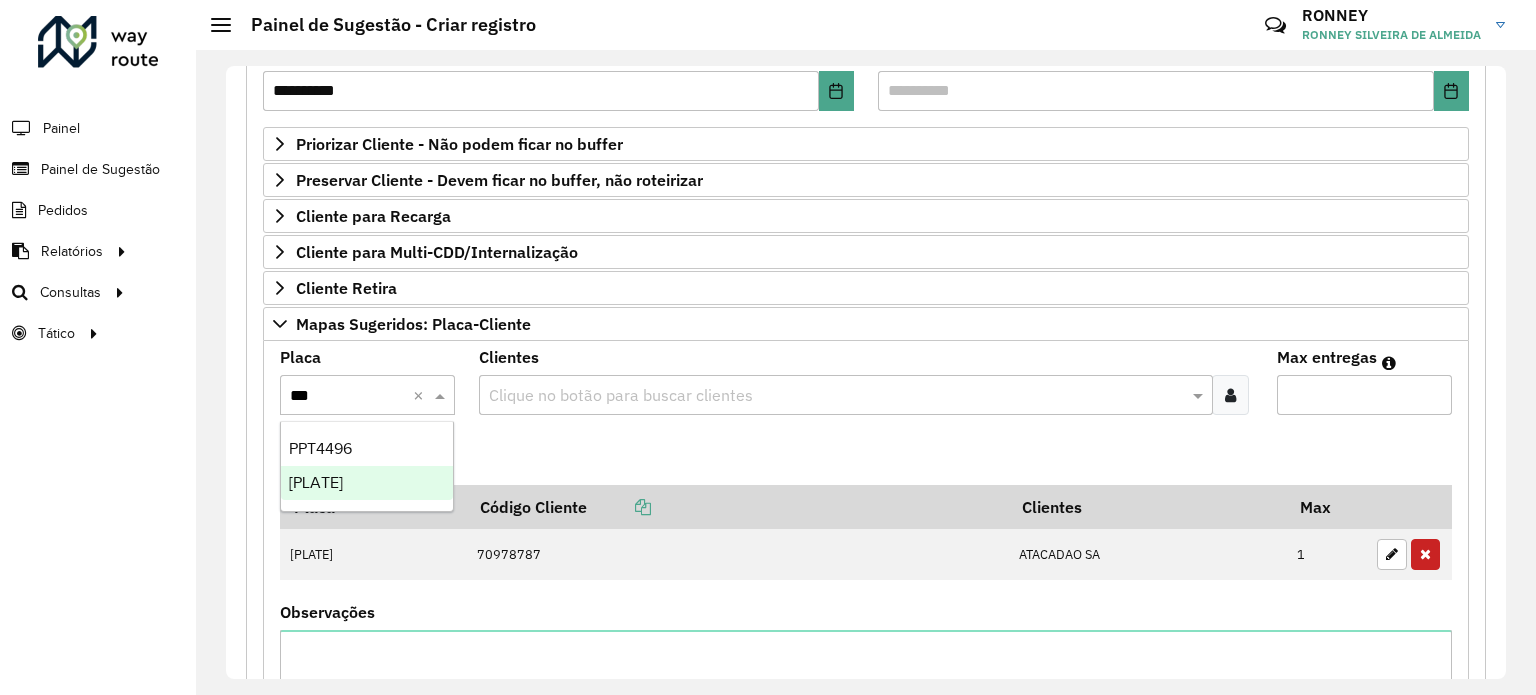 click on "[PLATE]" at bounding box center [316, 482] 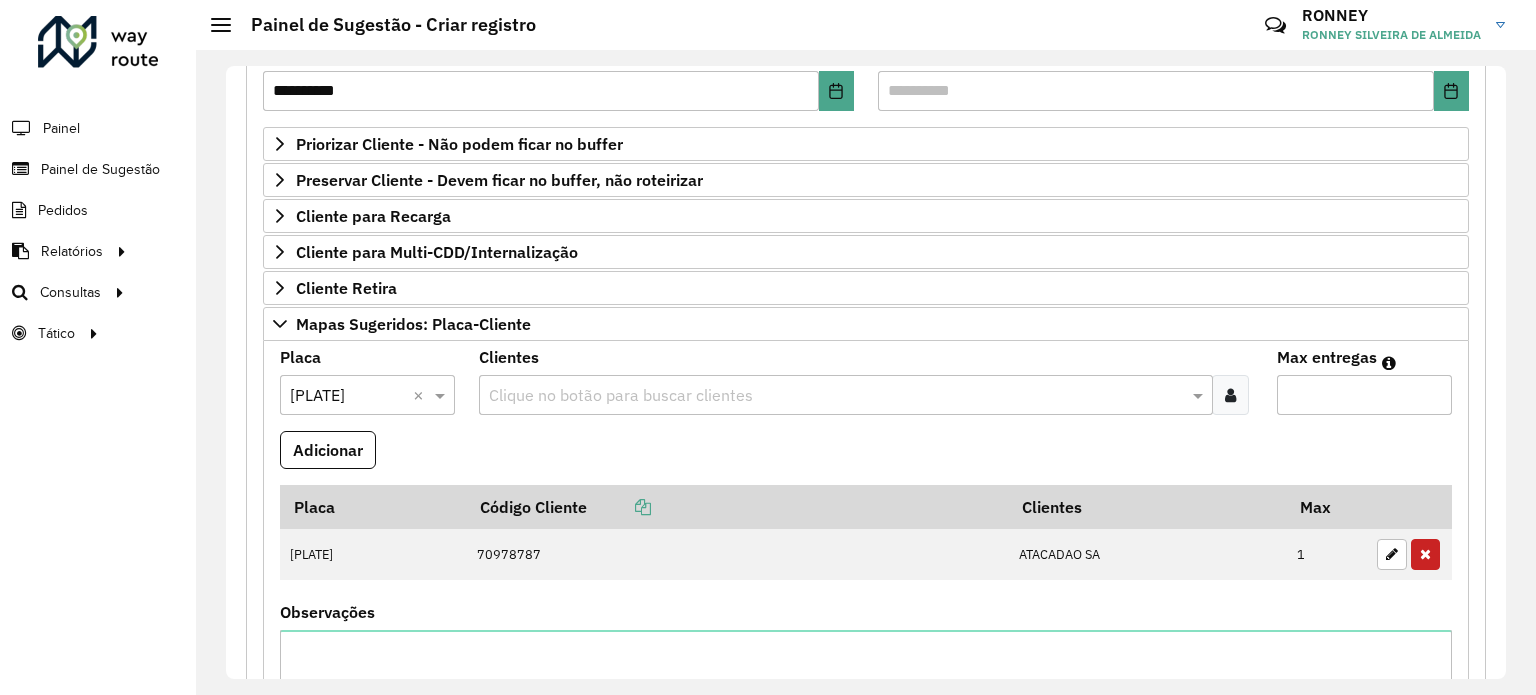 click at bounding box center (835, 396) 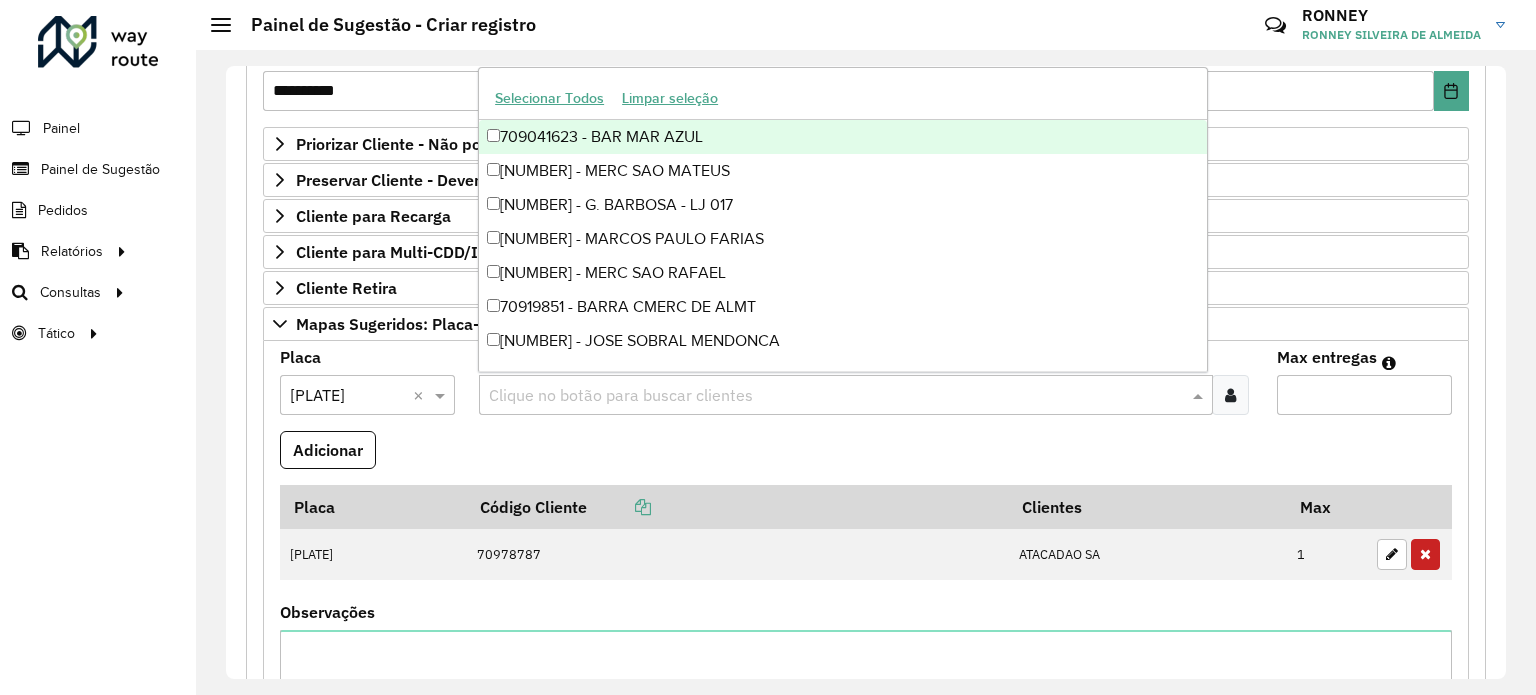 paste on "*****" 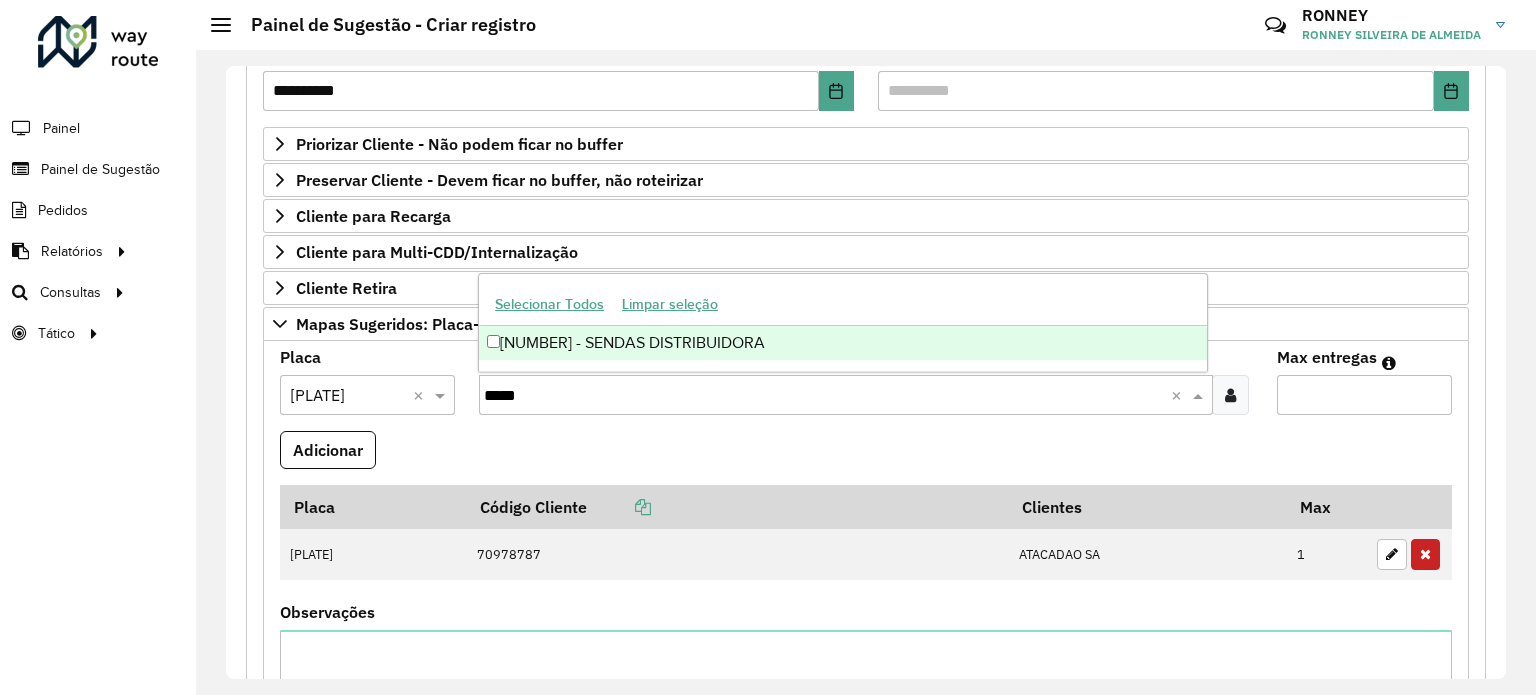 click on "[NUMBER] - SENDAS DISTRIBUIDORA" at bounding box center (843, 343) 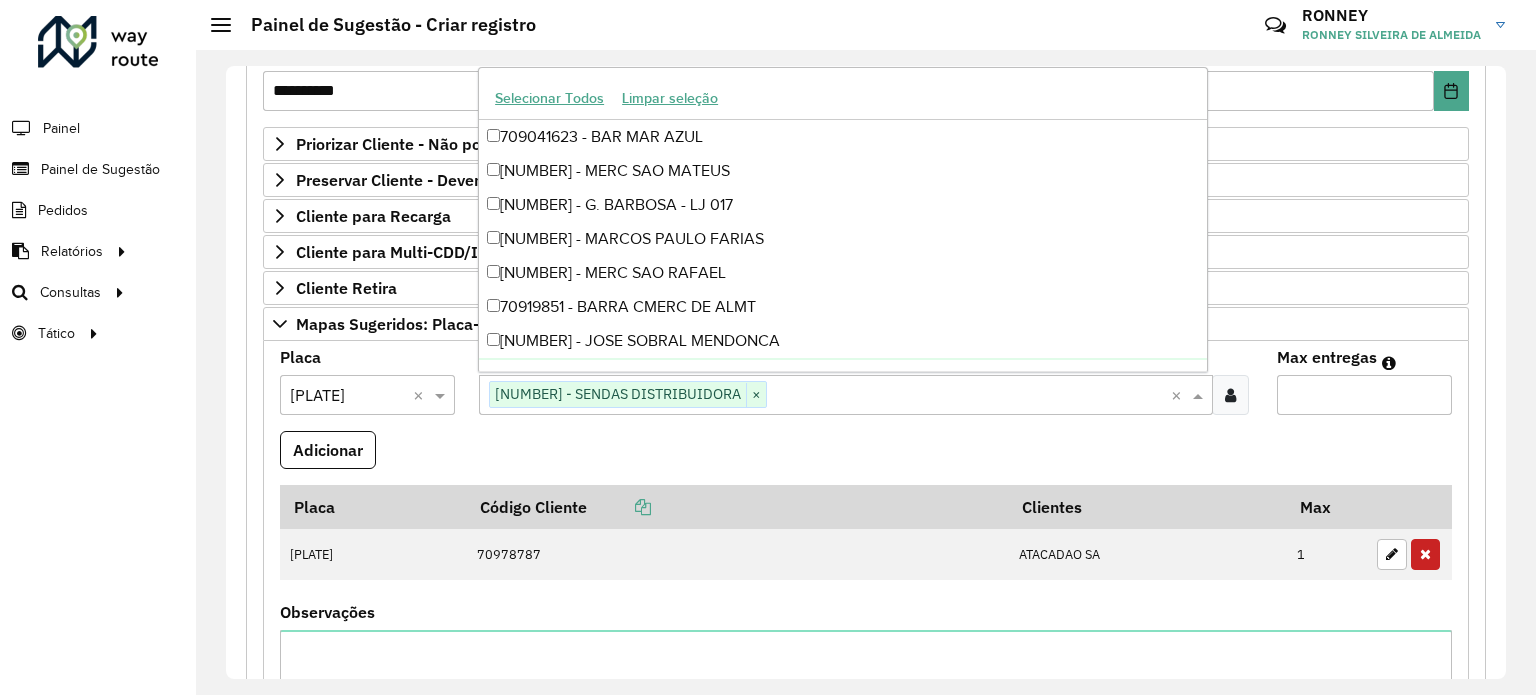 click on "Max entregas" at bounding box center (1364, 395) 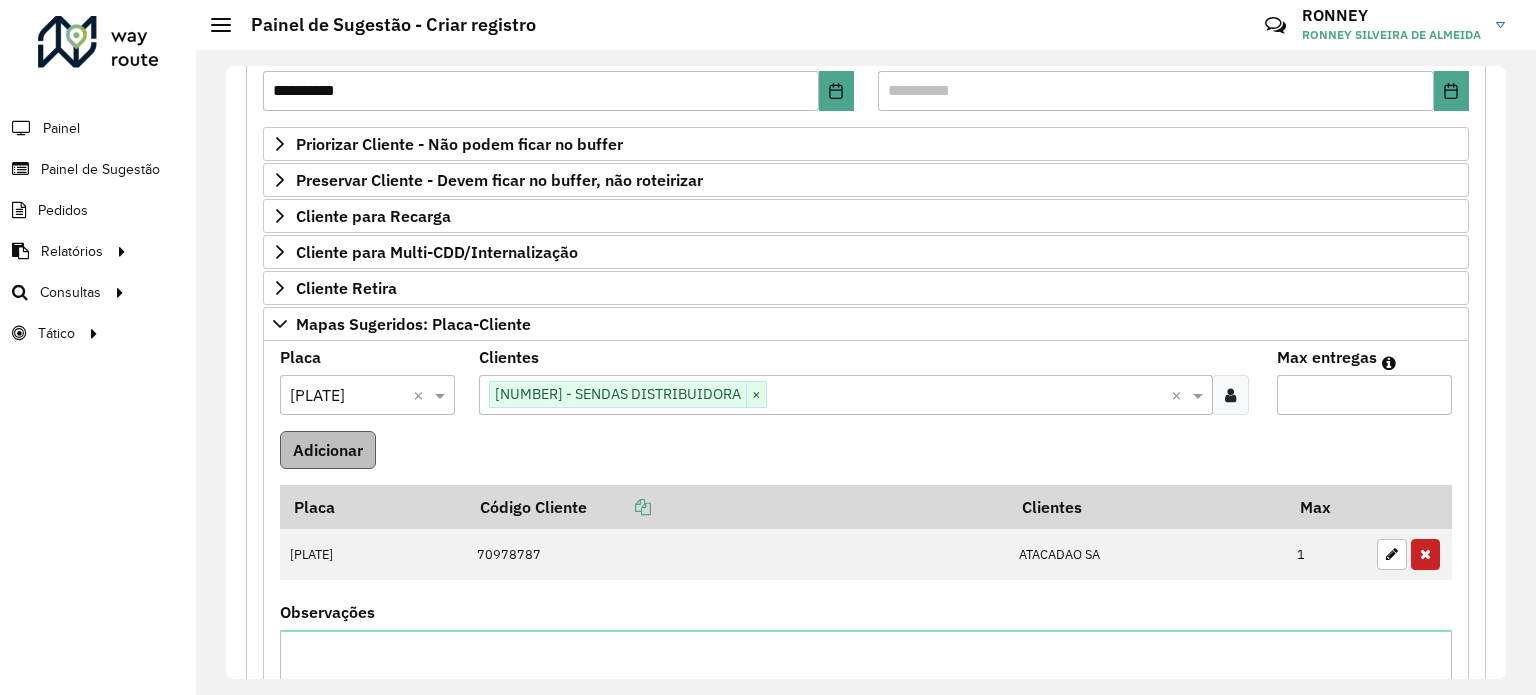 type on "*" 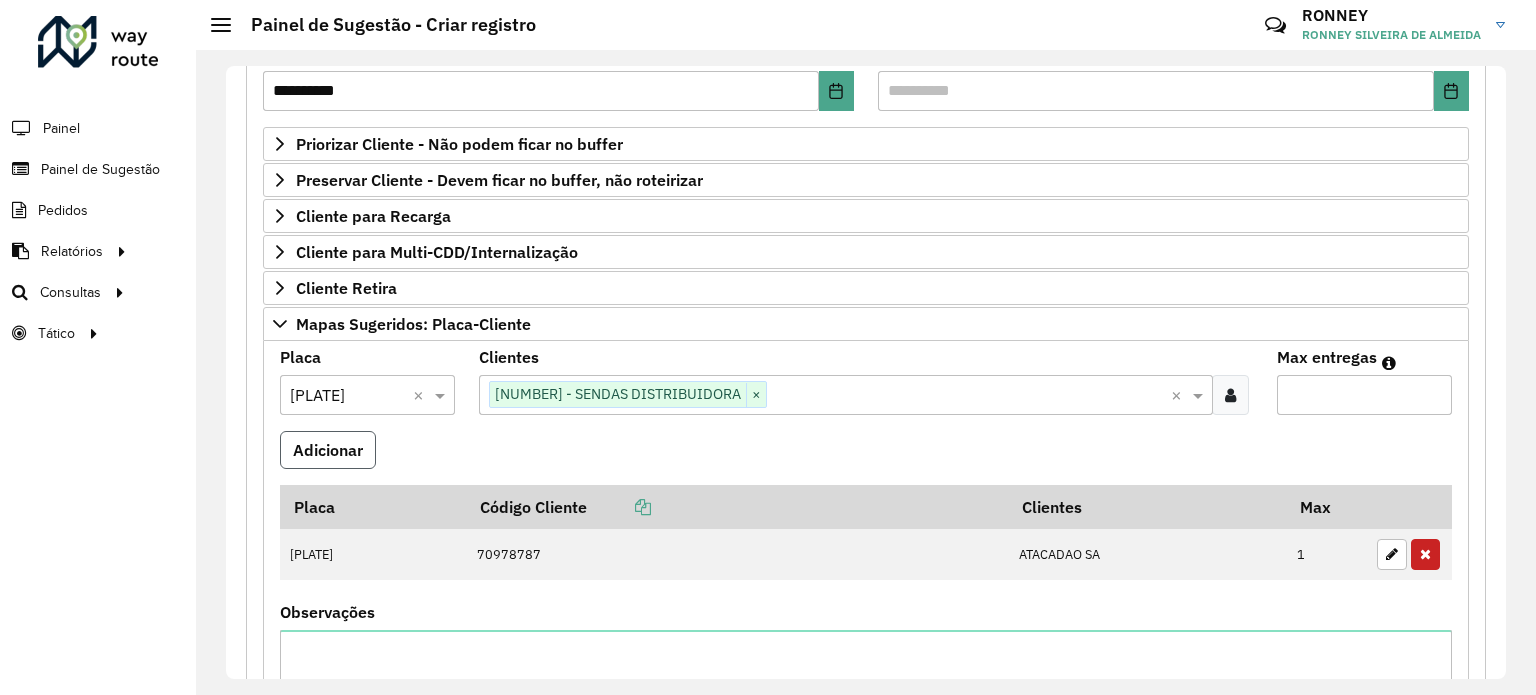 click on "Adicionar" at bounding box center [328, 450] 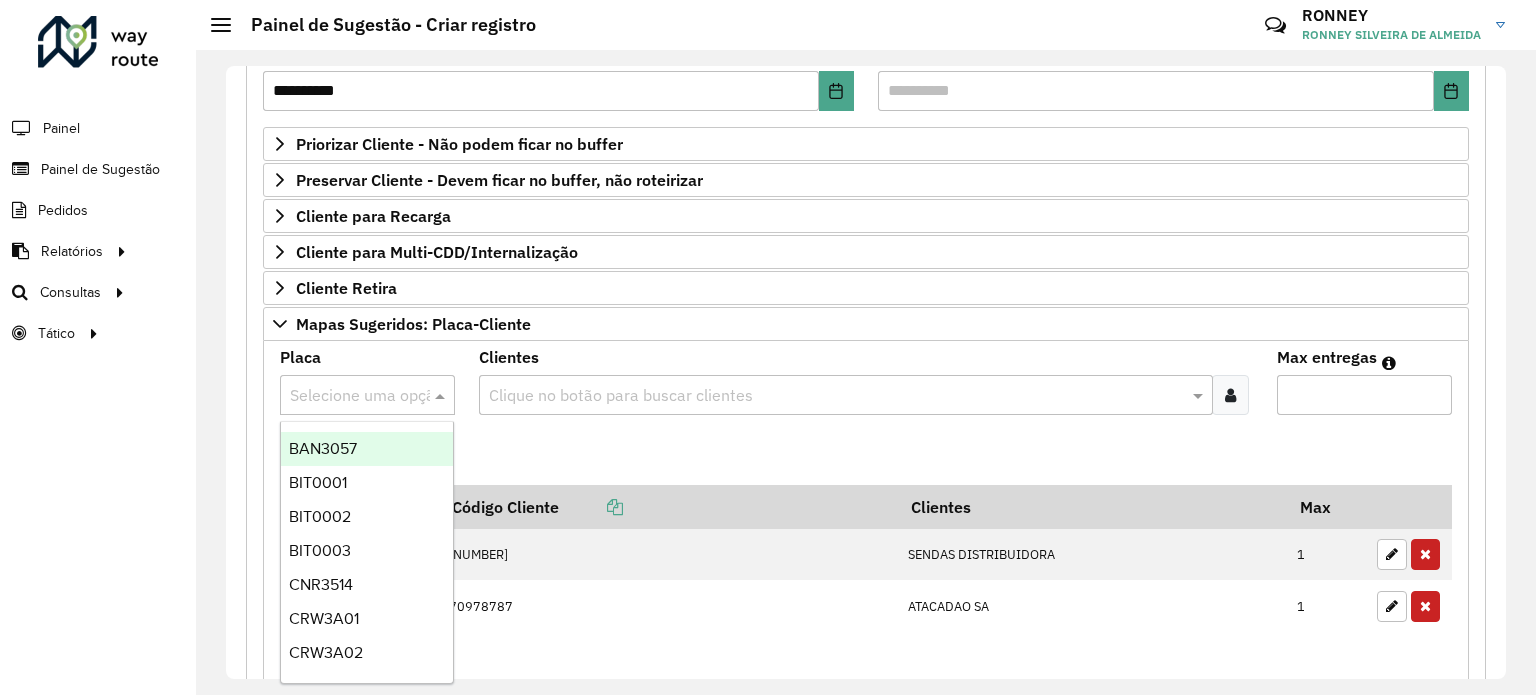 click on "Selecione uma opção" at bounding box center [367, 395] 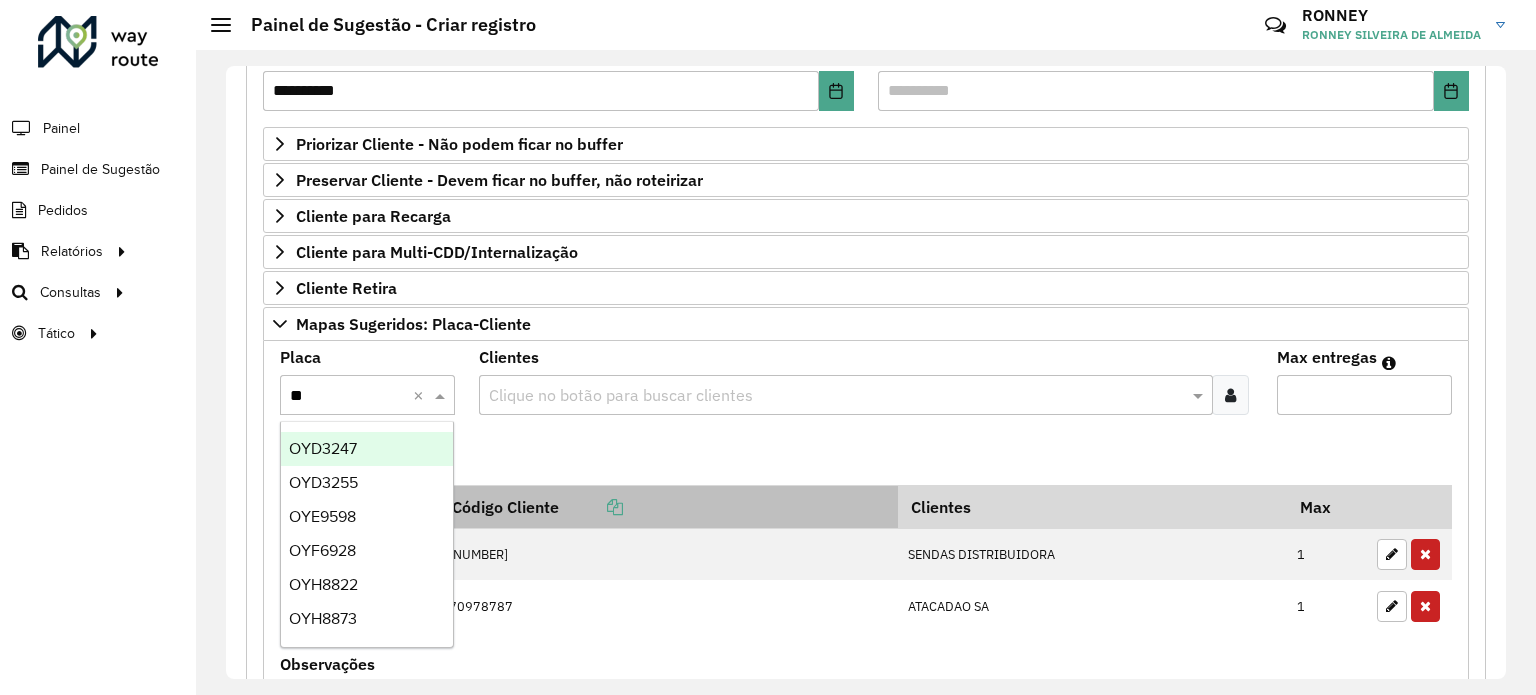 type on "***" 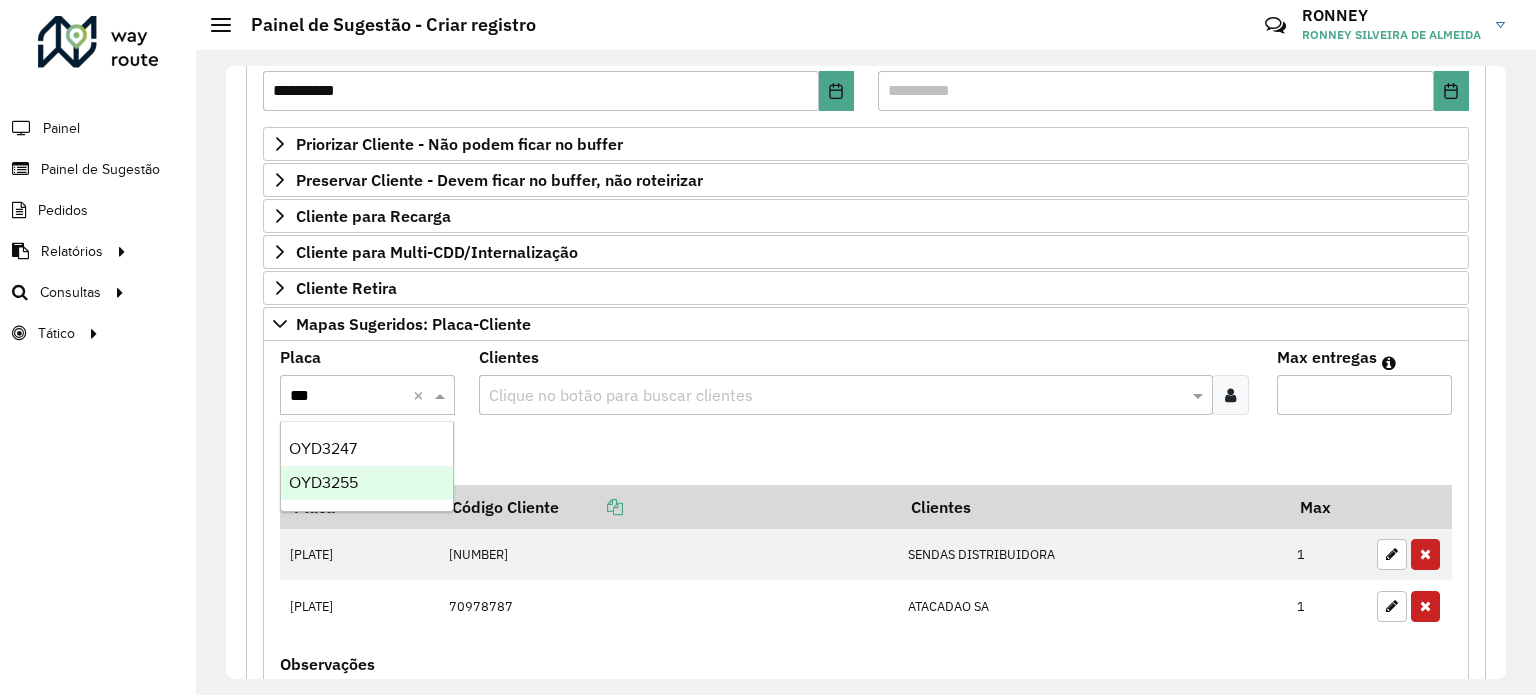 click on "OYD3255" at bounding box center [323, 482] 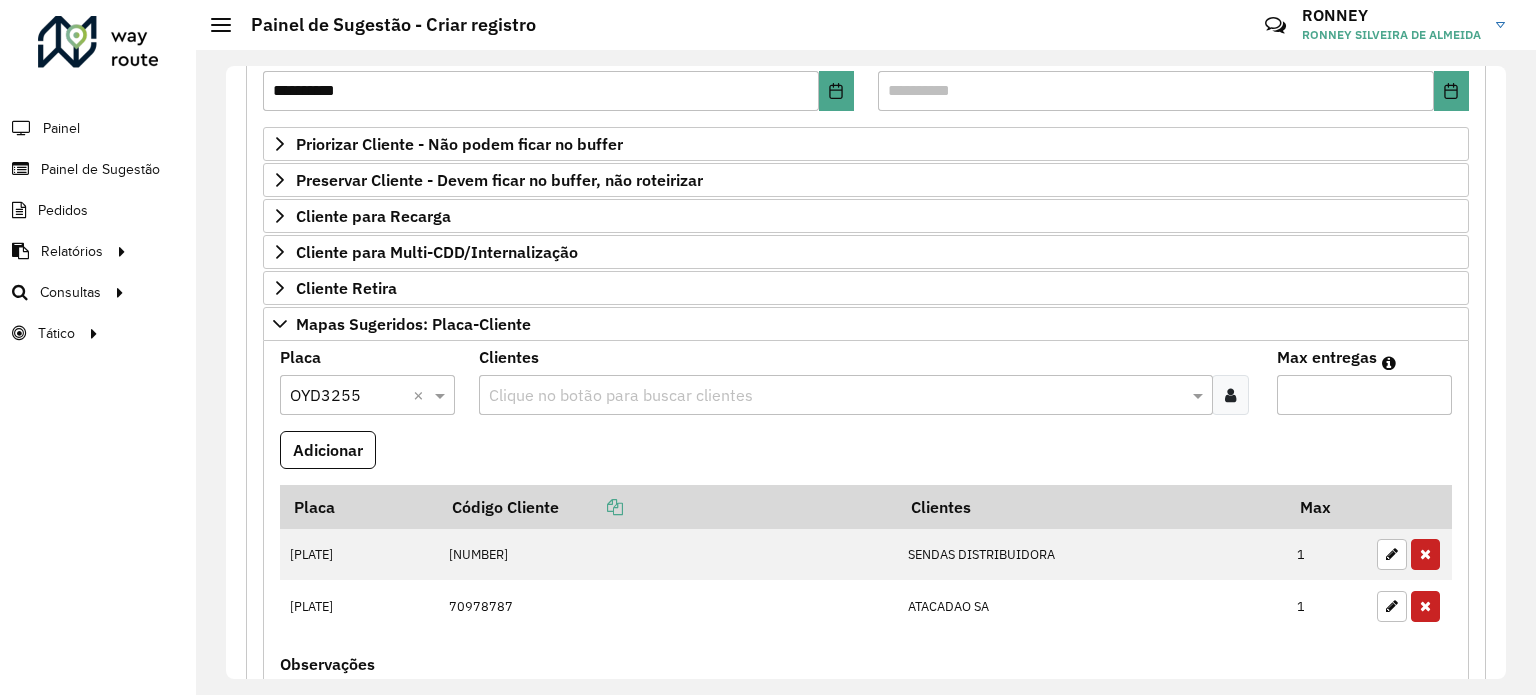 click at bounding box center (835, 396) 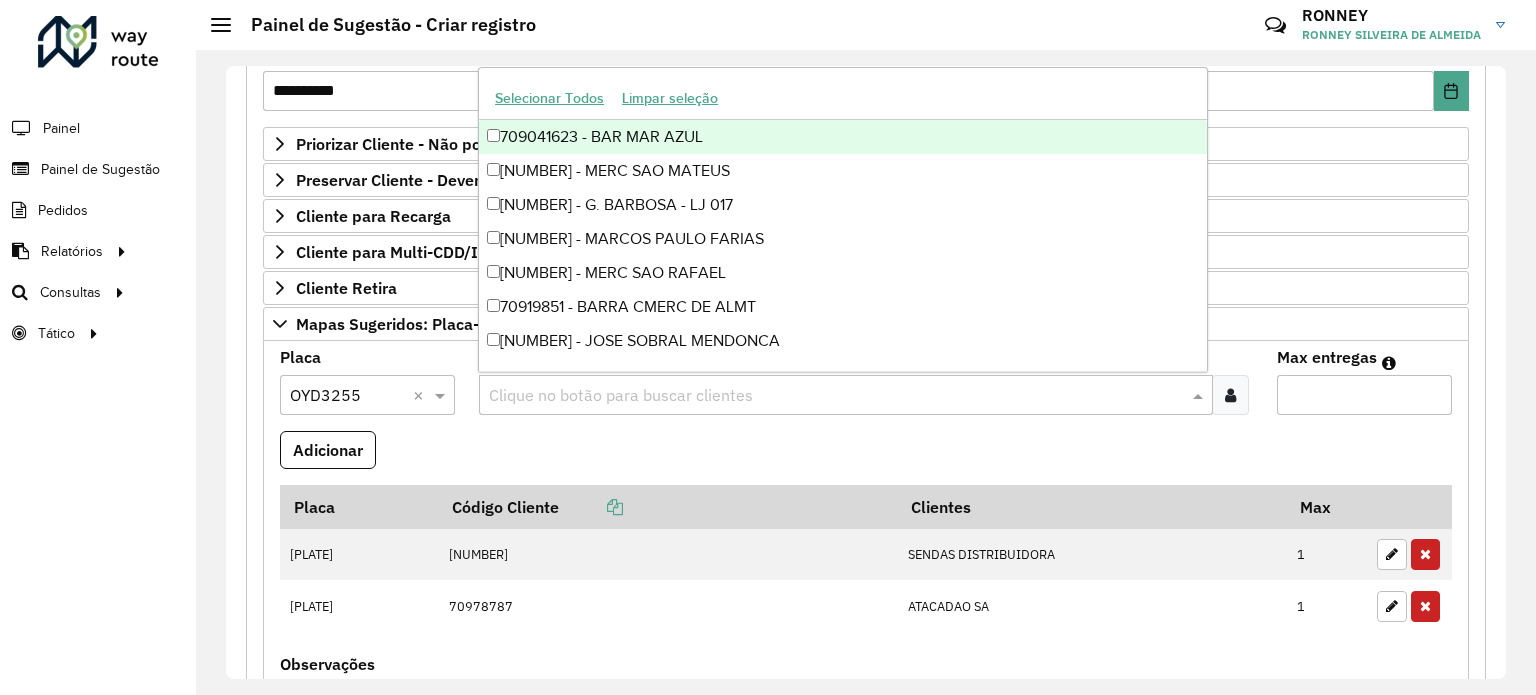 paste on "*****" 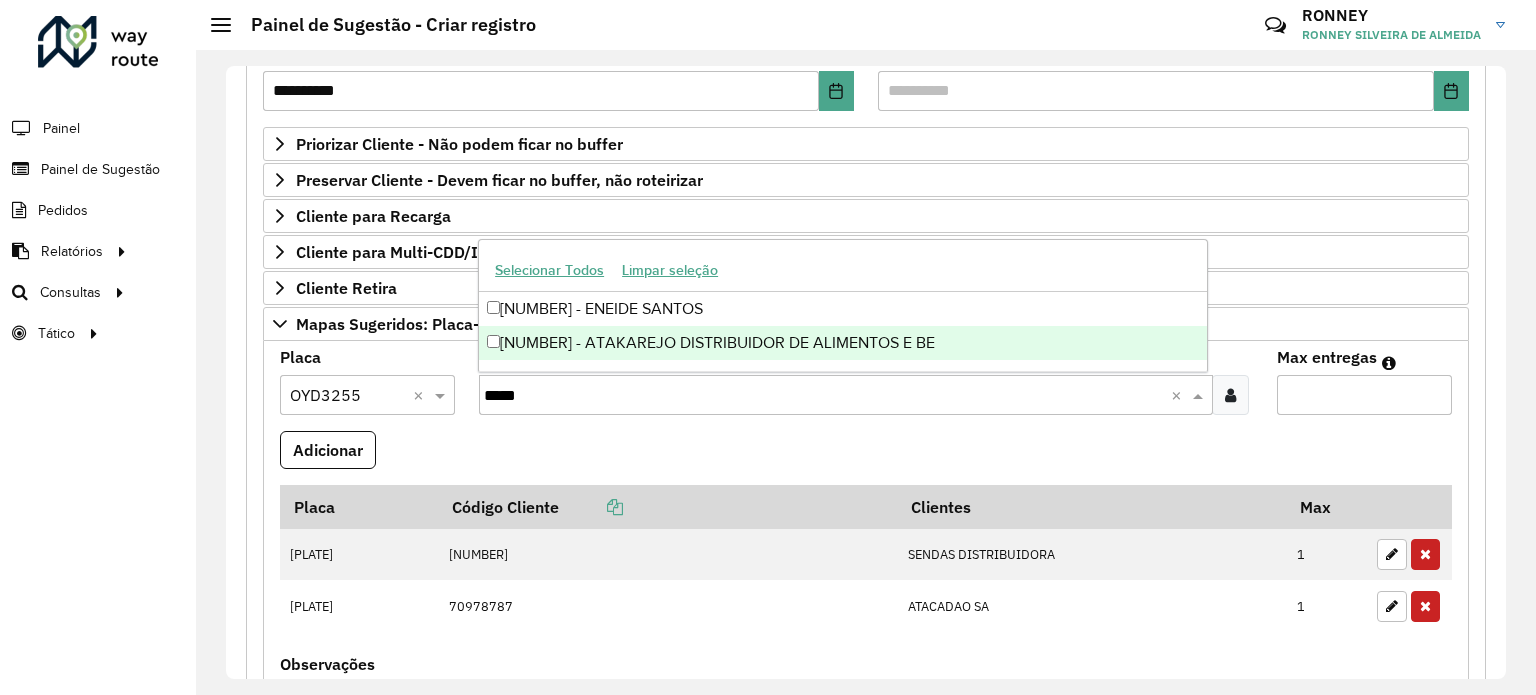 click on "[NUMBER] - ATAKAREJO DISTRIBUIDOR DE ALIMENTOS E BE" at bounding box center [843, 343] 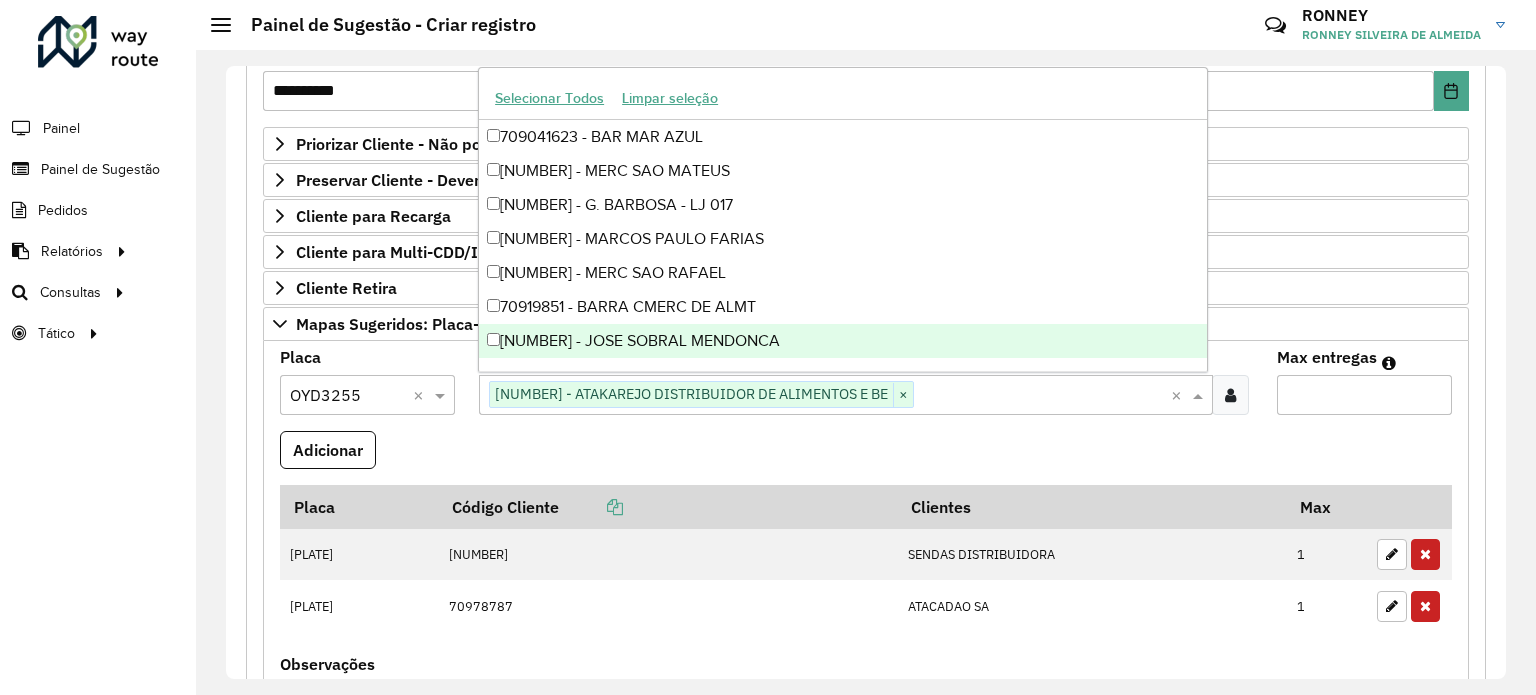 click on "Max entregas" at bounding box center [1364, 395] 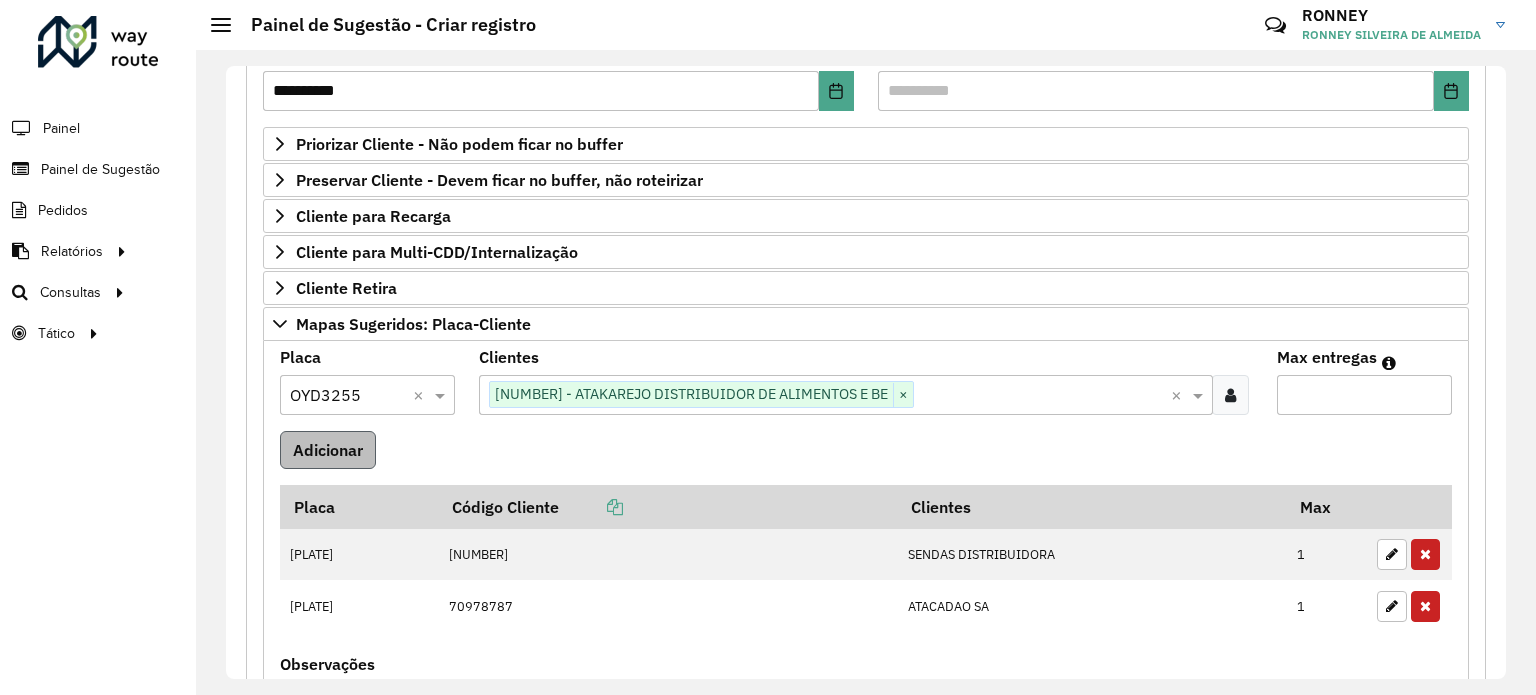 type on "*" 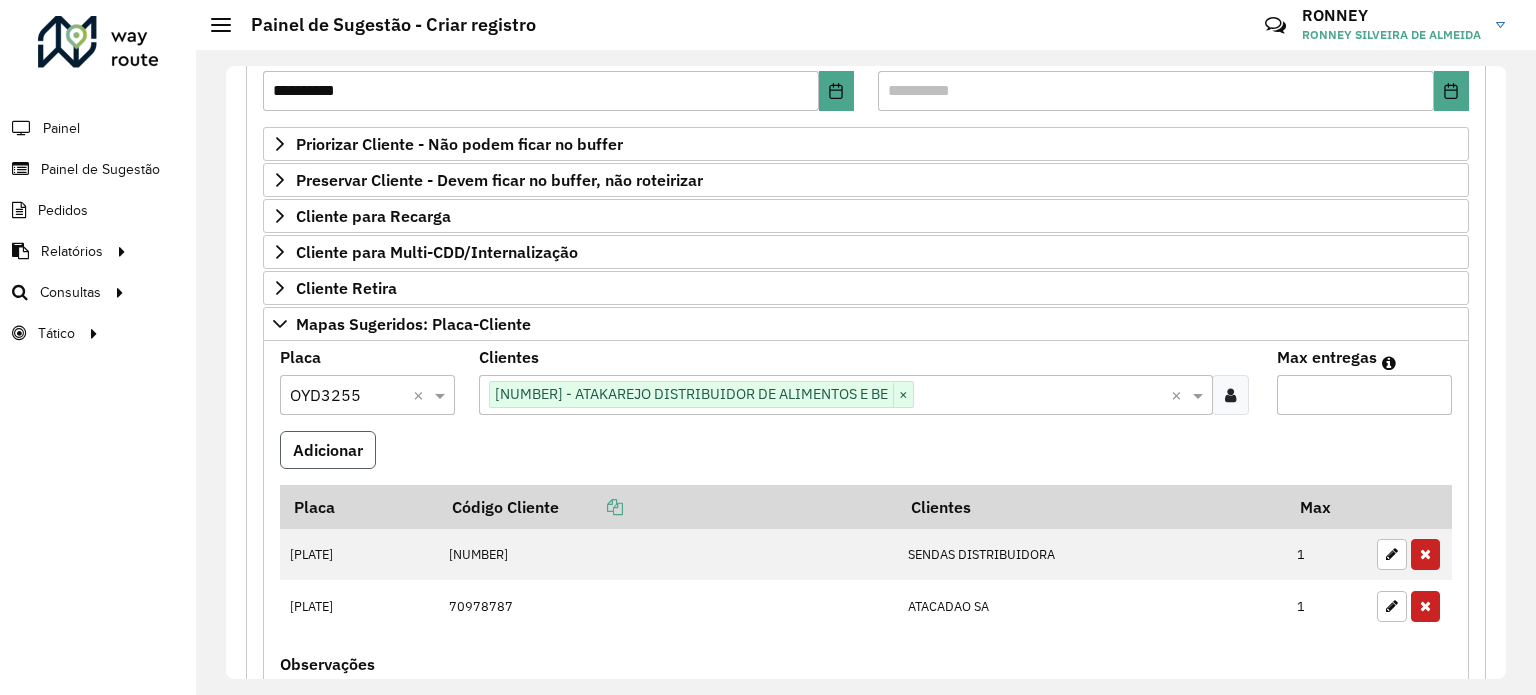click on "Adicionar" at bounding box center [328, 450] 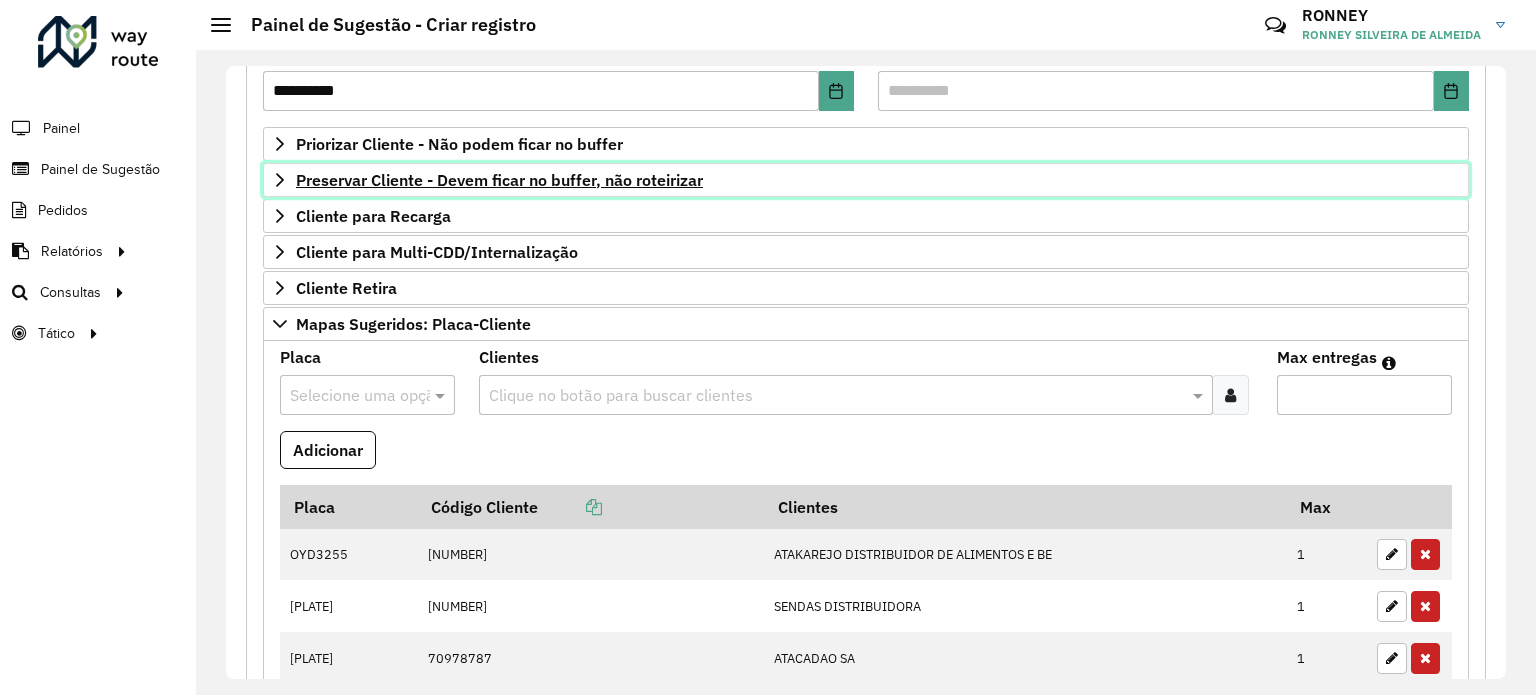 click on "Preservar Cliente - Devem ficar no buffer, não roteirizar" at bounding box center [499, 180] 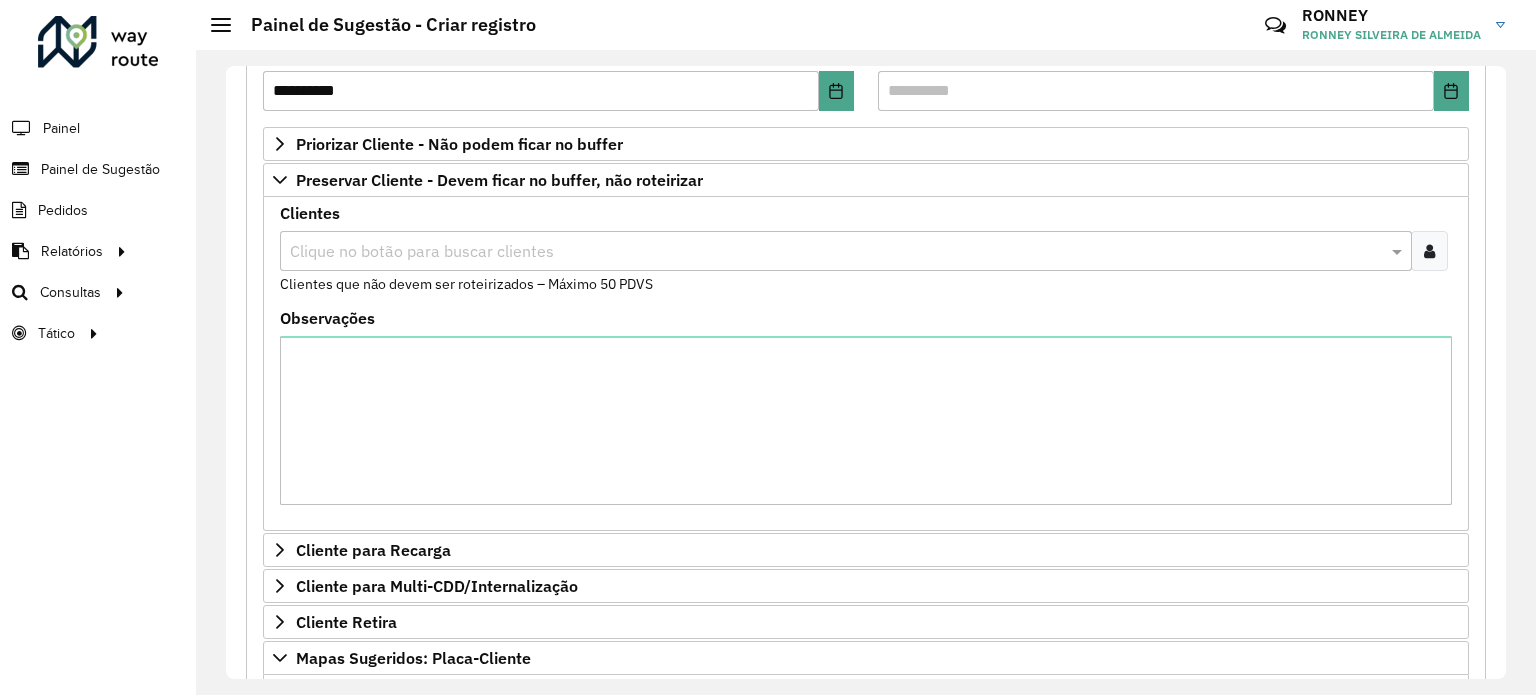 click at bounding box center [836, 252] 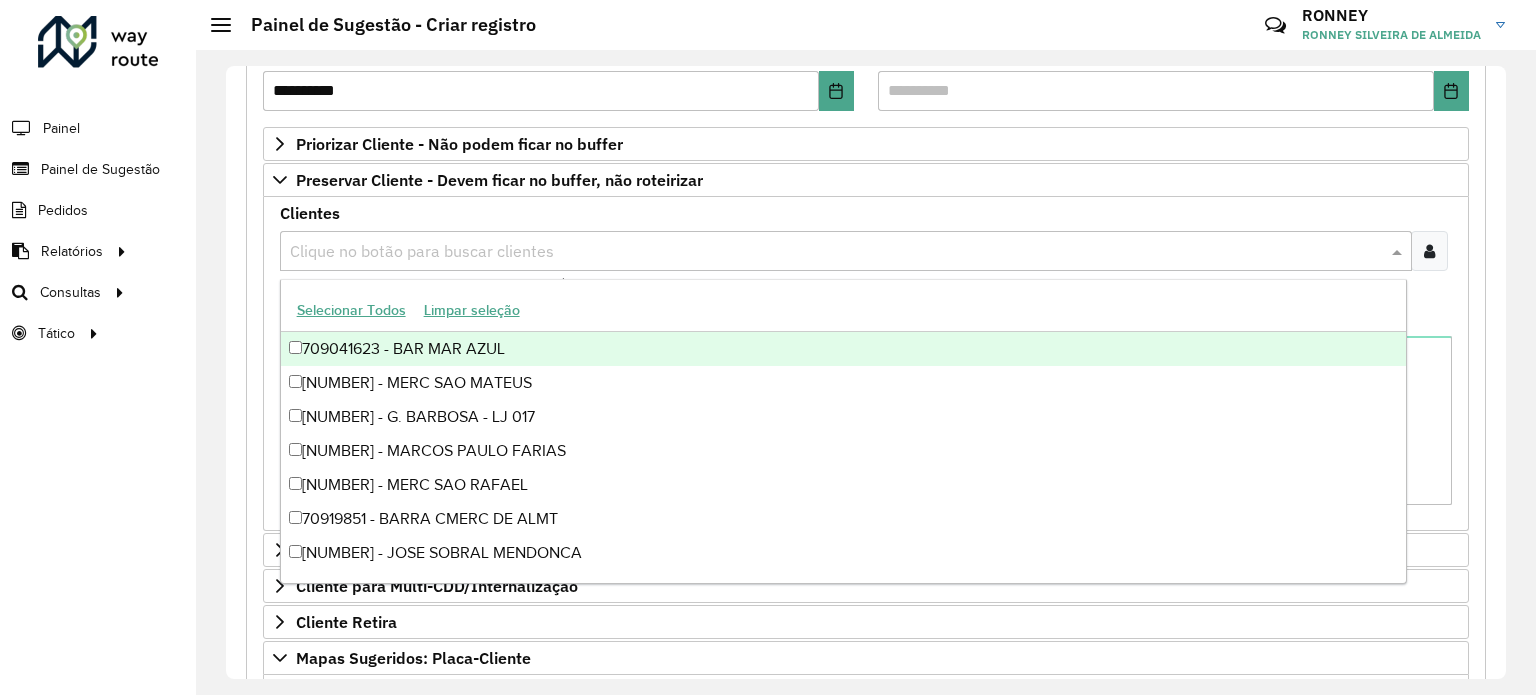paste on "*****" 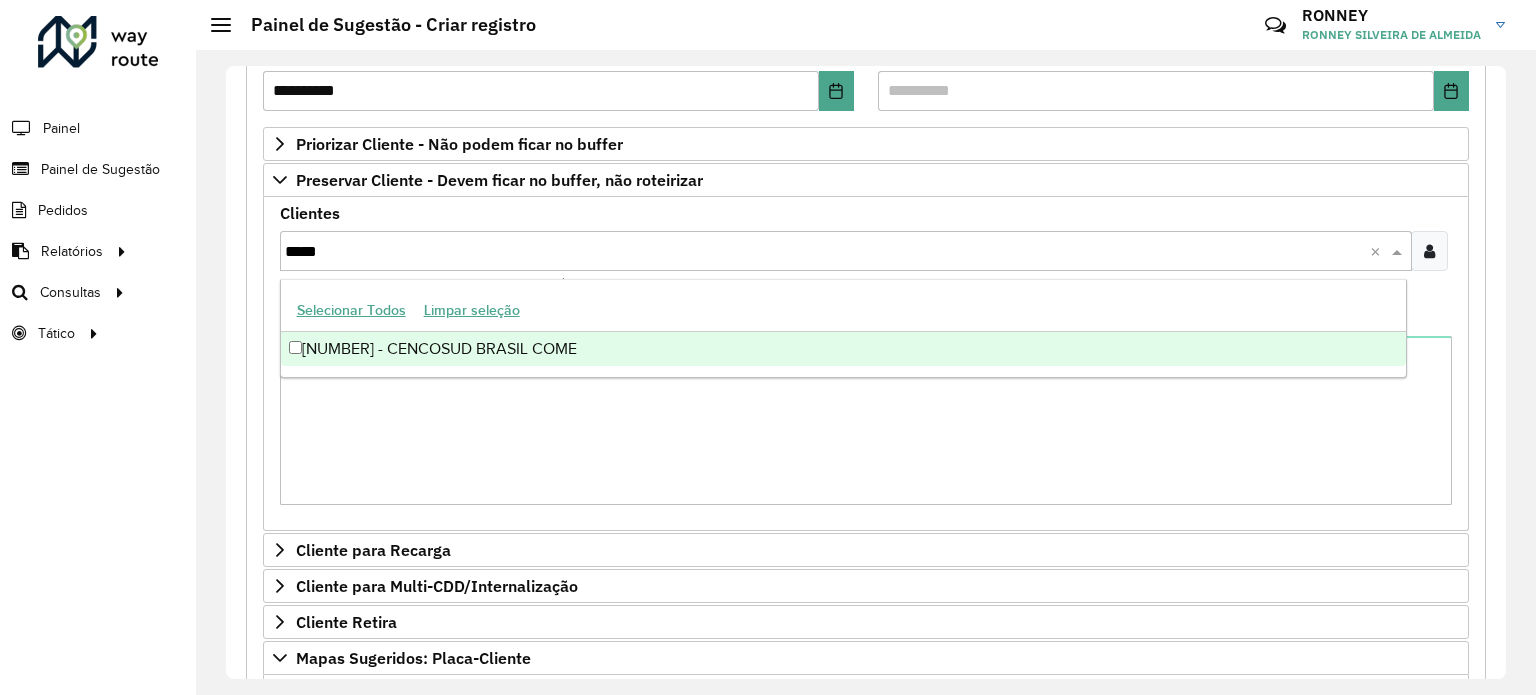 click on "[NUMBER] - CENCOSUD BRASIL COME" at bounding box center (843, 349) 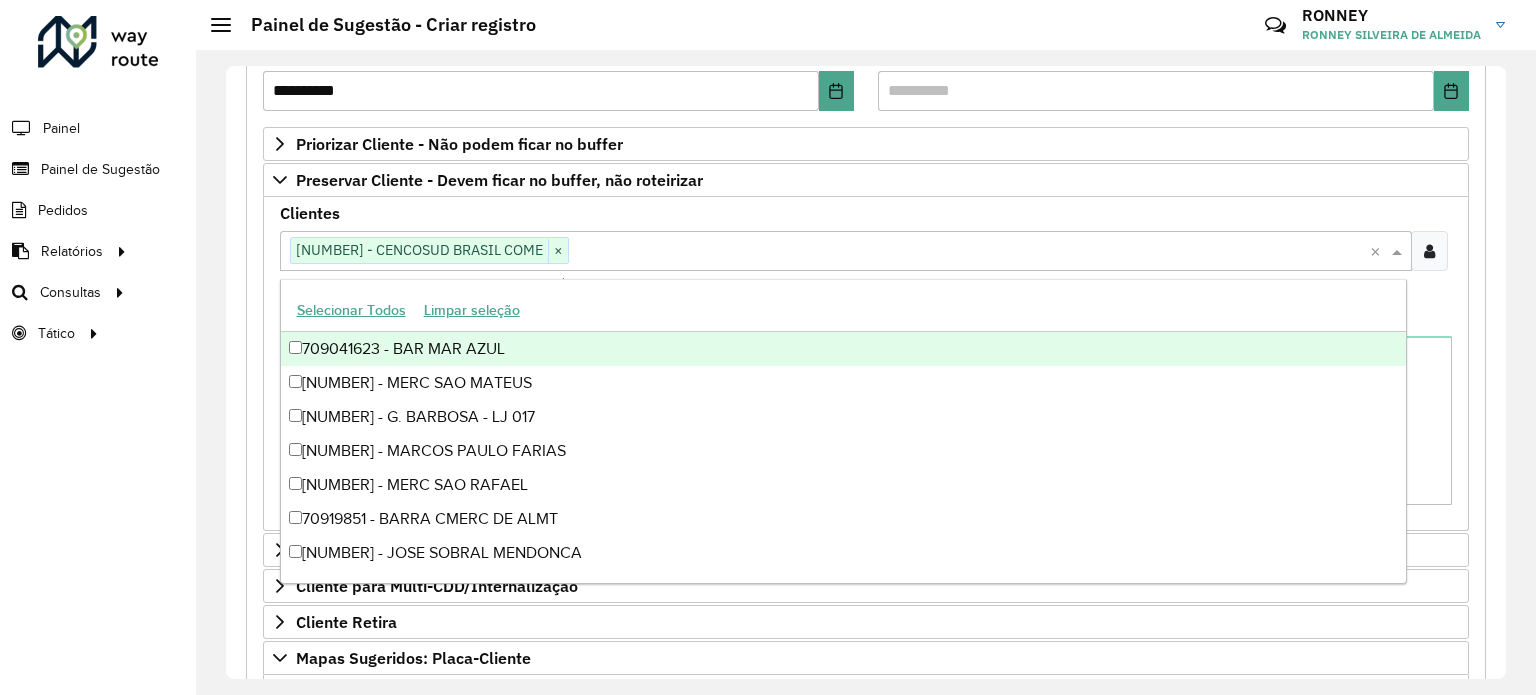 click on "Clientes Clique no botão para buscar clientes [NUMBER] - CENCOSUD BRASIL COME × × Clientes que não devem ser roteirizados – Máximo 50 PDVS" at bounding box center (866, 250) 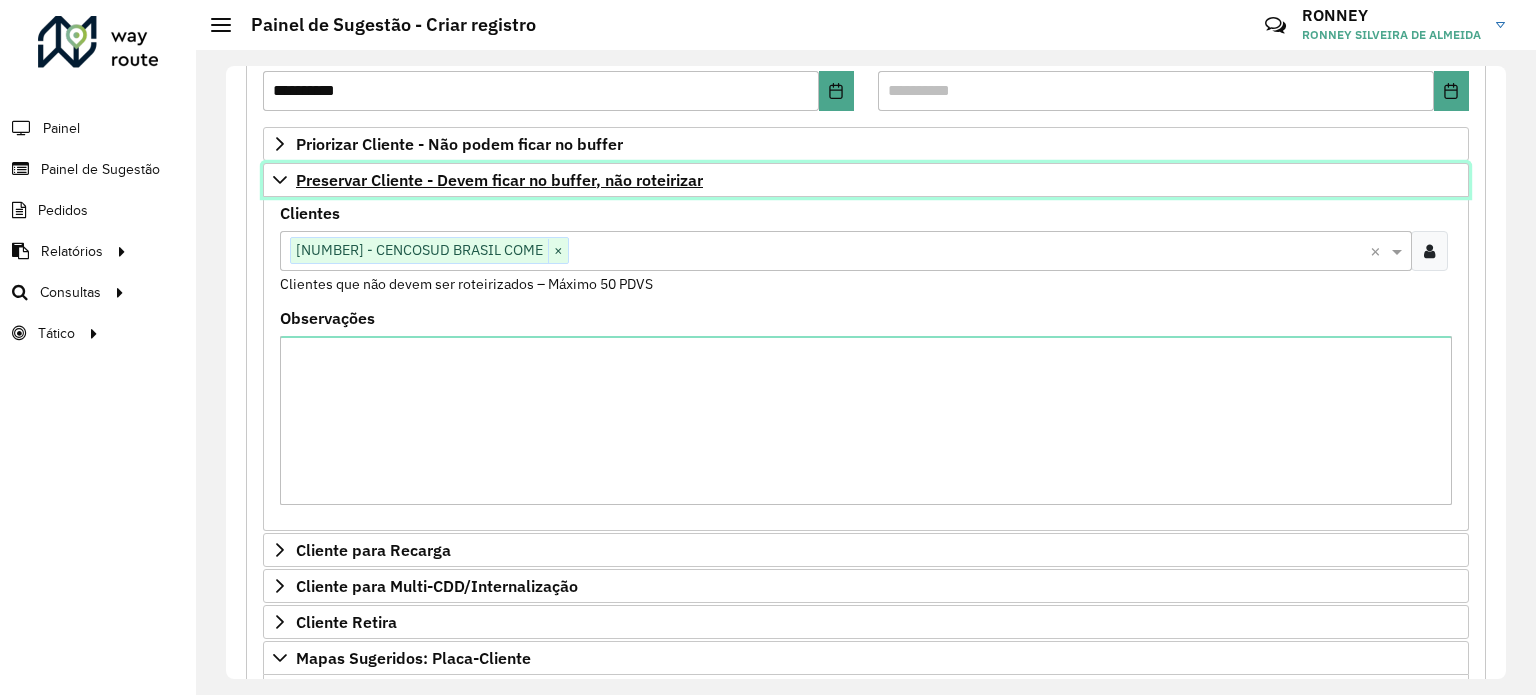 click on "Preservar Cliente - Devem ficar no buffer, não roteirizar" at bounding box center (866, 180) 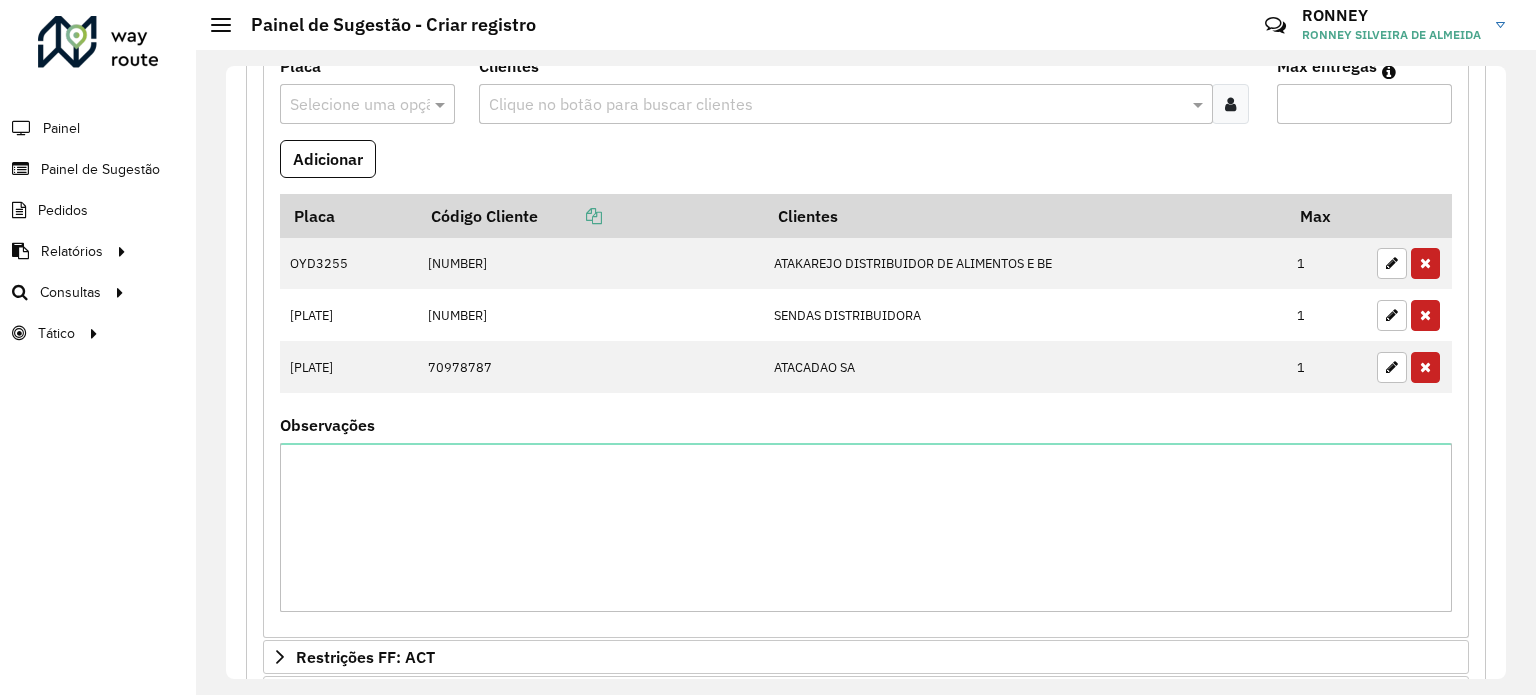 scroll, scrollTop: 600, scrollLeft: 0, axis: vertical 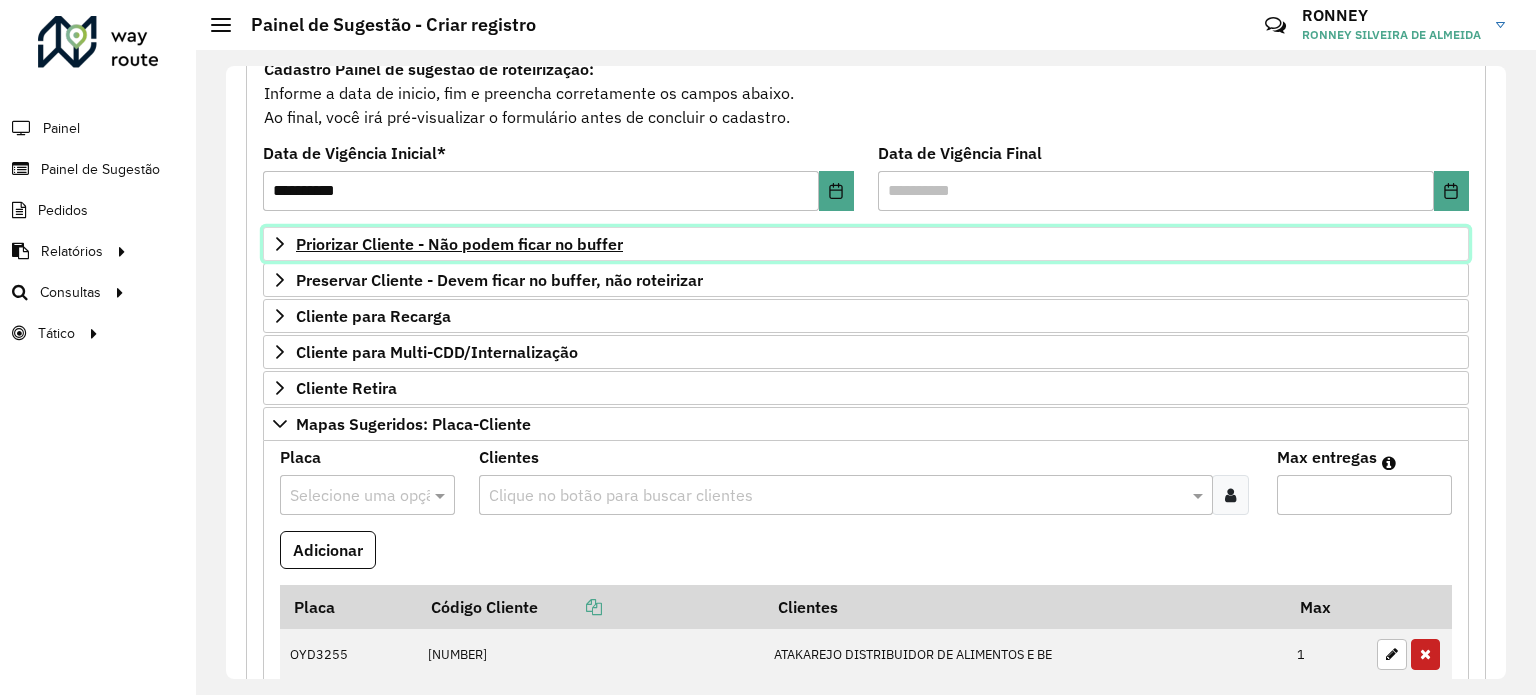 click on "Priorizar Cliente - Não podem ficar no buffer" at bounding box center [459, 244] 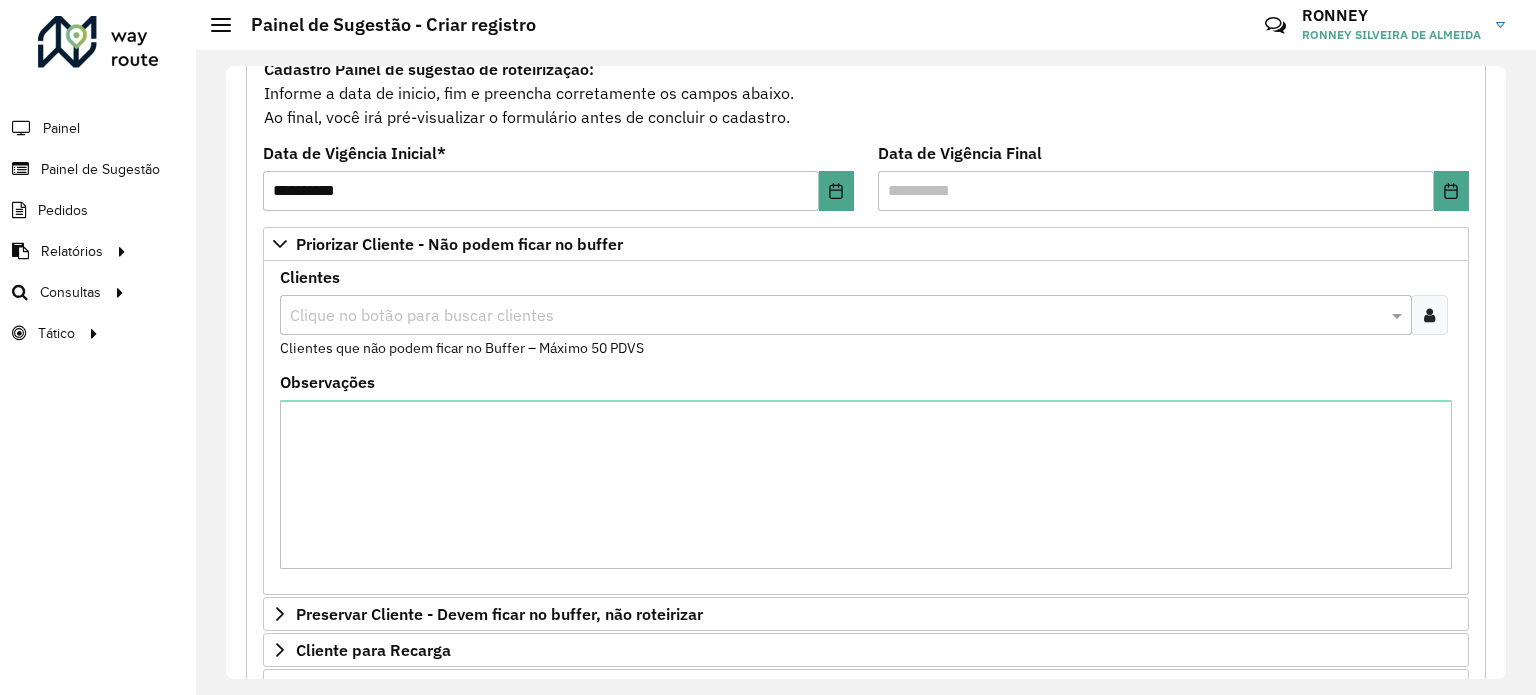 click at bounding box center (836, 316) 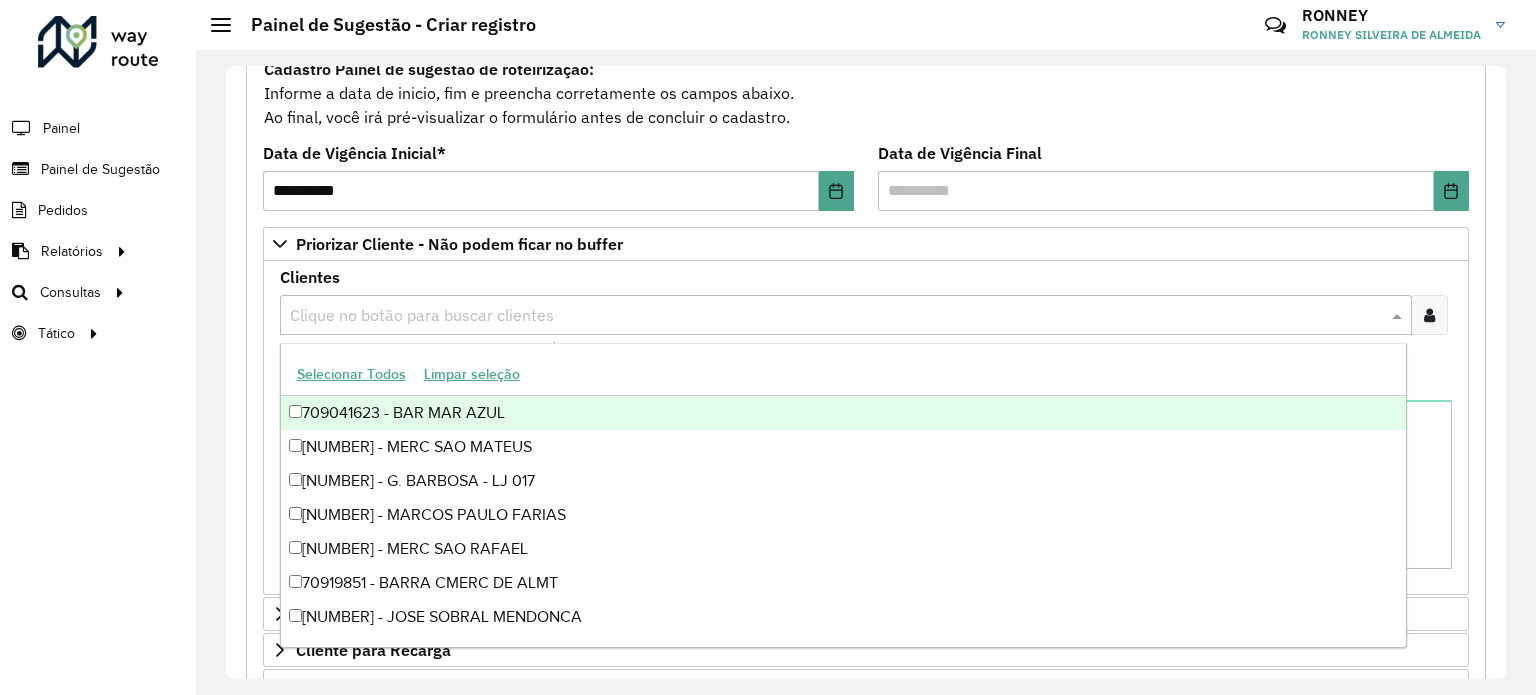 paste on "*****" 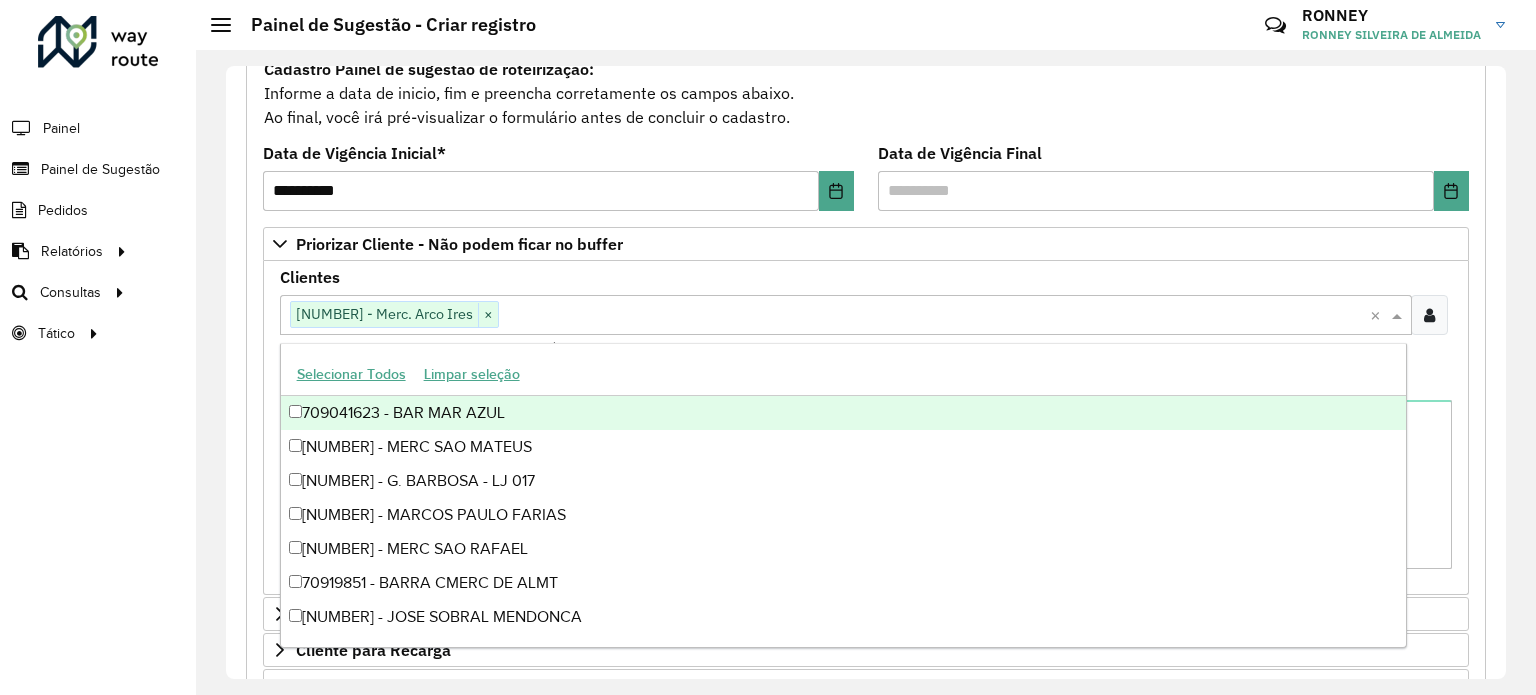 paste on "*****" 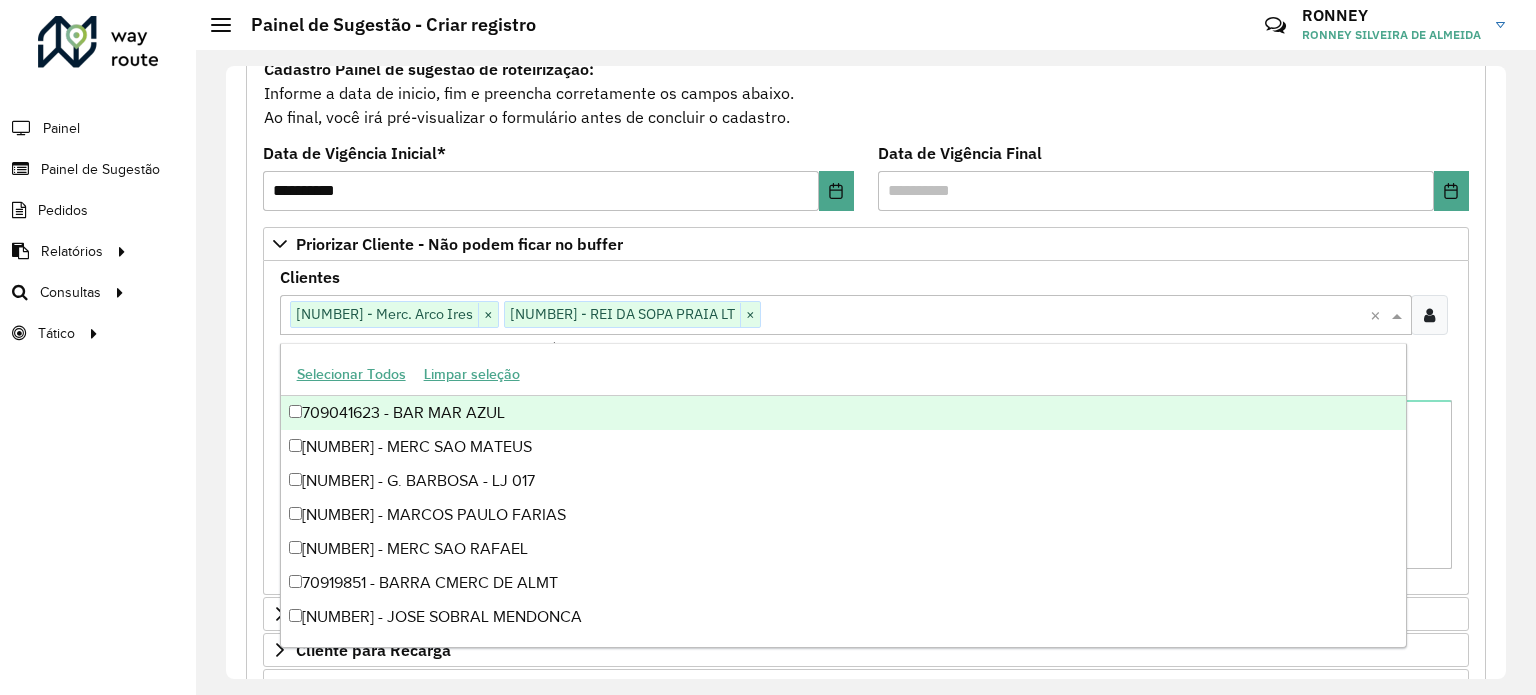 paste on "*****" 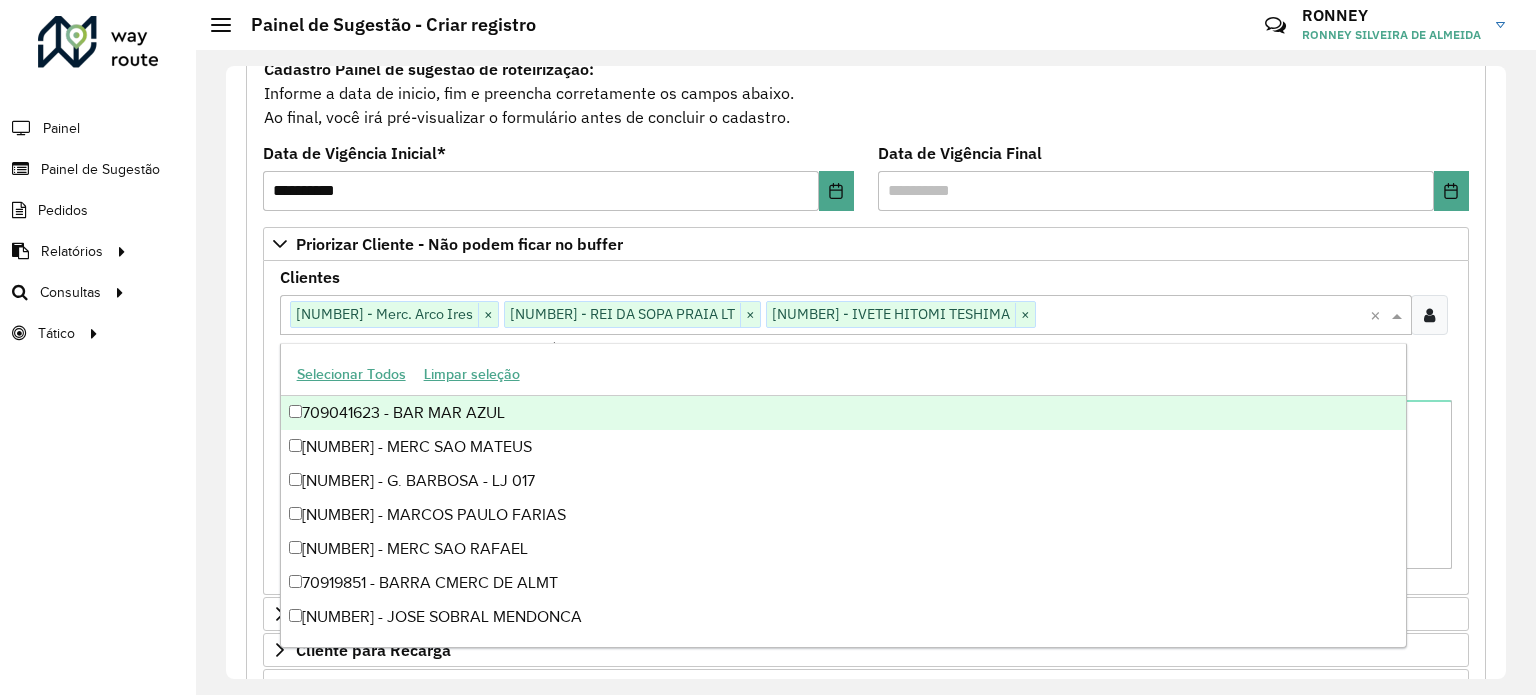 paste on "*****" 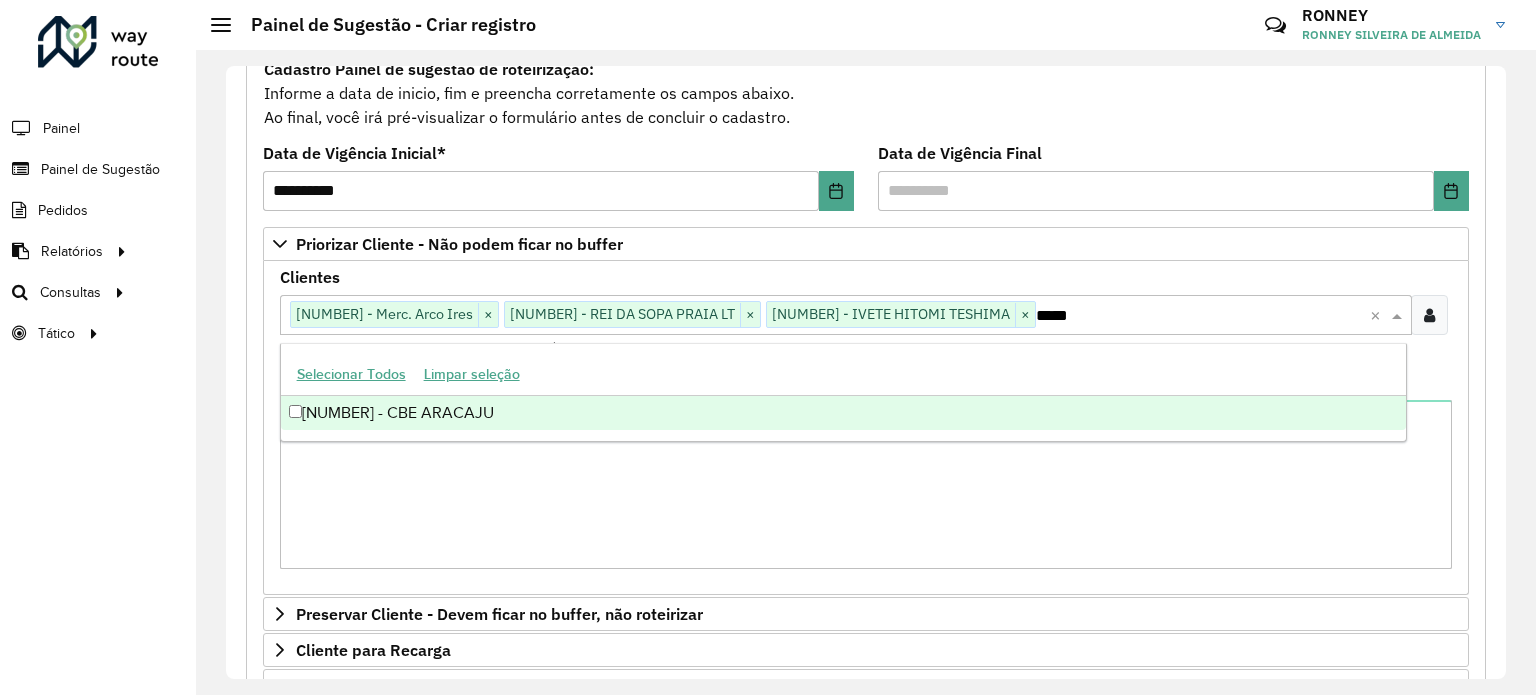 type 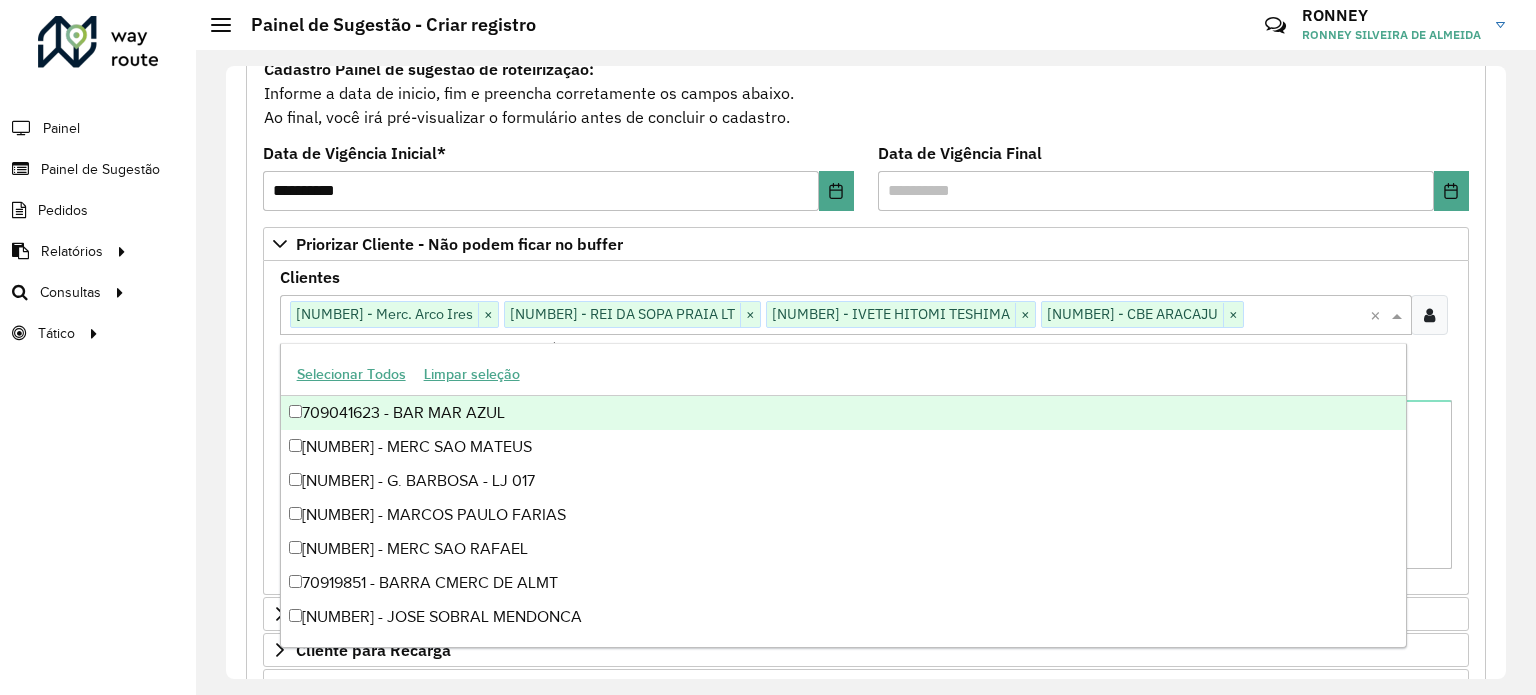 click on "Clientes Clique no botão para buscar clientes [NUMBER] - Merc. Arco Ires × [NUMBER] - REI DA SOPA PRAIA LT × [NUMBER] - IVETE HITOMI TESHIMA × [NUMBER] - CBE ARACAJU × × Clientes que não podem ficar no Buffer – Máximo 50 PDVS" at bounding box center (866, 314) 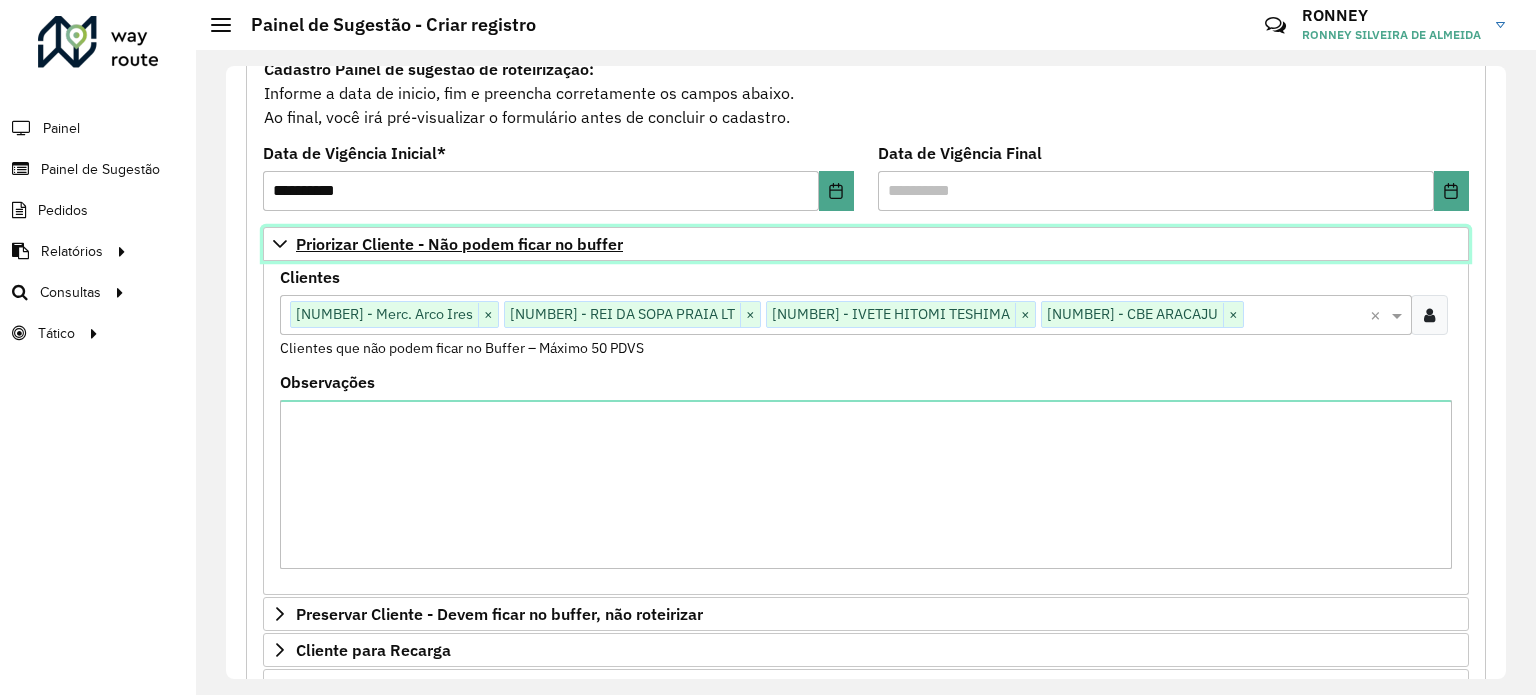 click on "Priorizar Cliente - Não podem ficar no buffer" at bounding box center [459, 244] 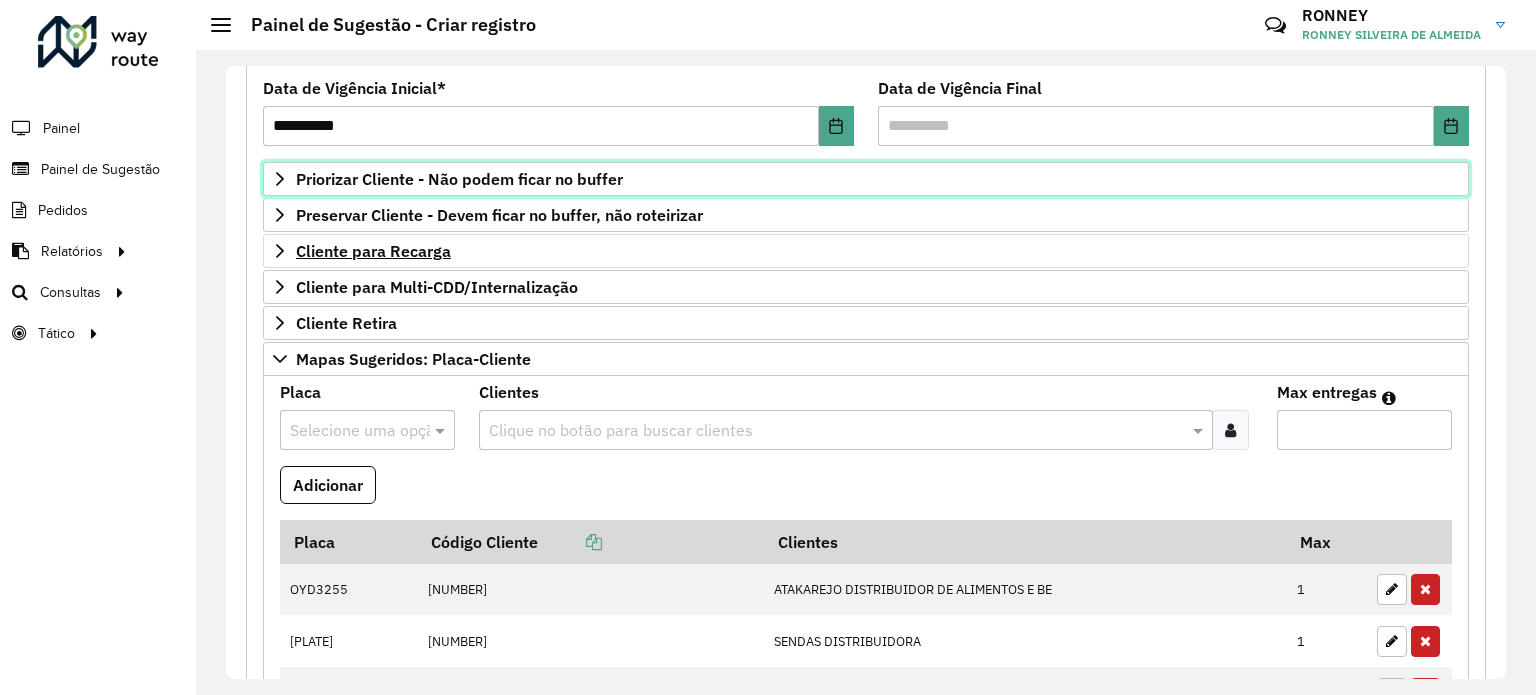 scroll, scrollTop: 300, scrollLeft: 0, axis: vertical 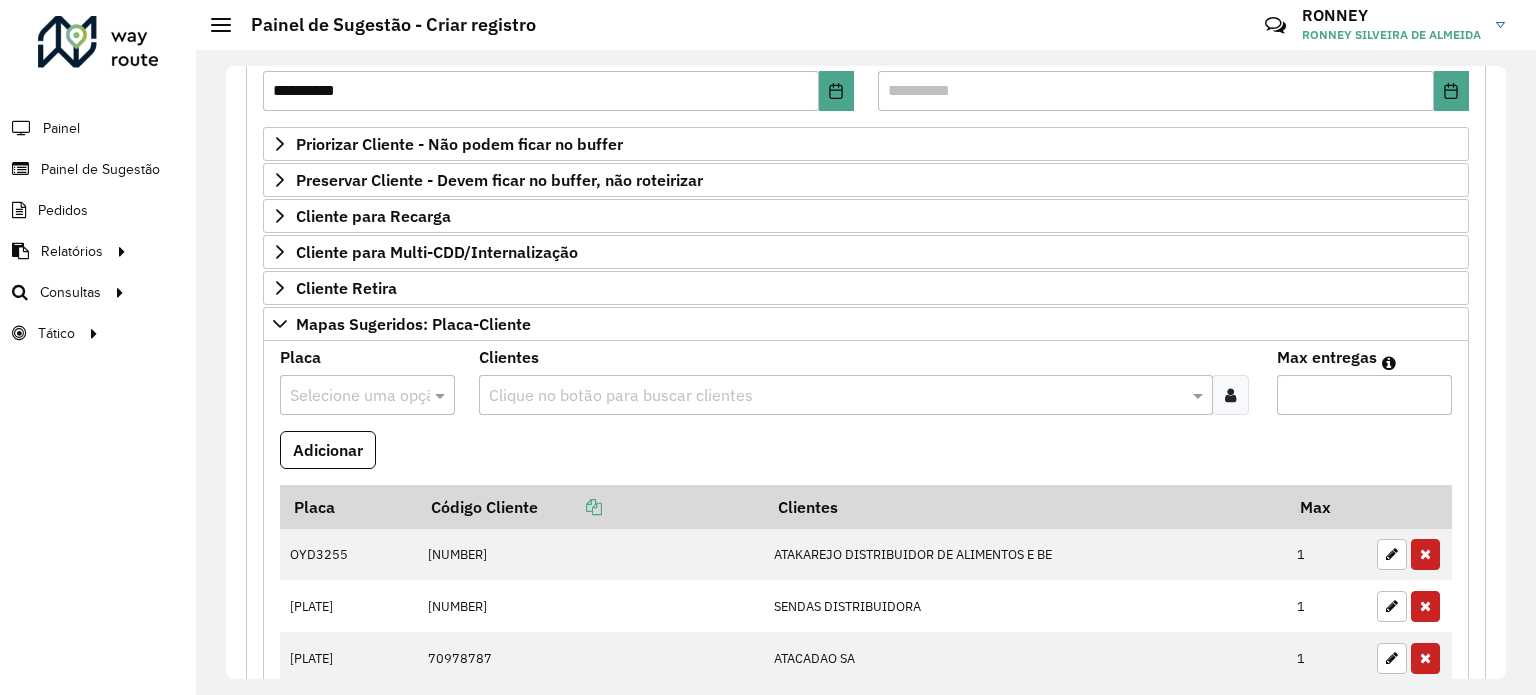 click at bounding box center (347, 396) 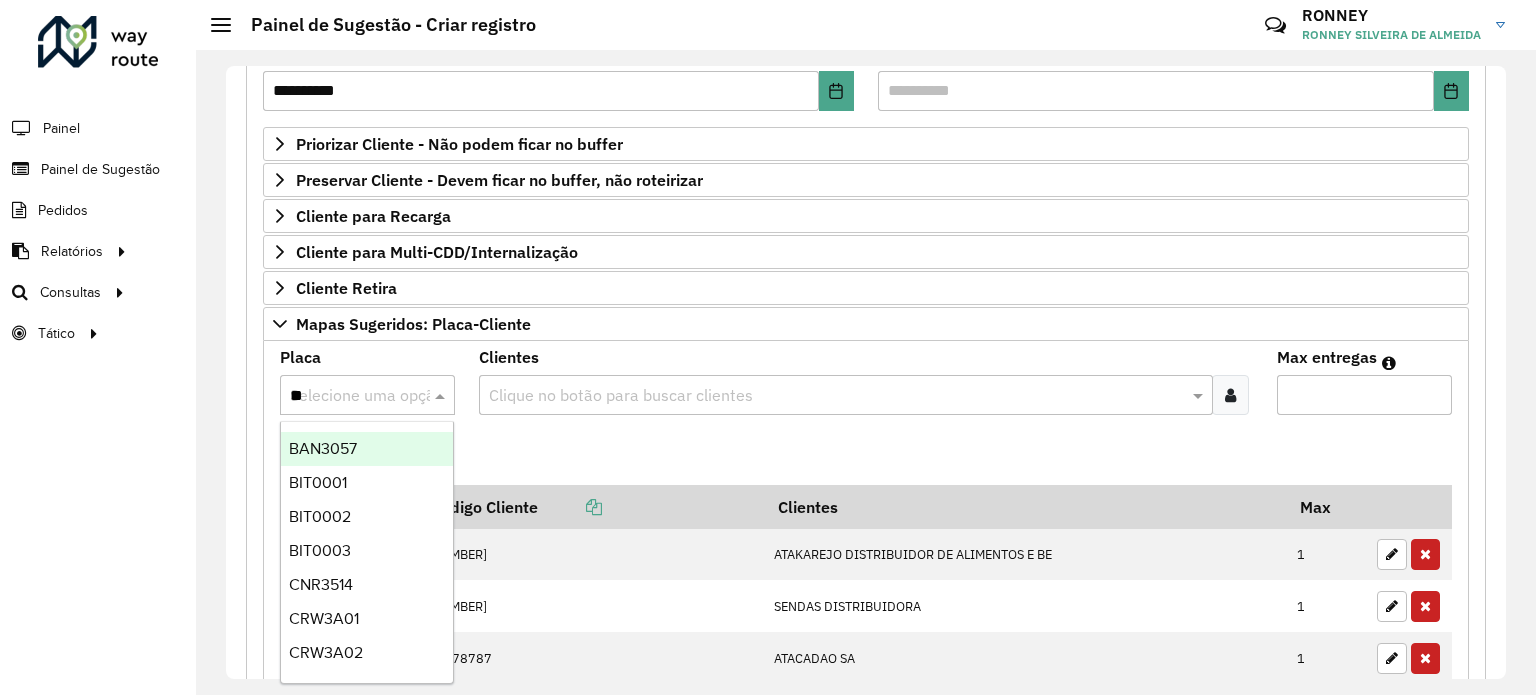 type on "***" 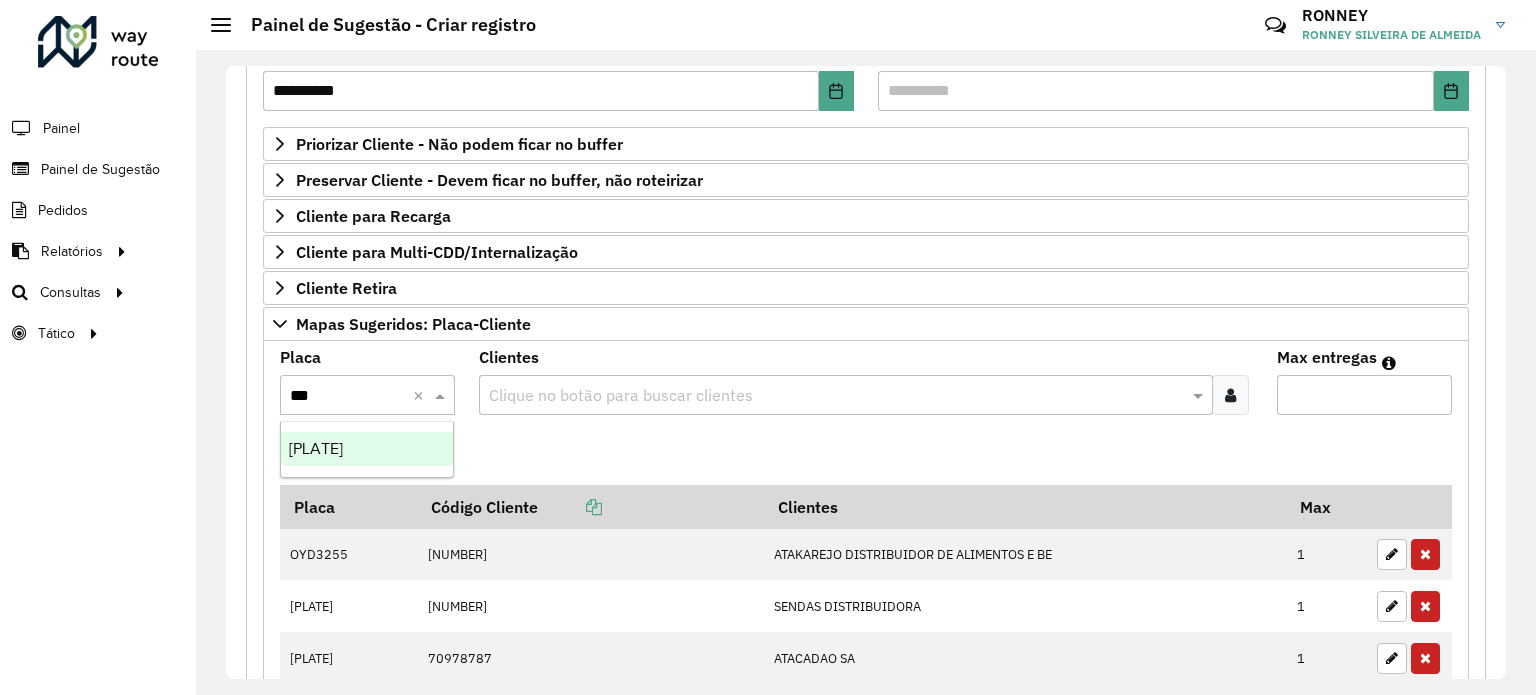 type 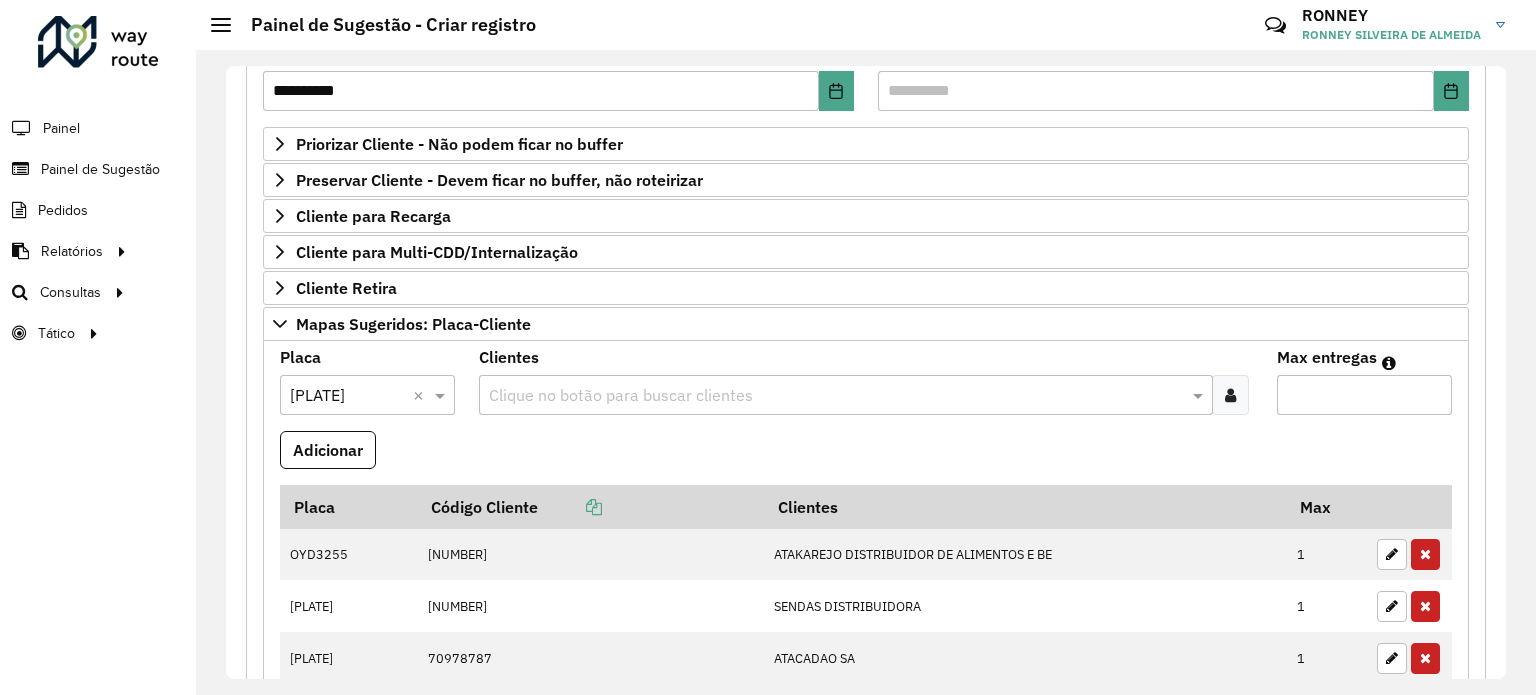 click at bounding box center (835, 396) 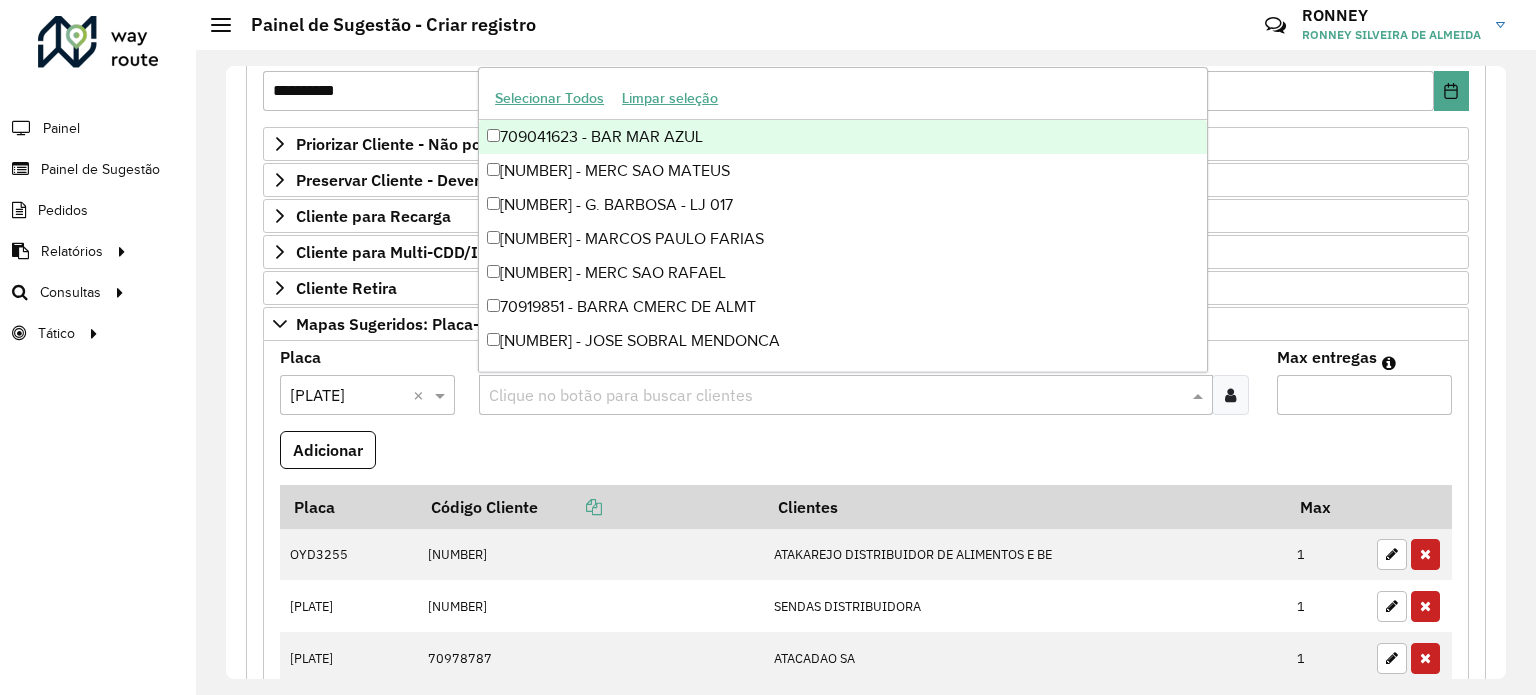 paste on "*****" 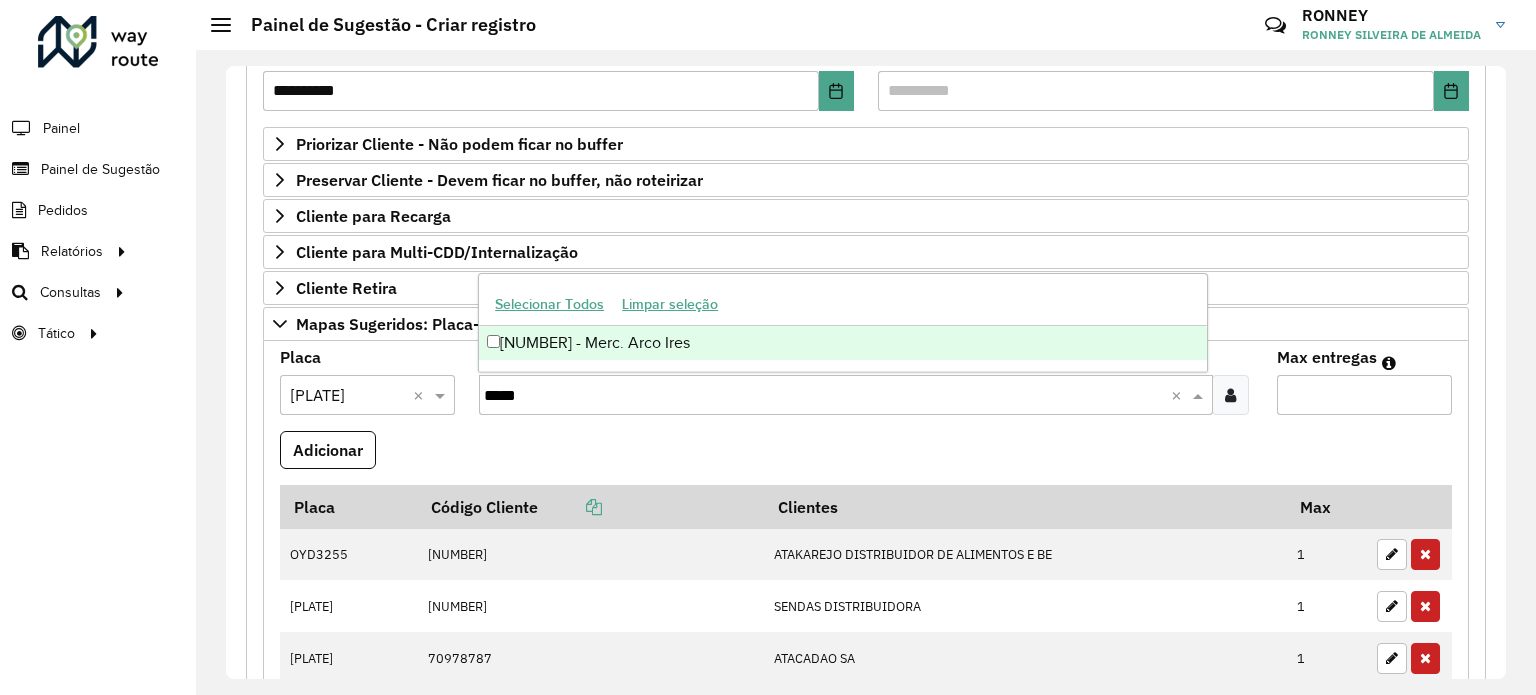 click on "[NUMBER] - Merc. Arco Ires" at bounding box center (843, 343) 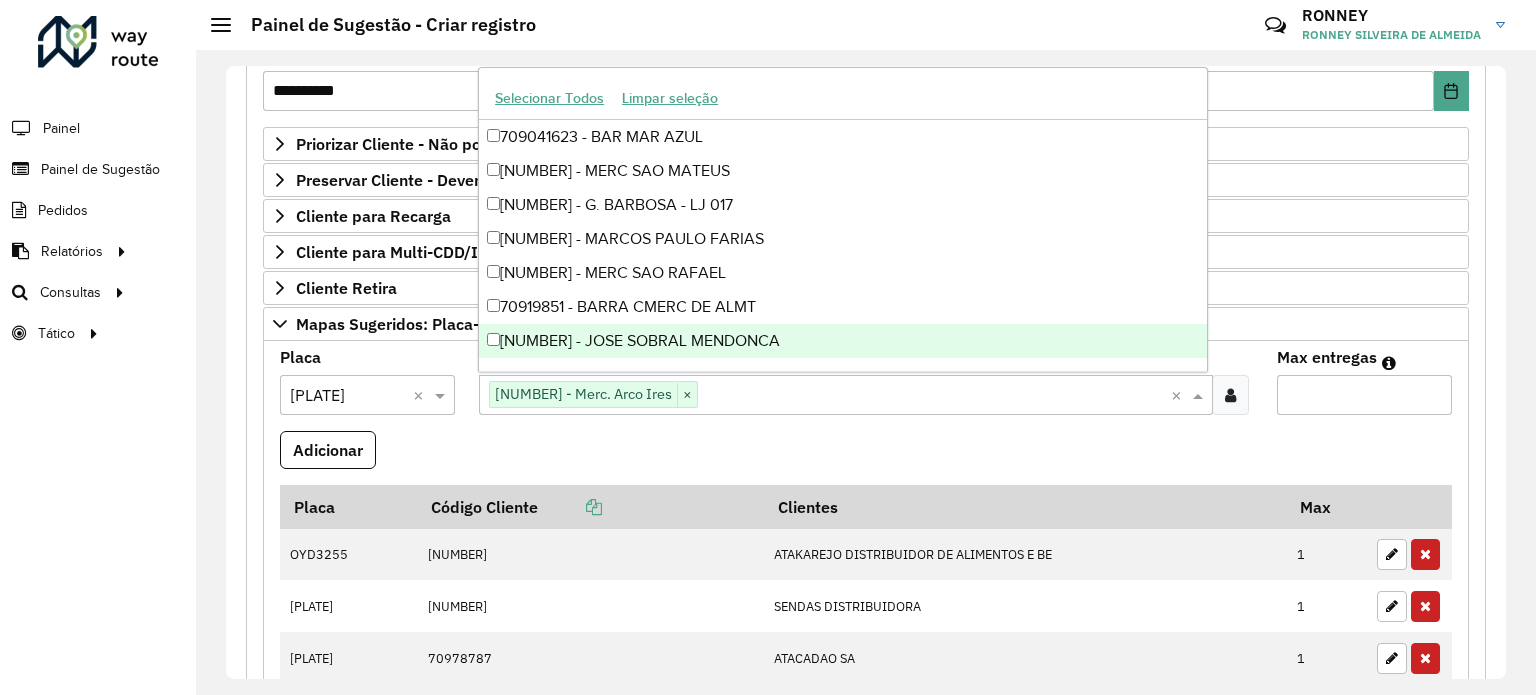 paste on "*****" 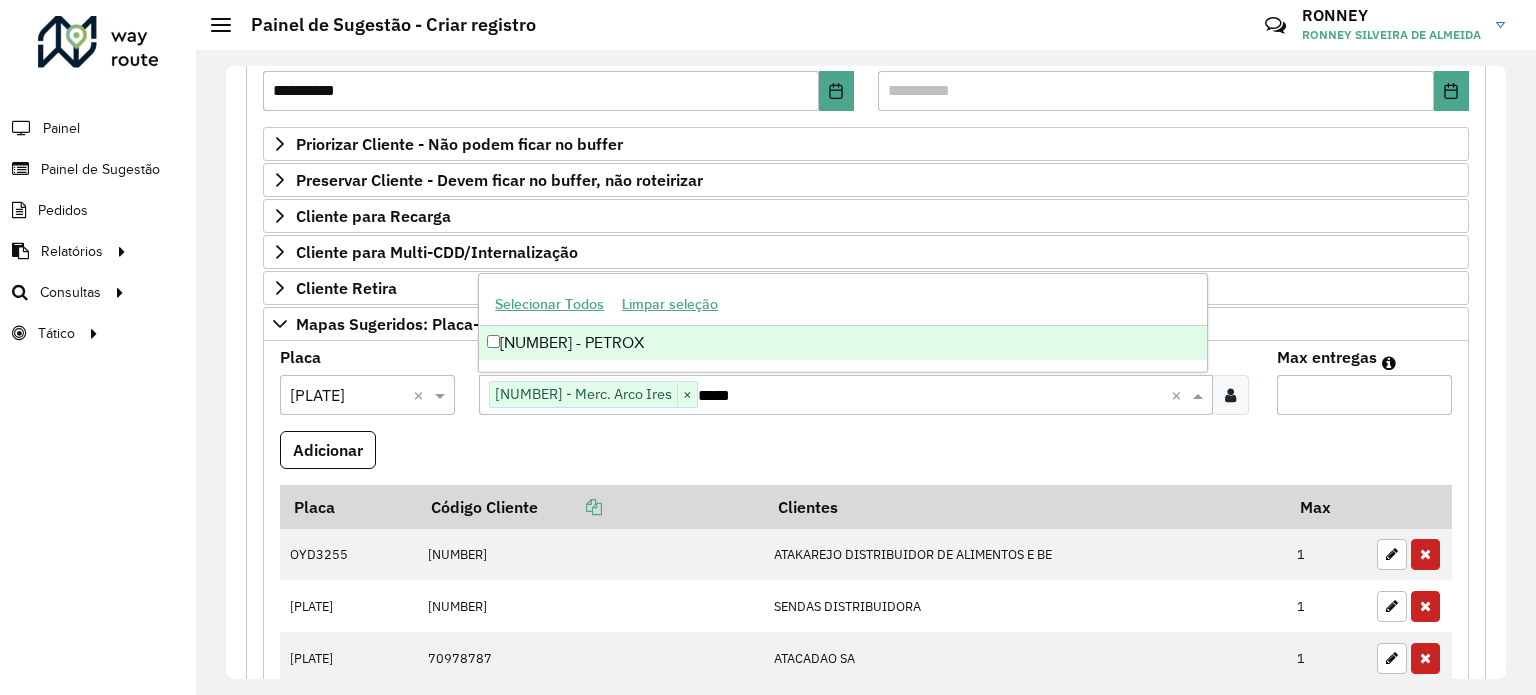 click on "[NUMBER] - PETROX" at bounding box center (843, 343) 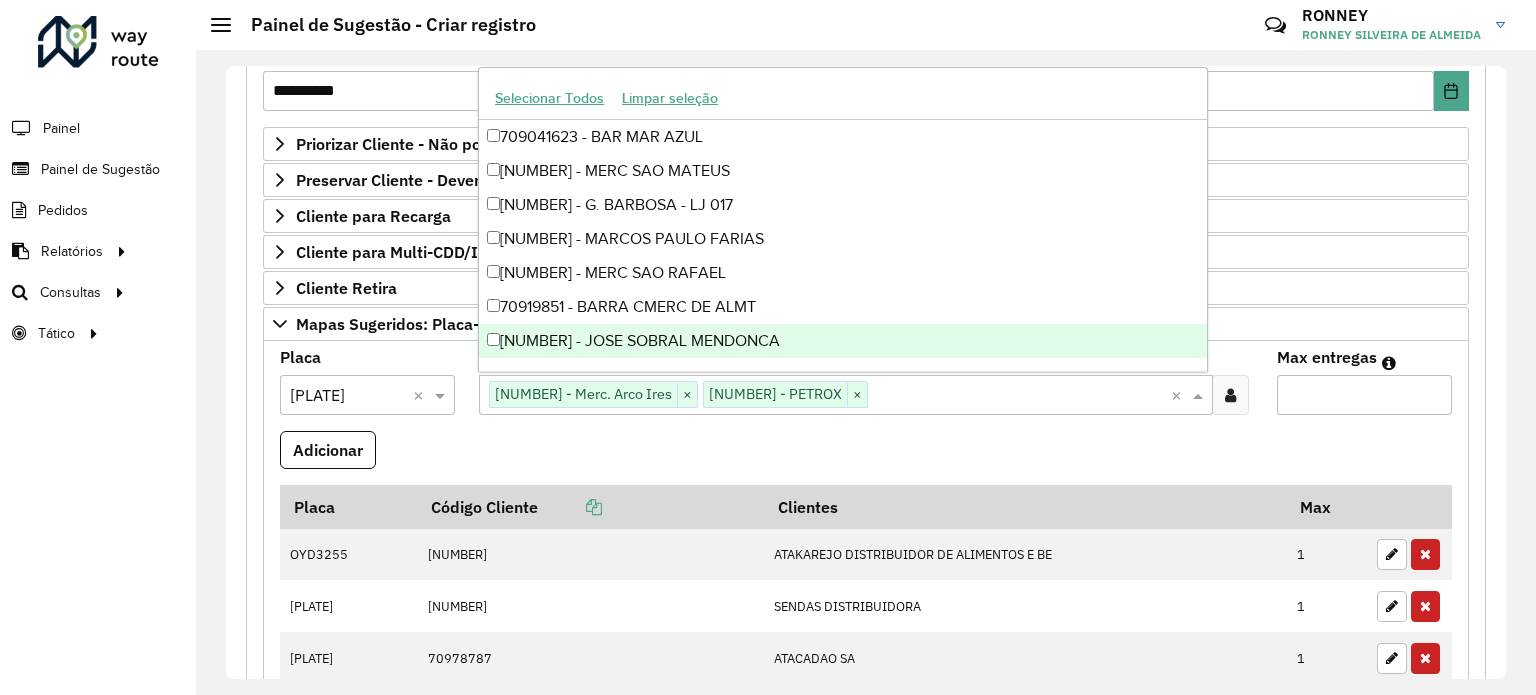 paste on "*****" 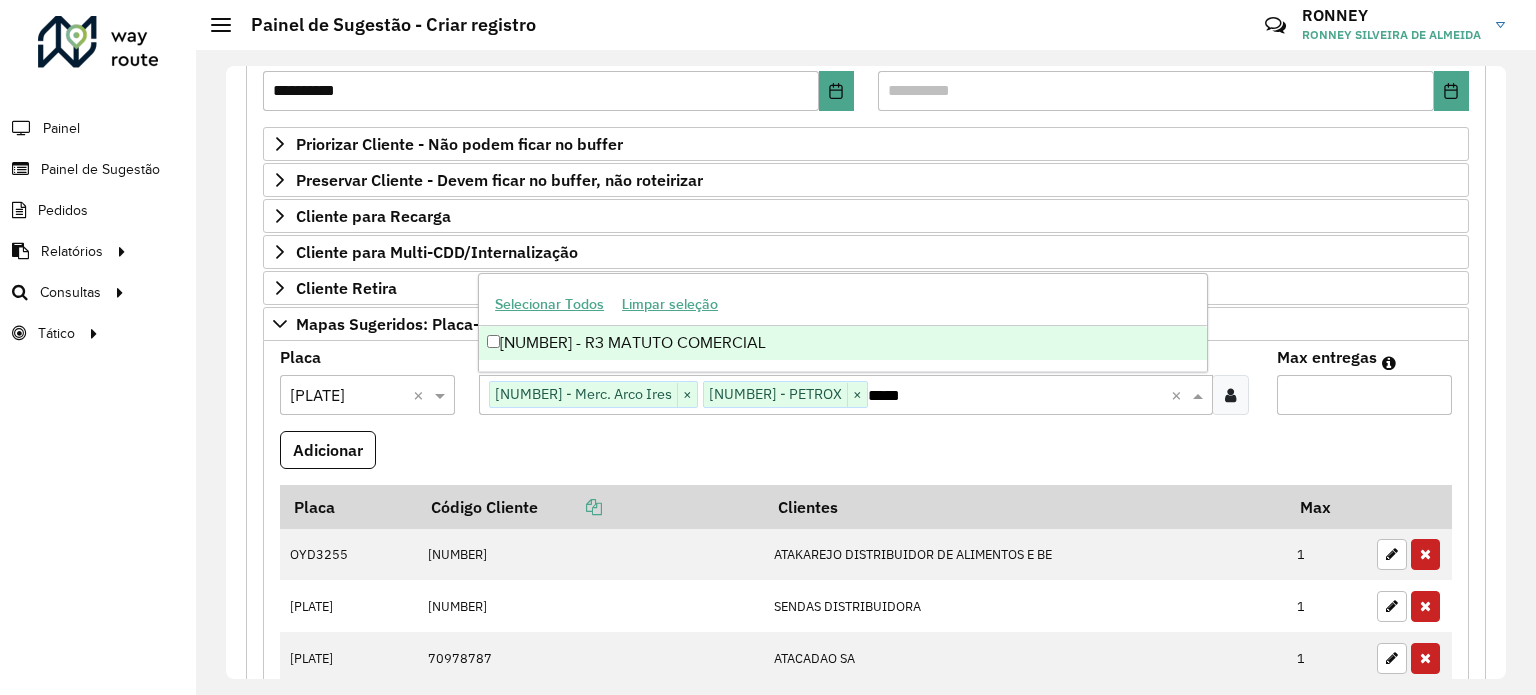 click on "[NUMBER] - R3 MATUTO COMERCIAL" at bounding box center (843, 343) 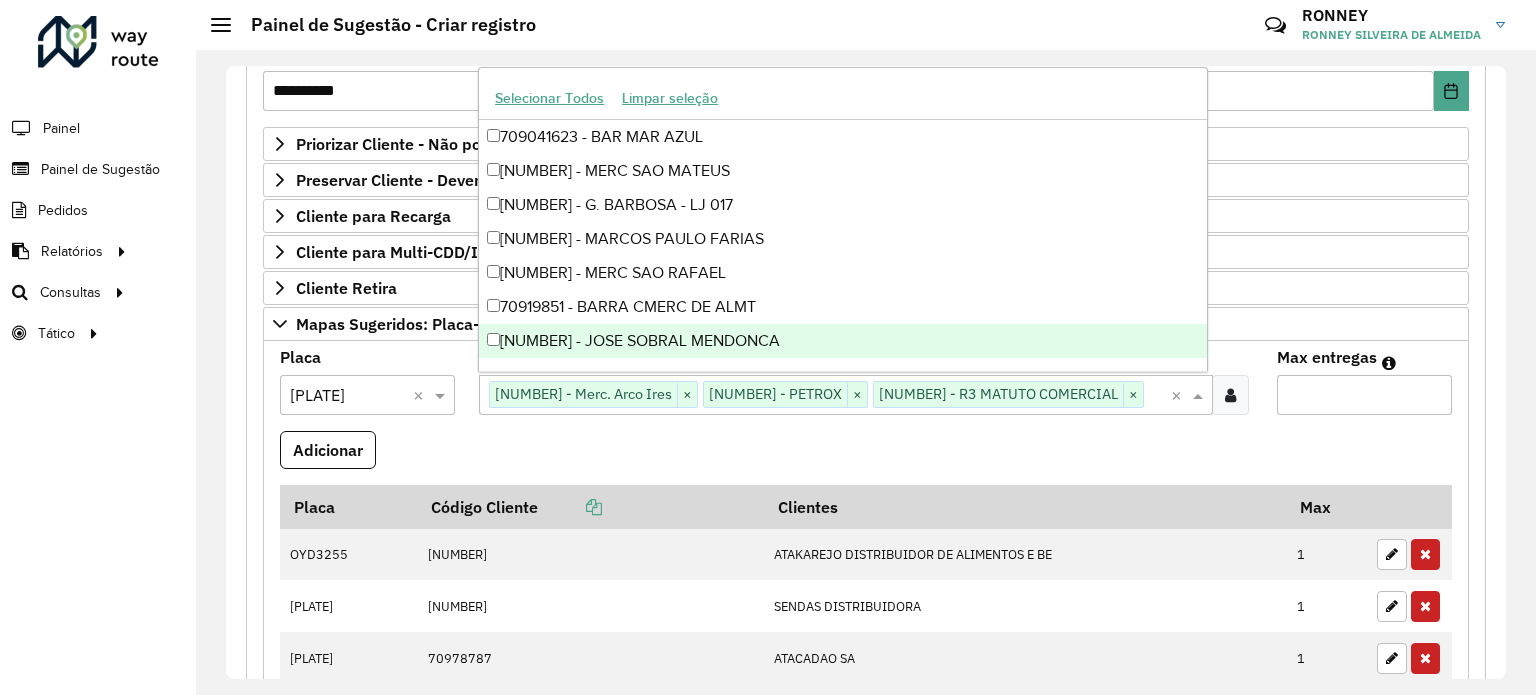 click on "Max entregas" at bounding box center [1364, 395] 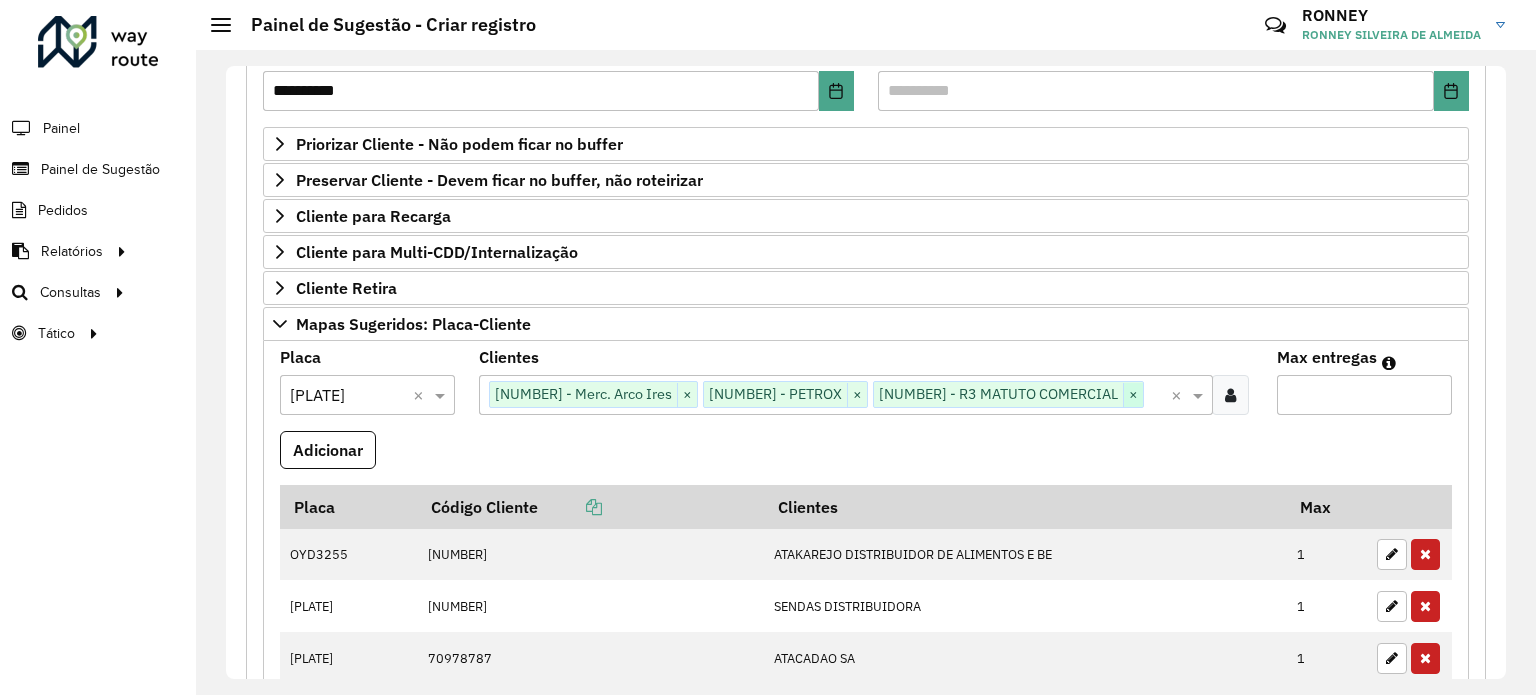 click on "×" at bounding box center (1133, 395) 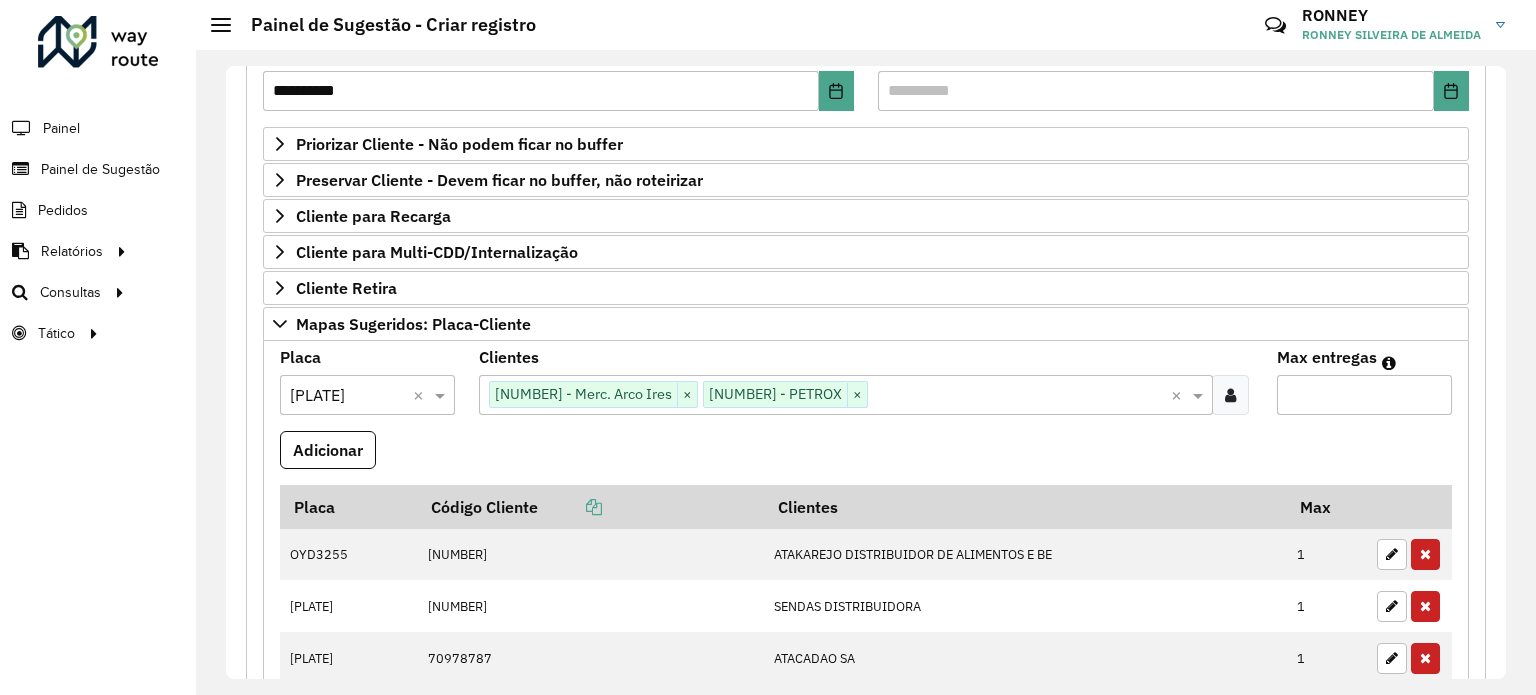 click at bounding box center [1019, 396] 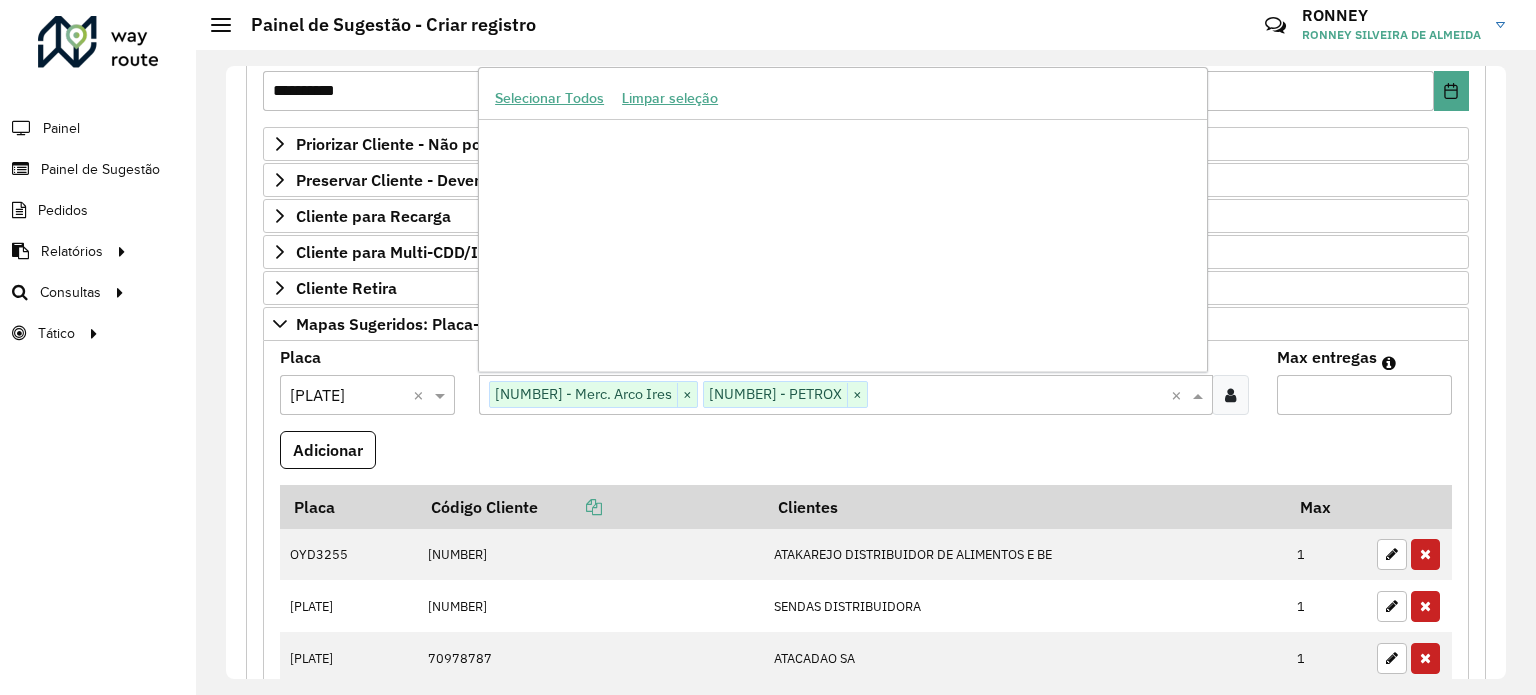 scroll, scrollTop: 414222, scrollLeft: 0, axis: vertical 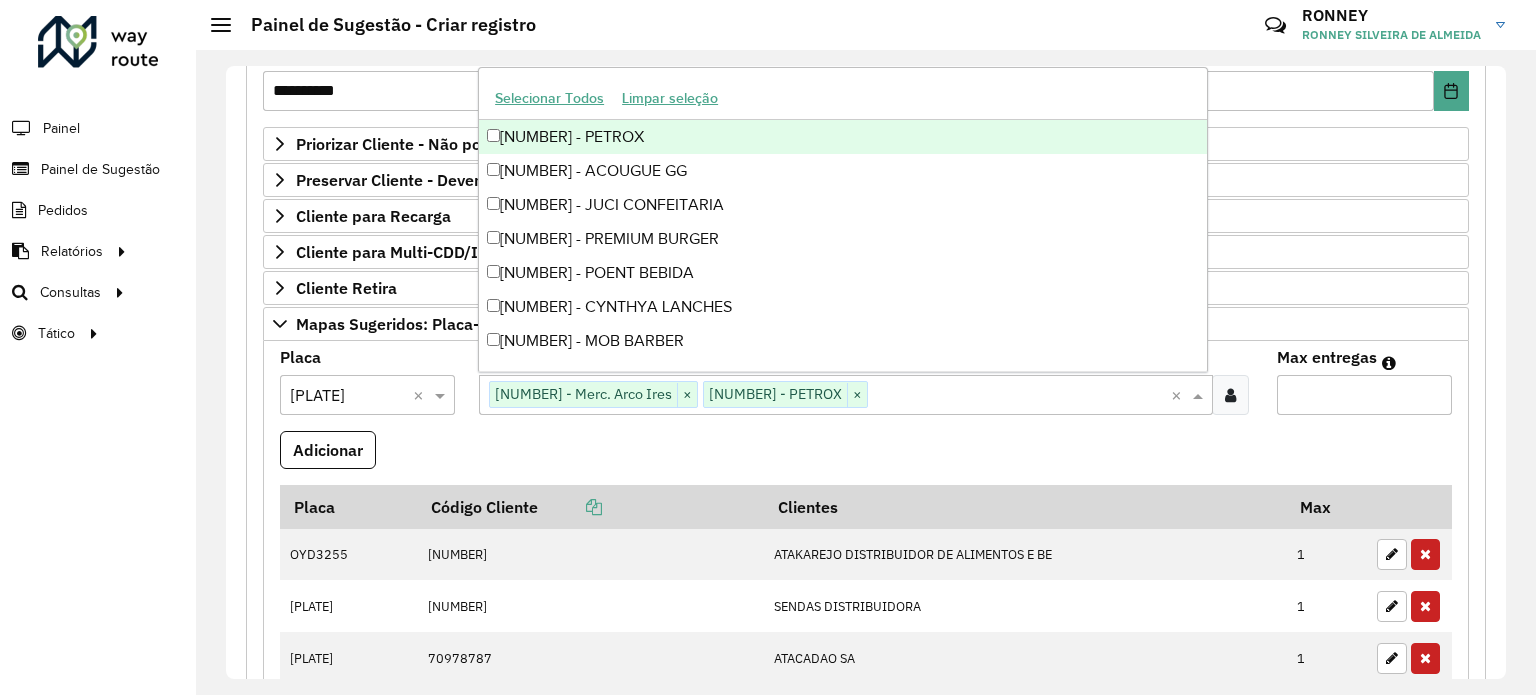 paste on "*****" 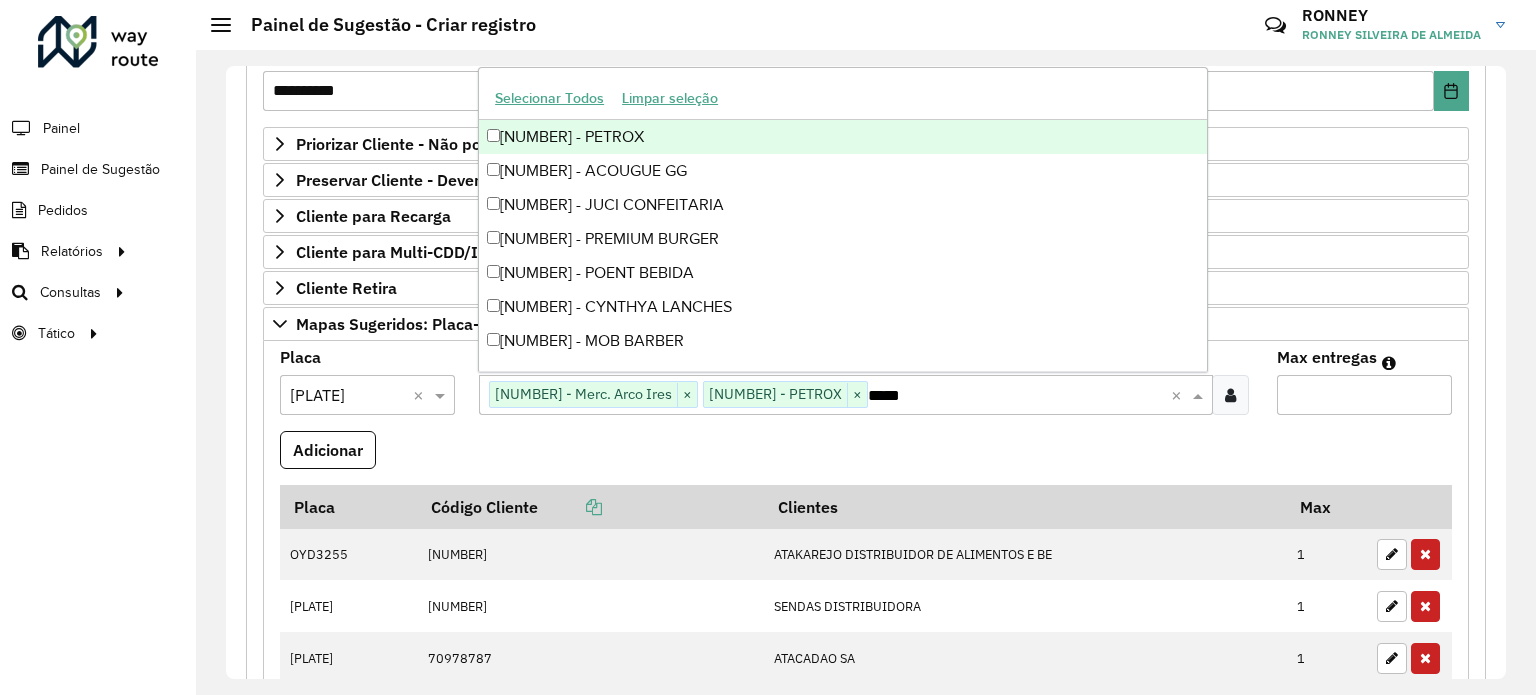 scroll, scrollTop: 0, scrollLeft: 0, axis: both 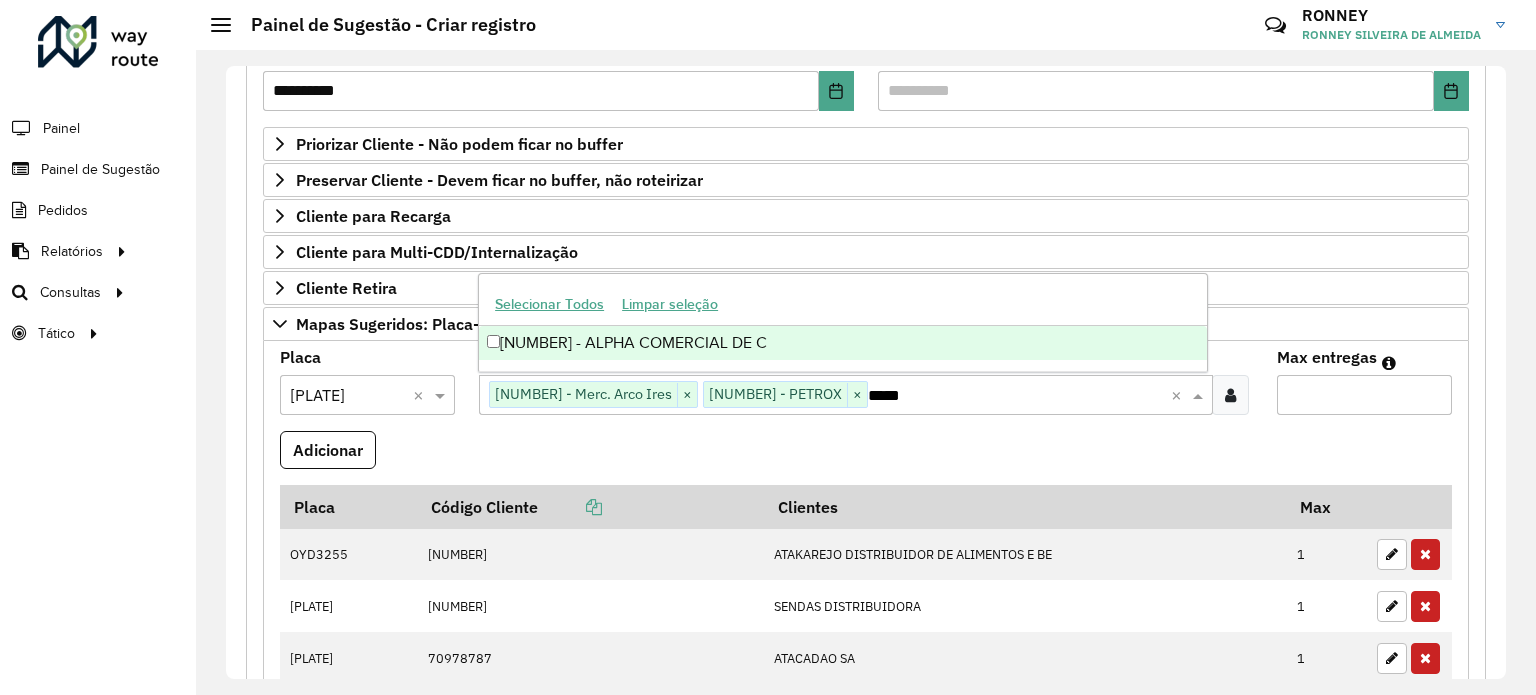 click on "[NUMBER] - ALPHA COMERCIAL DE C" at bounding box center (843, 343) 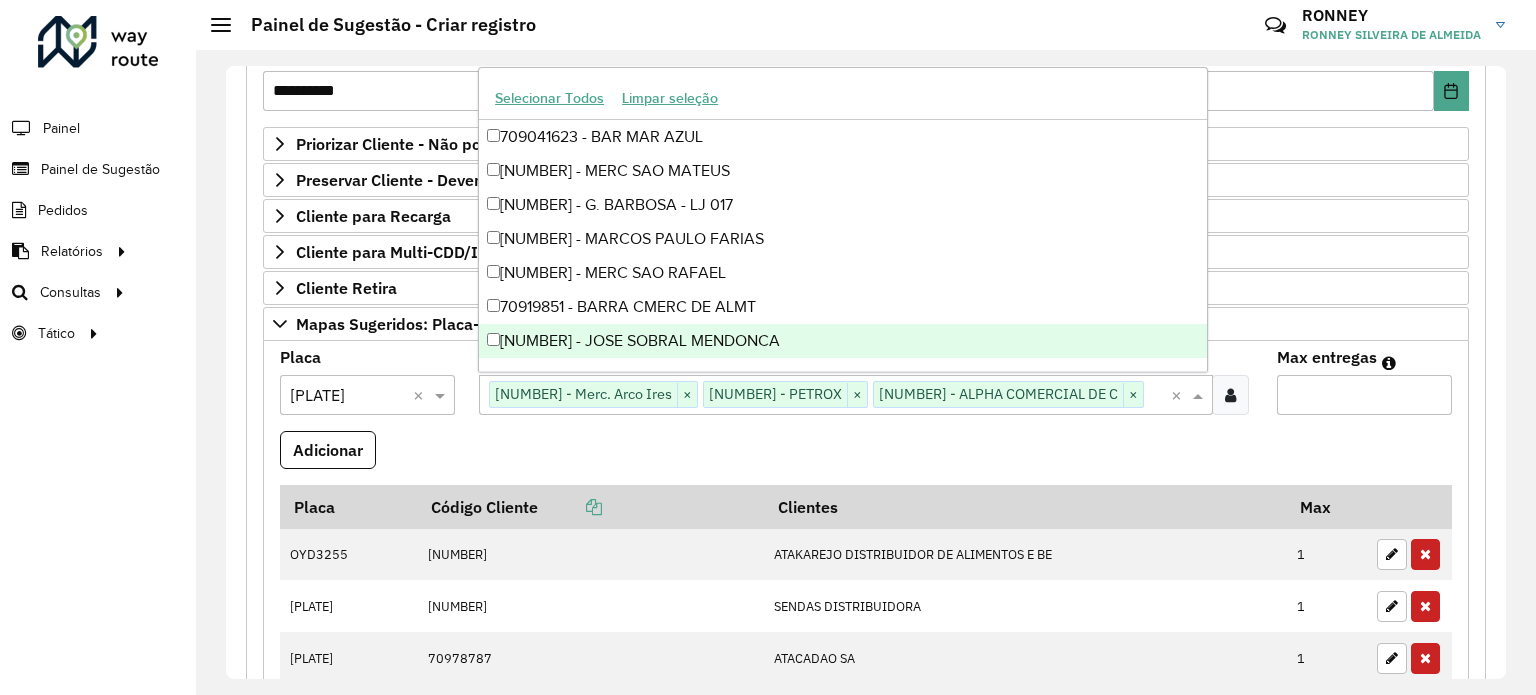 click on "Max entregas" at bounding box center (1364, 390) 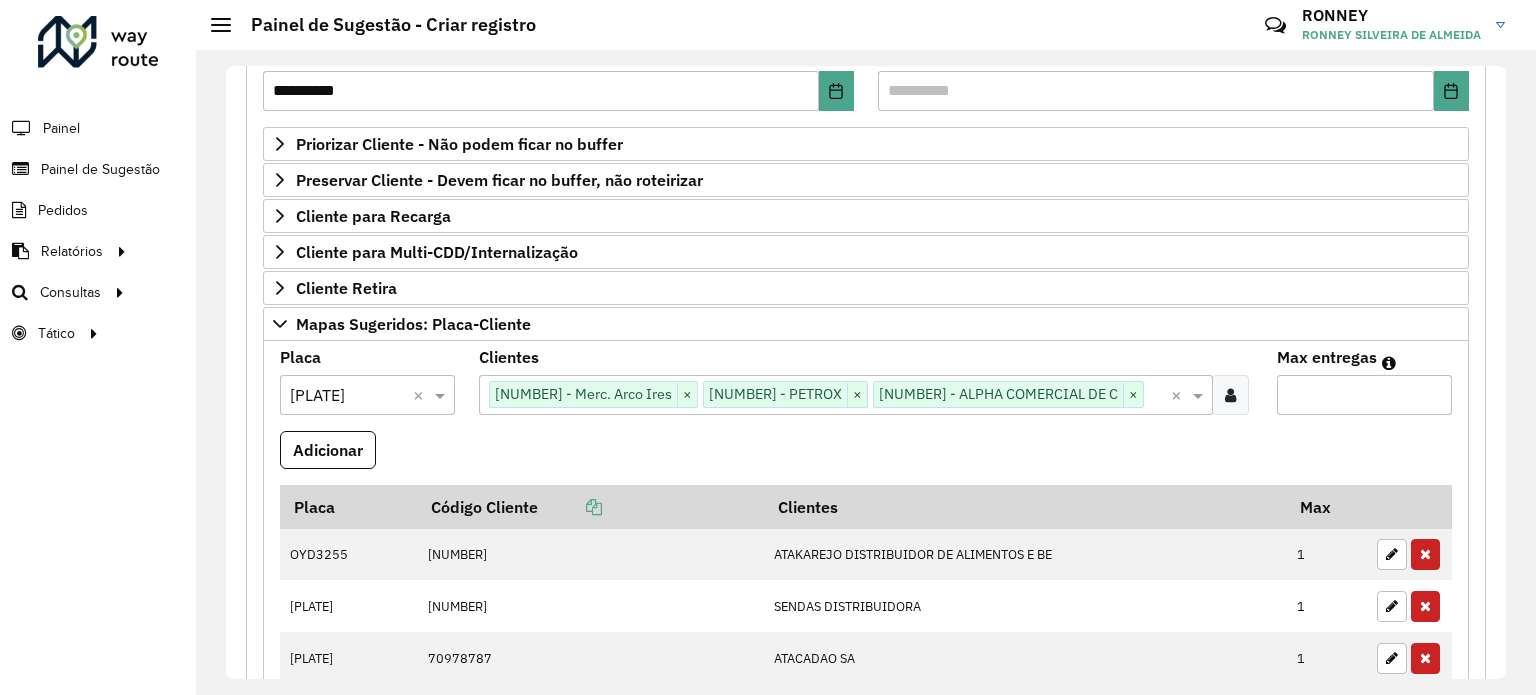 click on "Max entregas" at bounding box center (1364, 395) 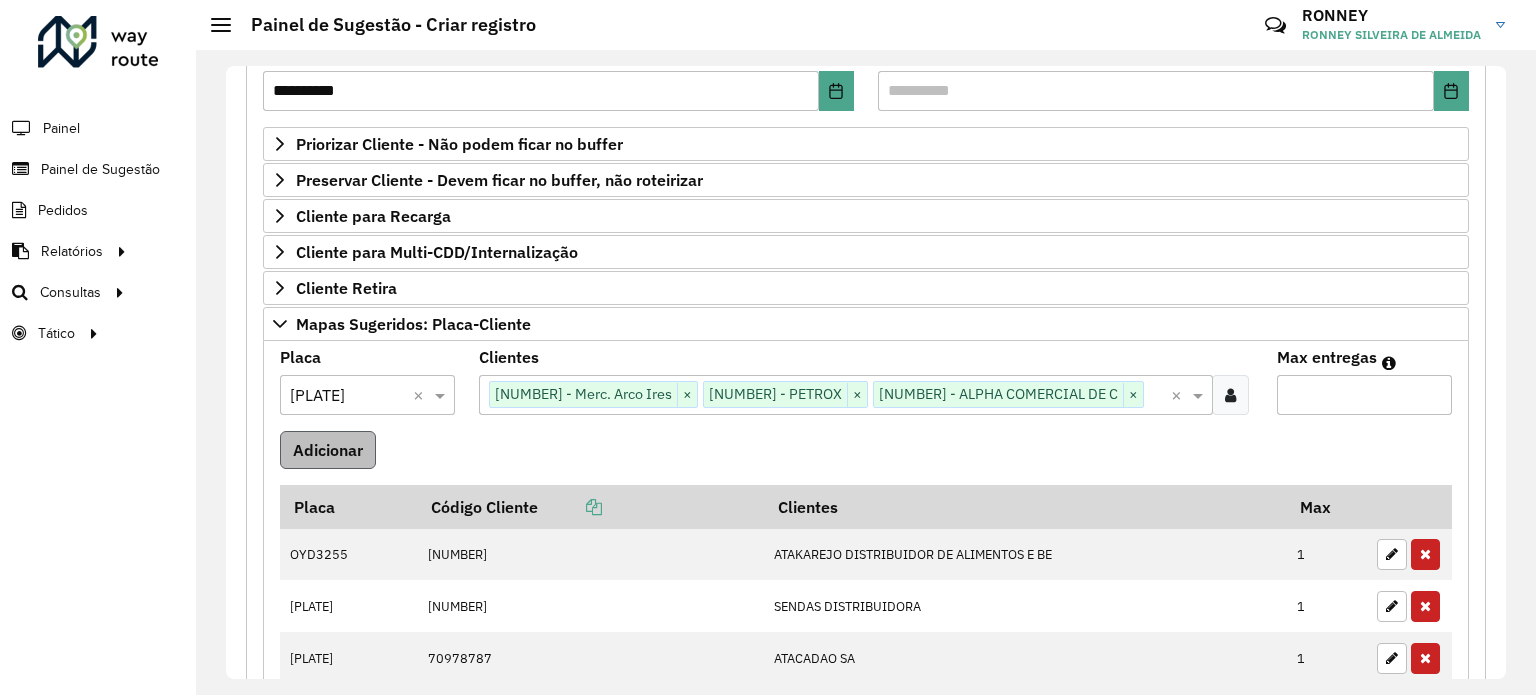 type on "*" 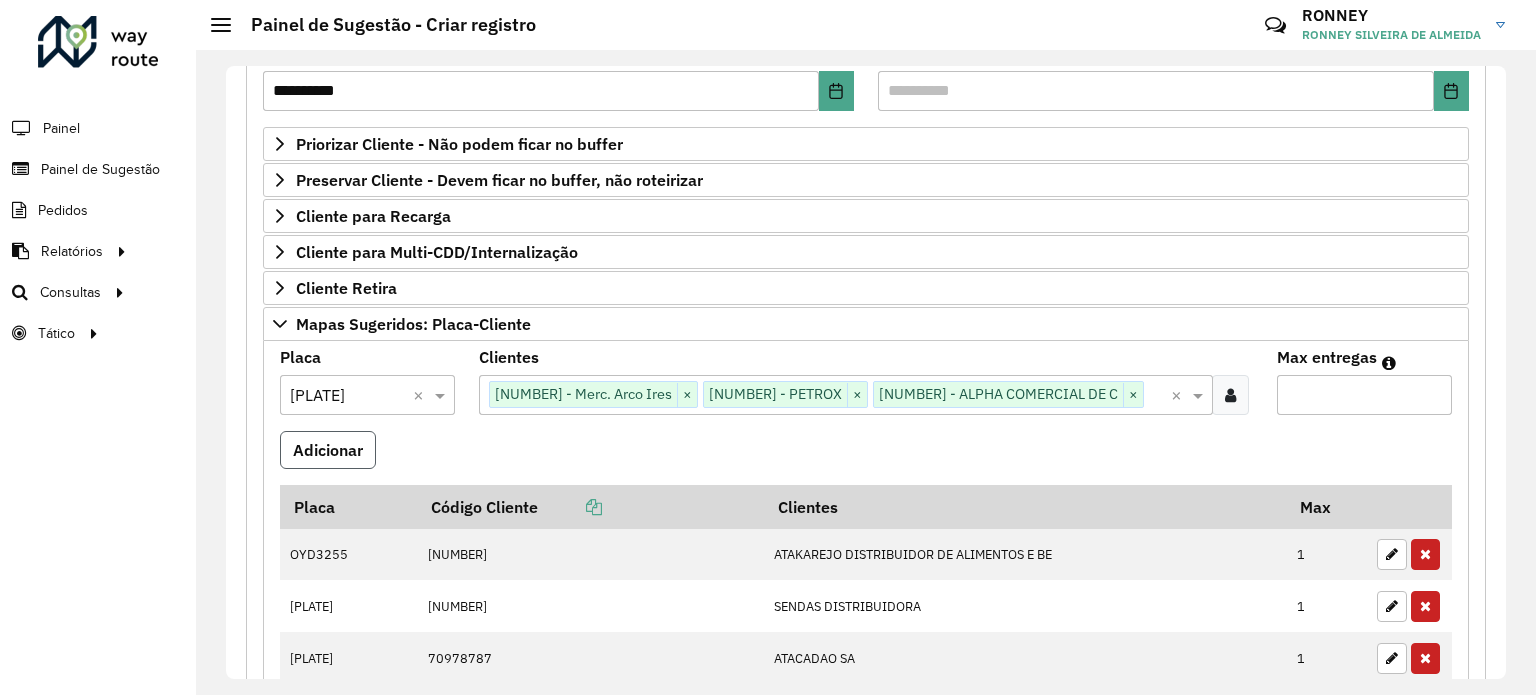 click on "Adicionar" at bounding box center (328, 450) 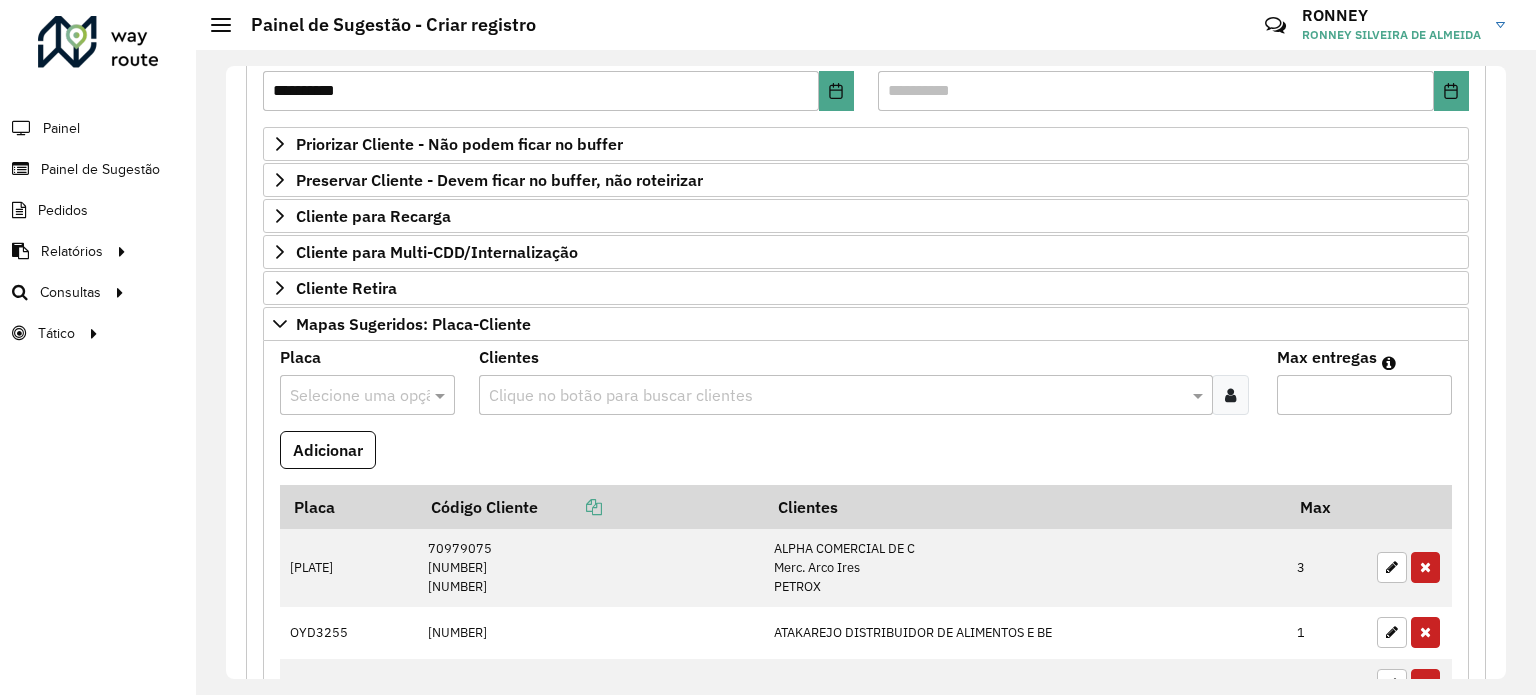 click on "Selecione uma opção" at bounding box center [367, 395] 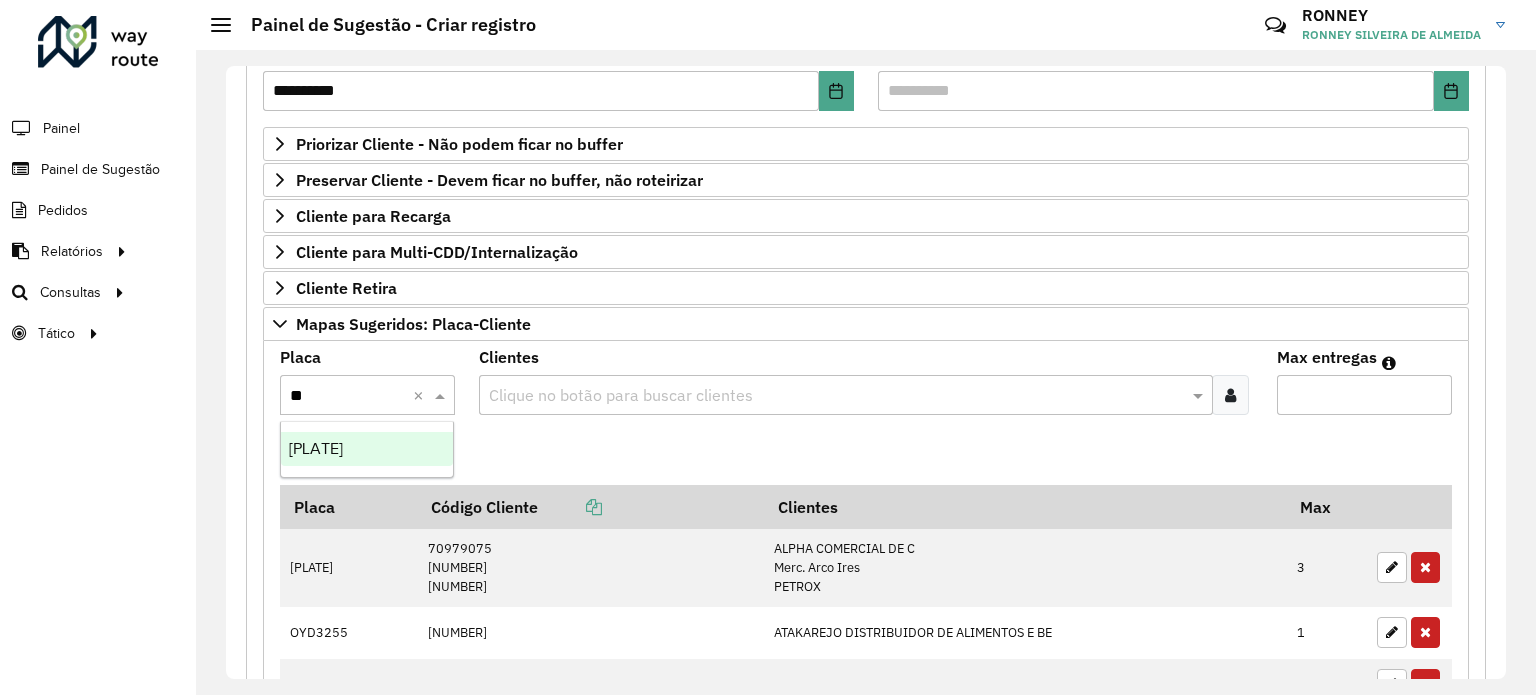 type on "***" 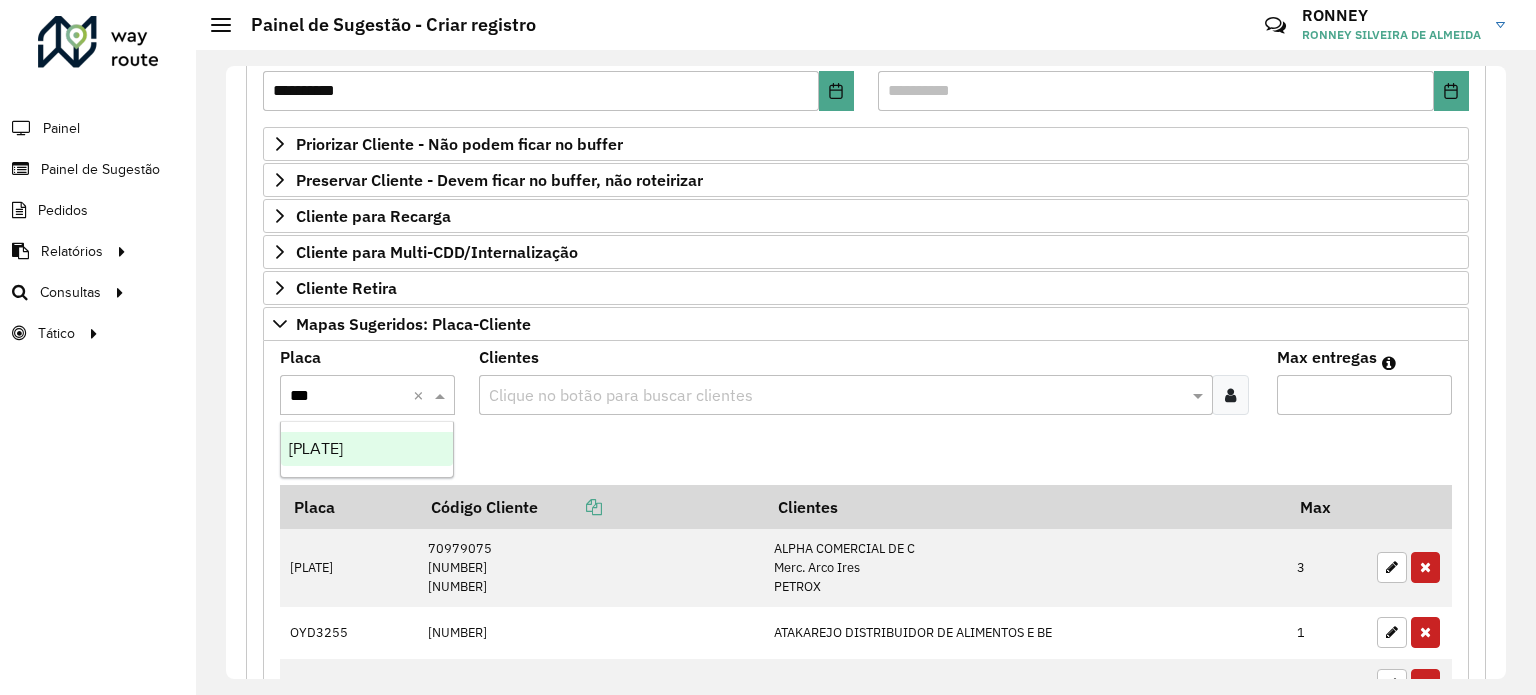 type 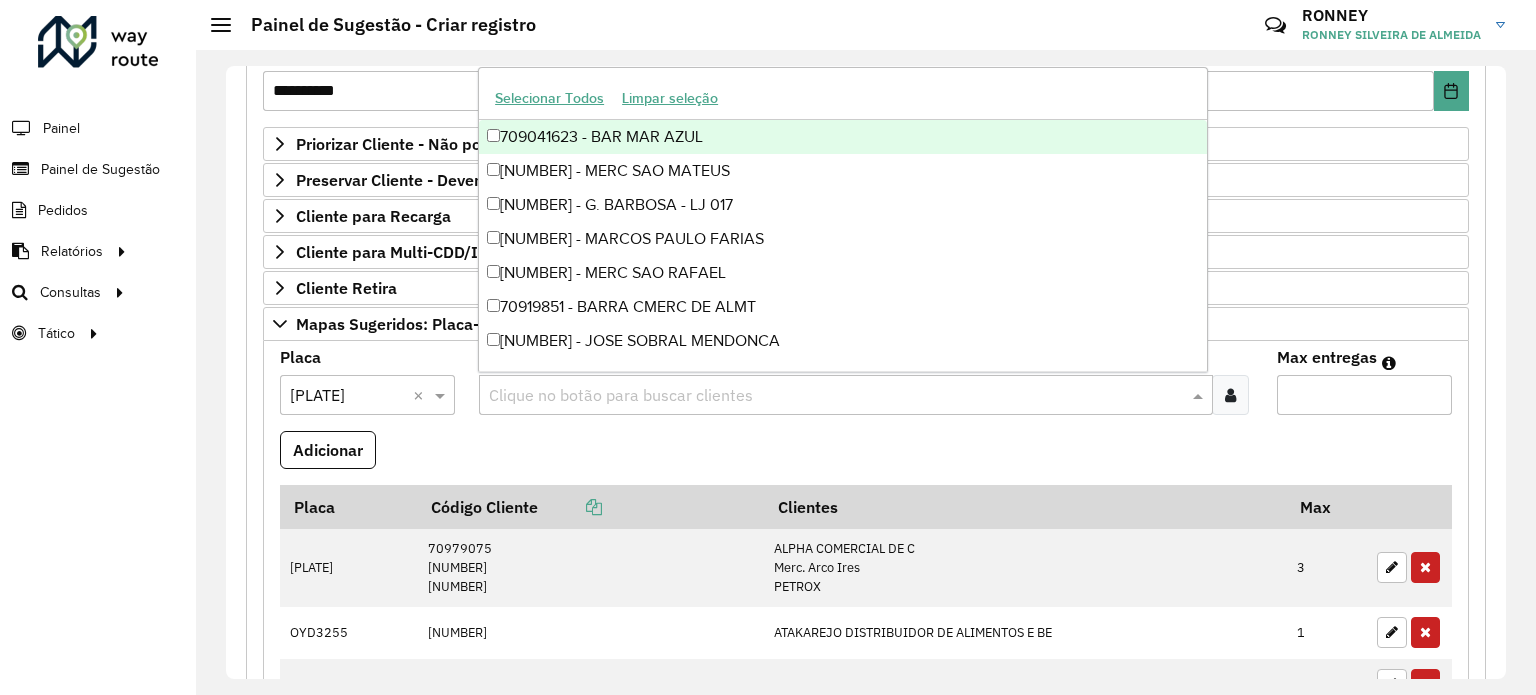 click at bounding box center (835, 396) 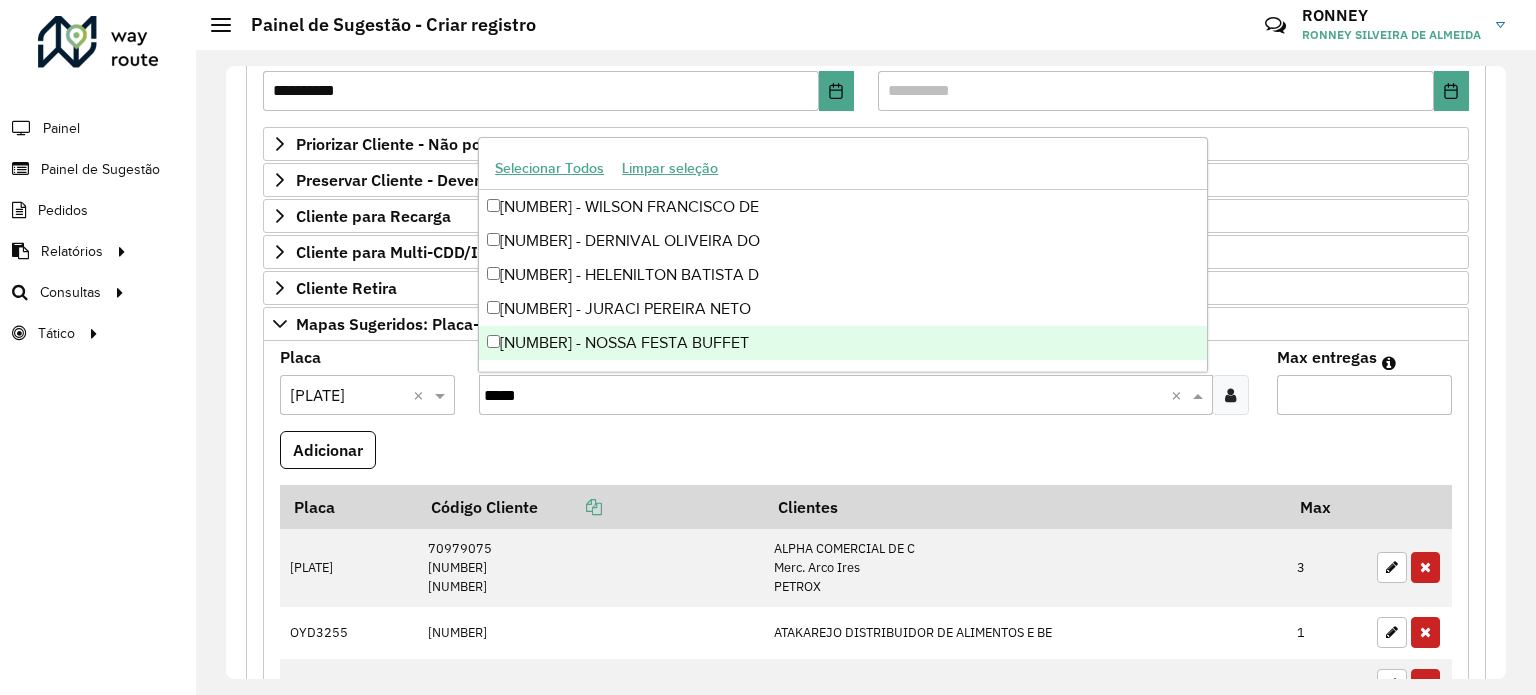 click on "[NUMBER] - NOSSA FESTA BUFFET" at bounding box center [843, 343] 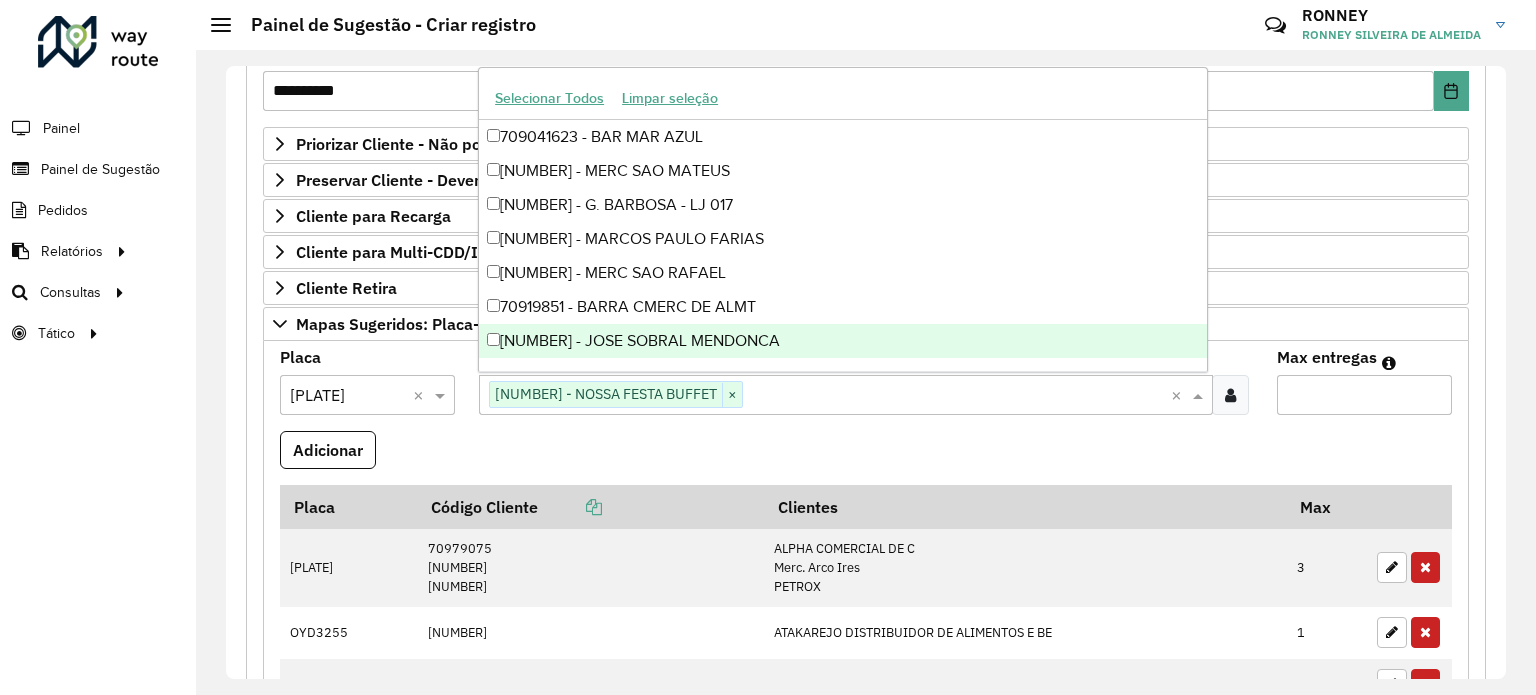click on "Adicionar" at bounding box center [866, 458] 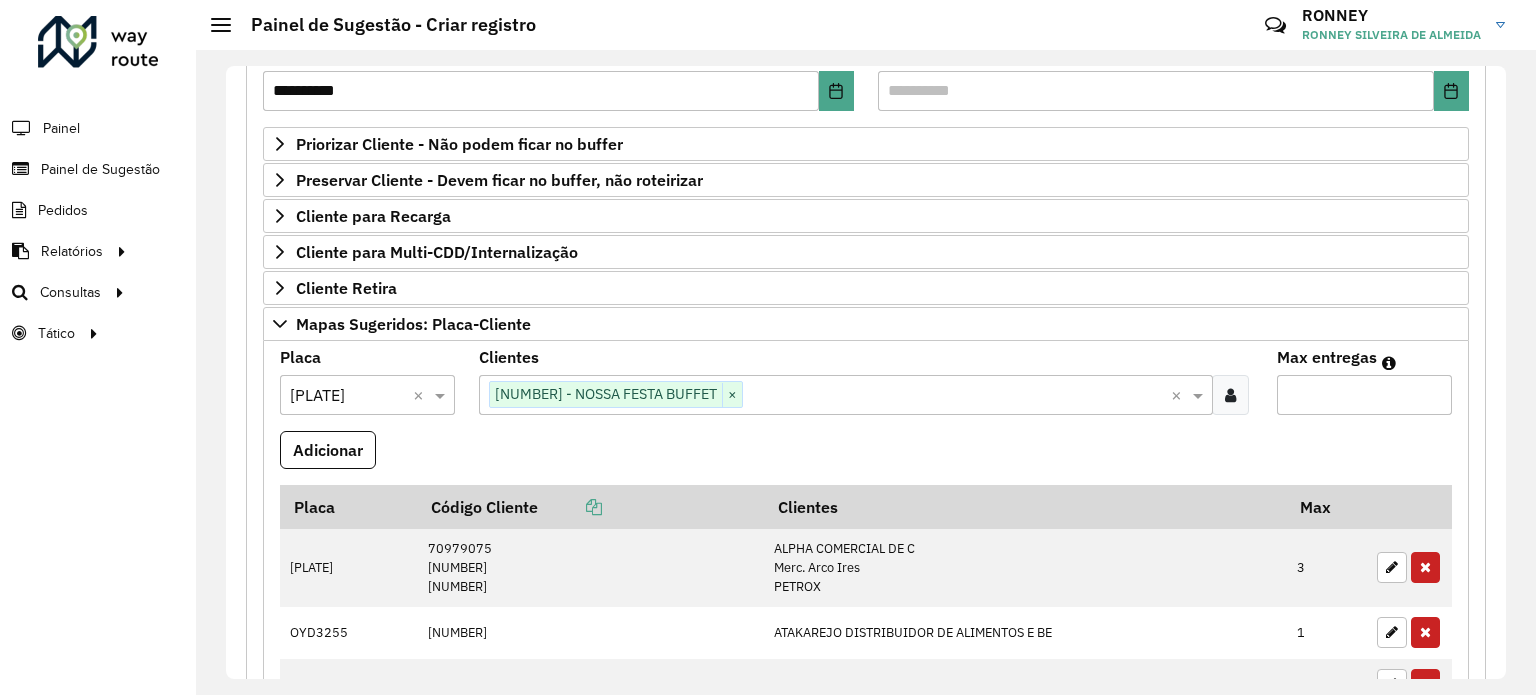click at bounding box center [956, 396] 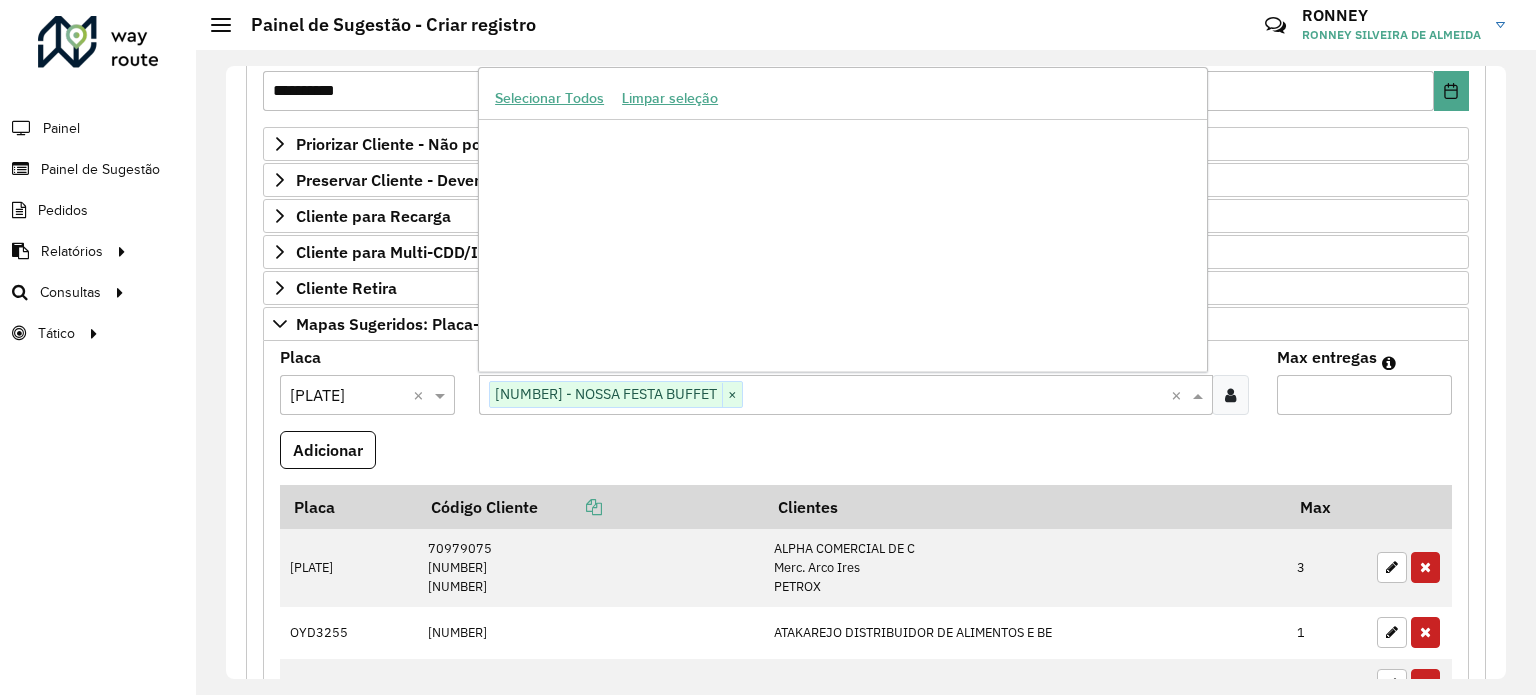 scroll, scrollTop: 553316, scrollLeft: 0, axis: vertical 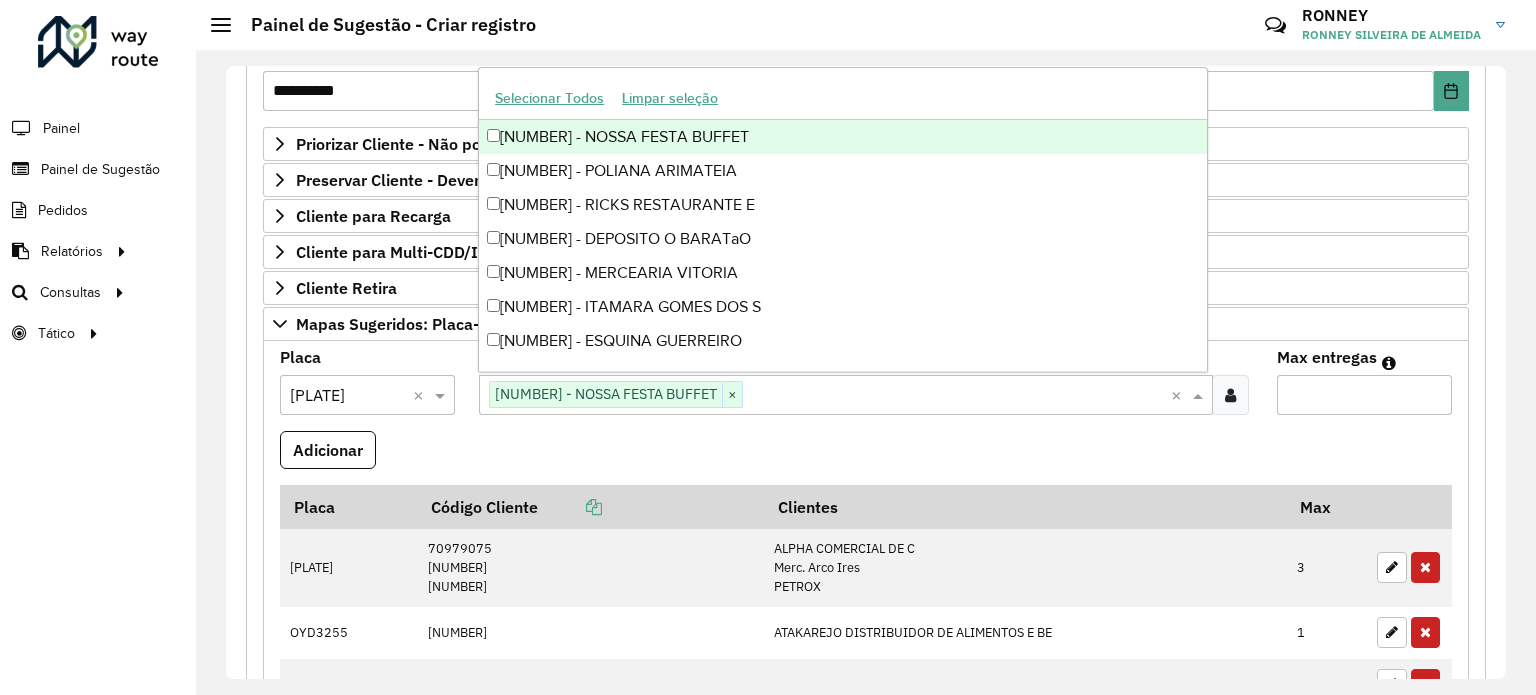paste on "*****" 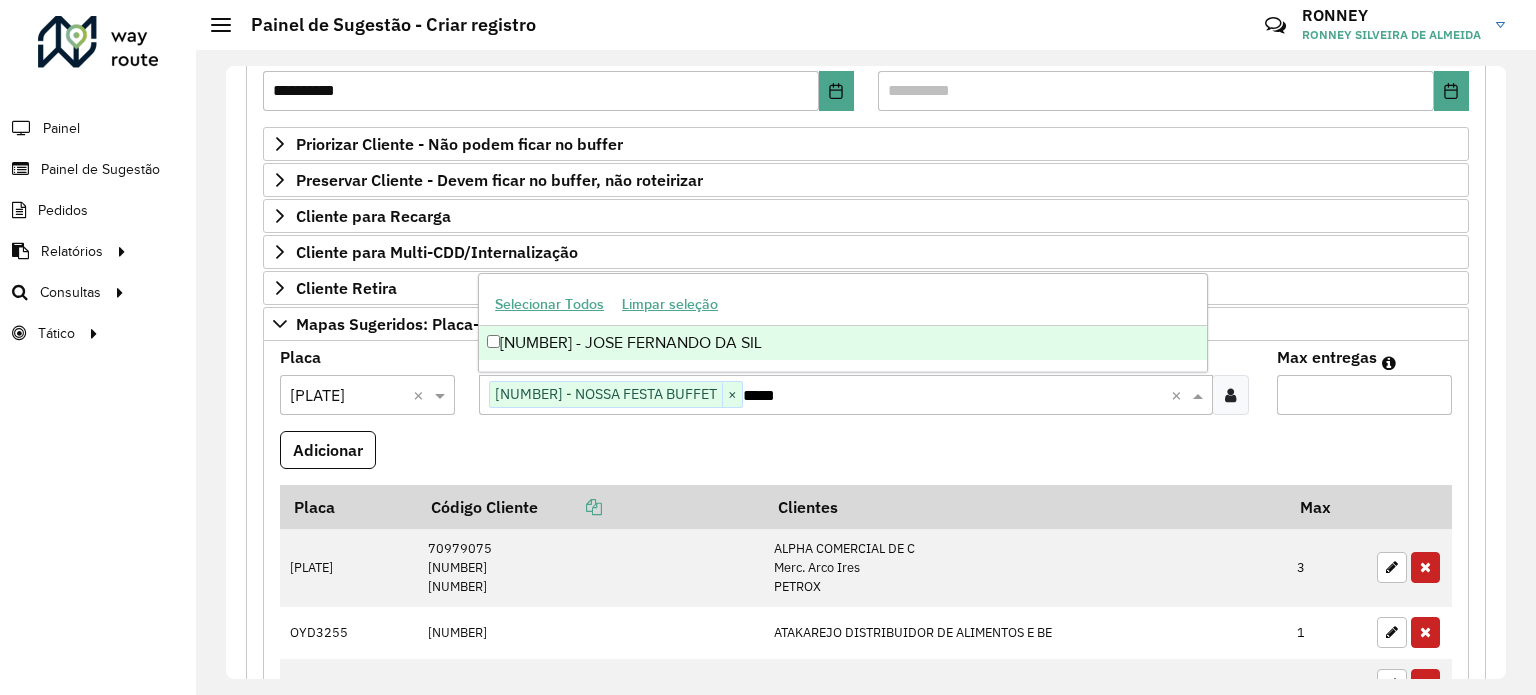 scroll, scrollTop: 0, scrollLeft: 0, axis: both 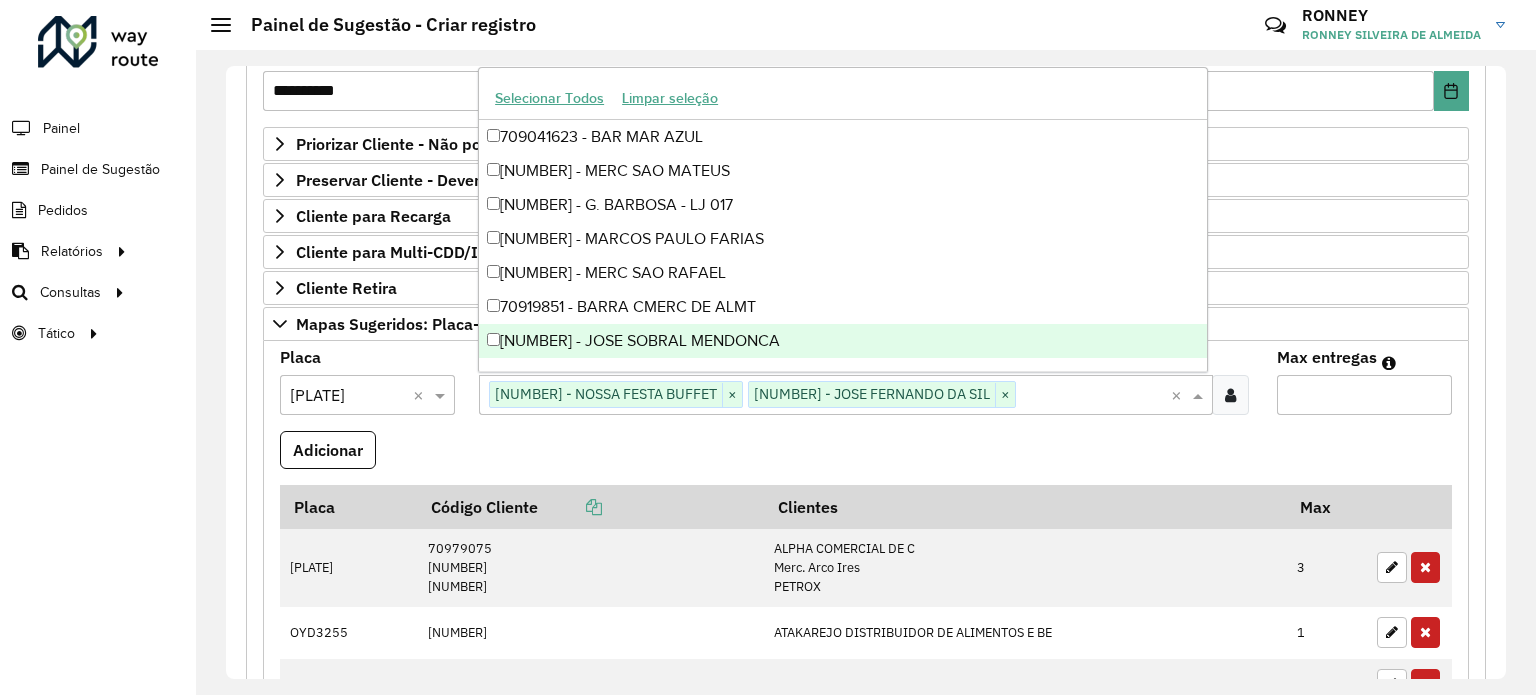 click on "Max entregas" at bounding box center (1364, 395) 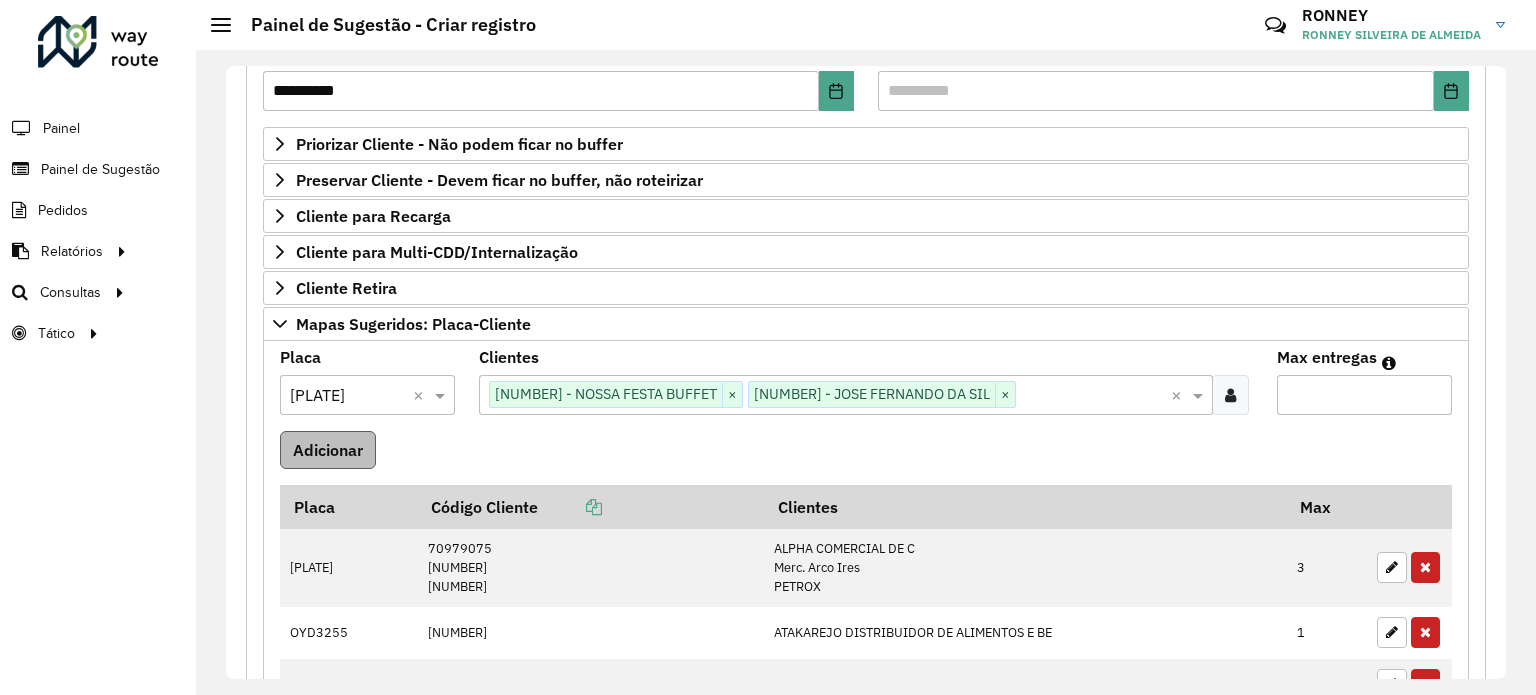 type on "*" 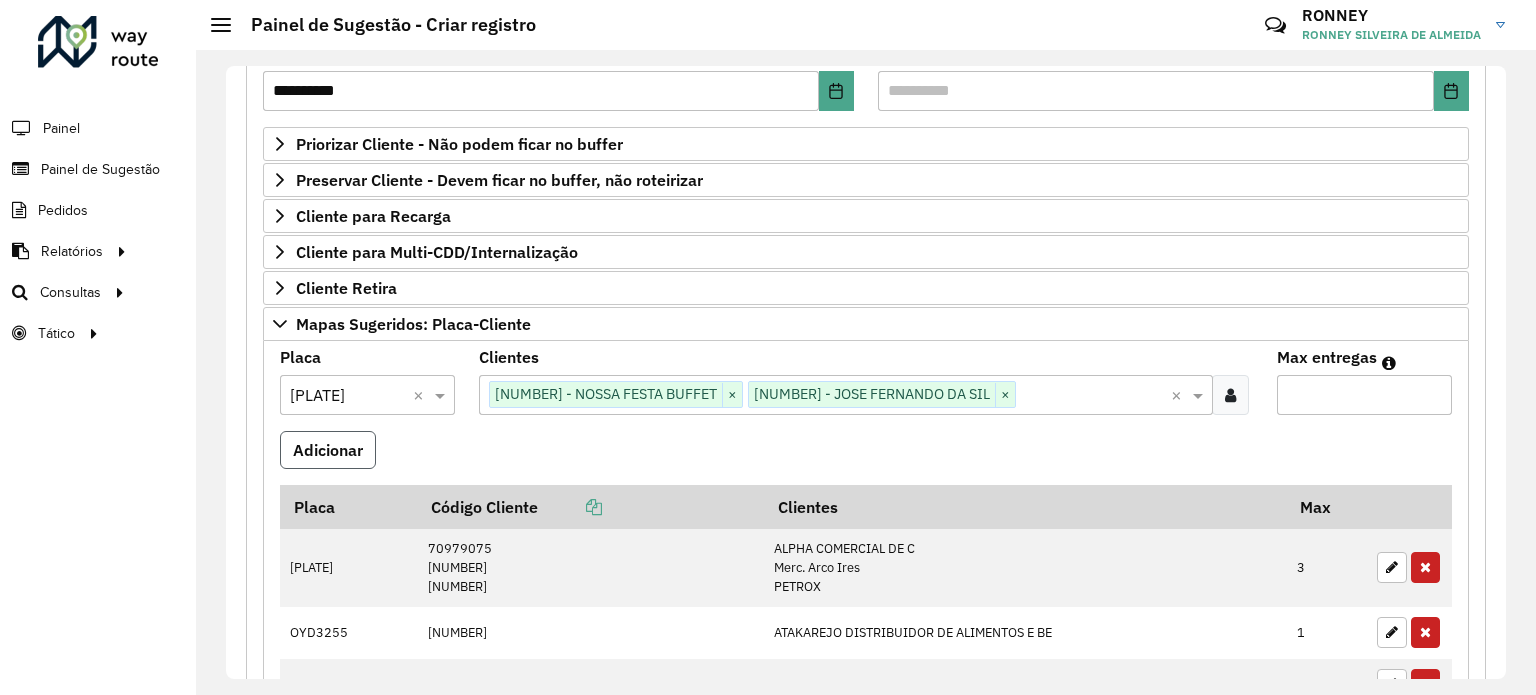 click on "Adicionar" at bounding box center [328, 450] 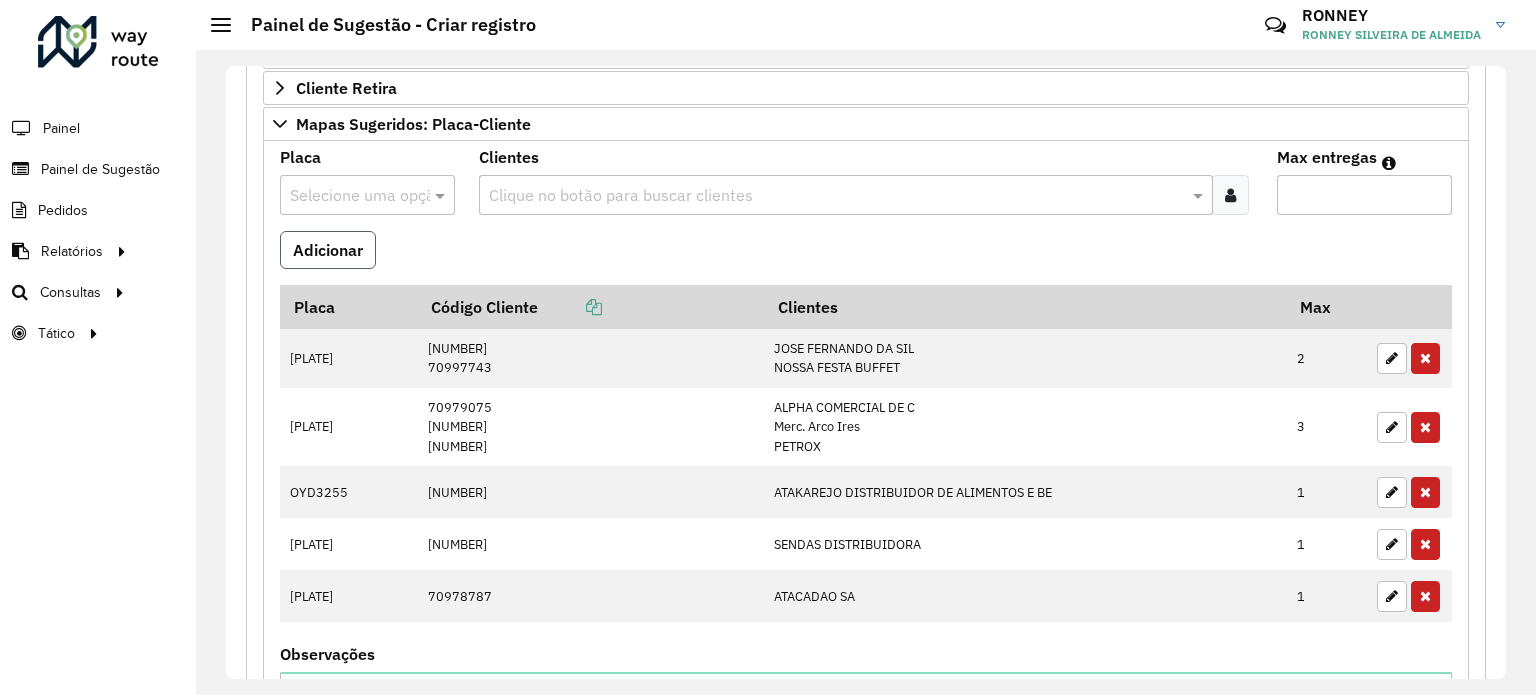 scroll, scrollTop: 600, scrollLeft: 0, axis: vertical 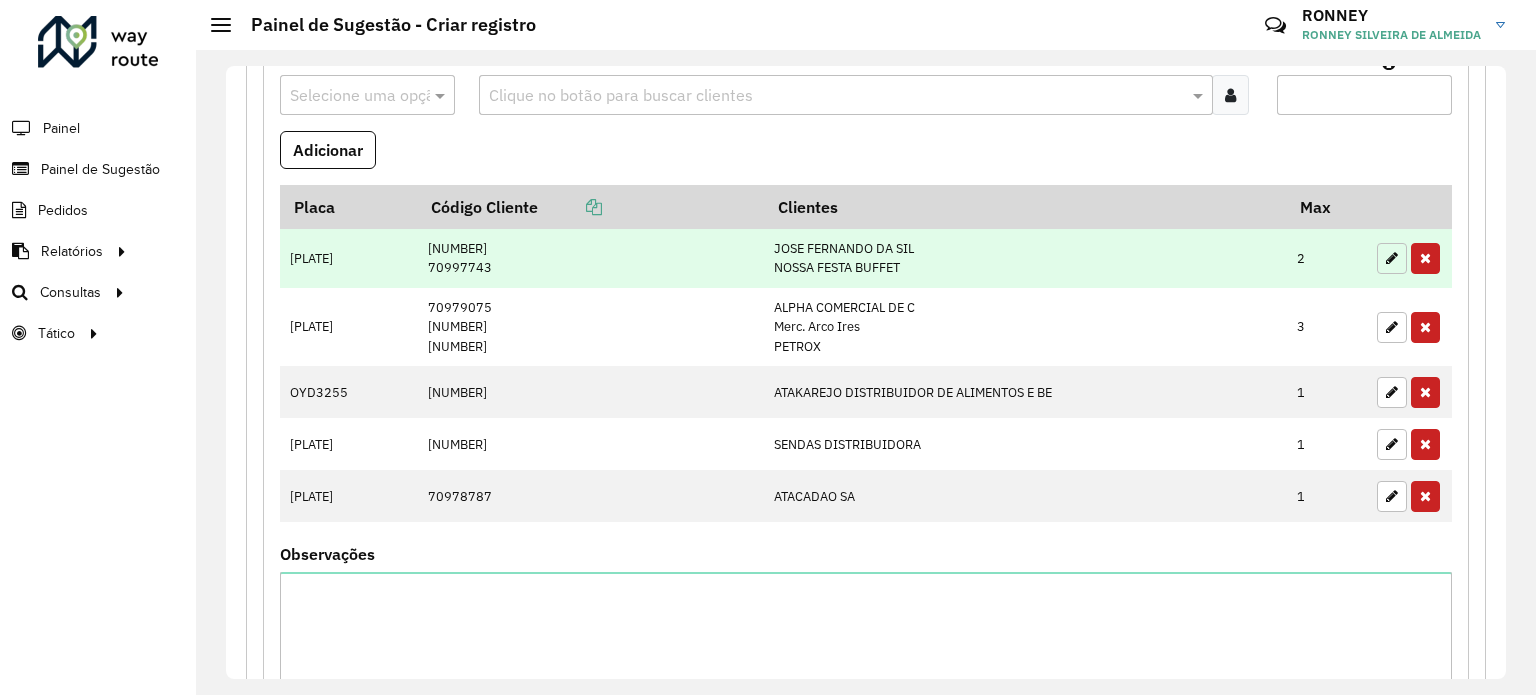 click at bounding box center [1392, 258] 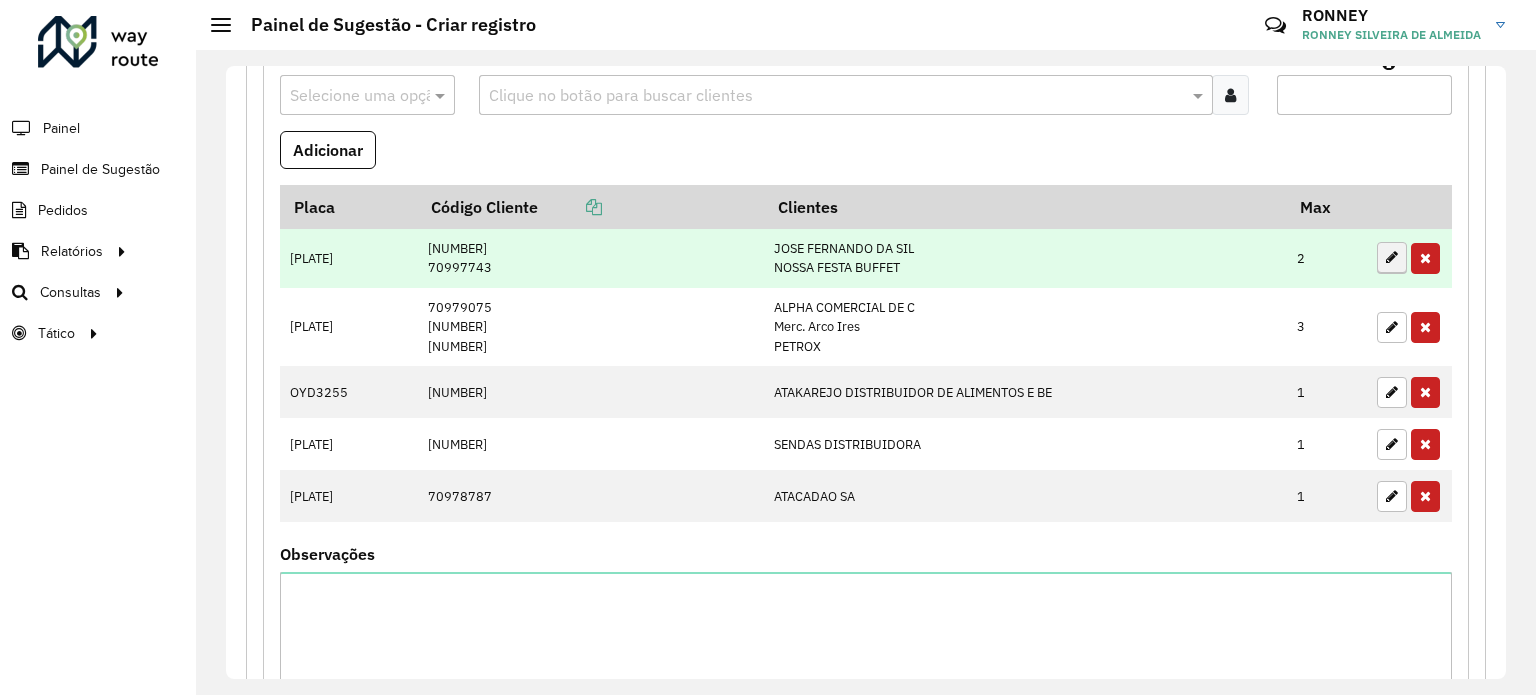 type on "*" 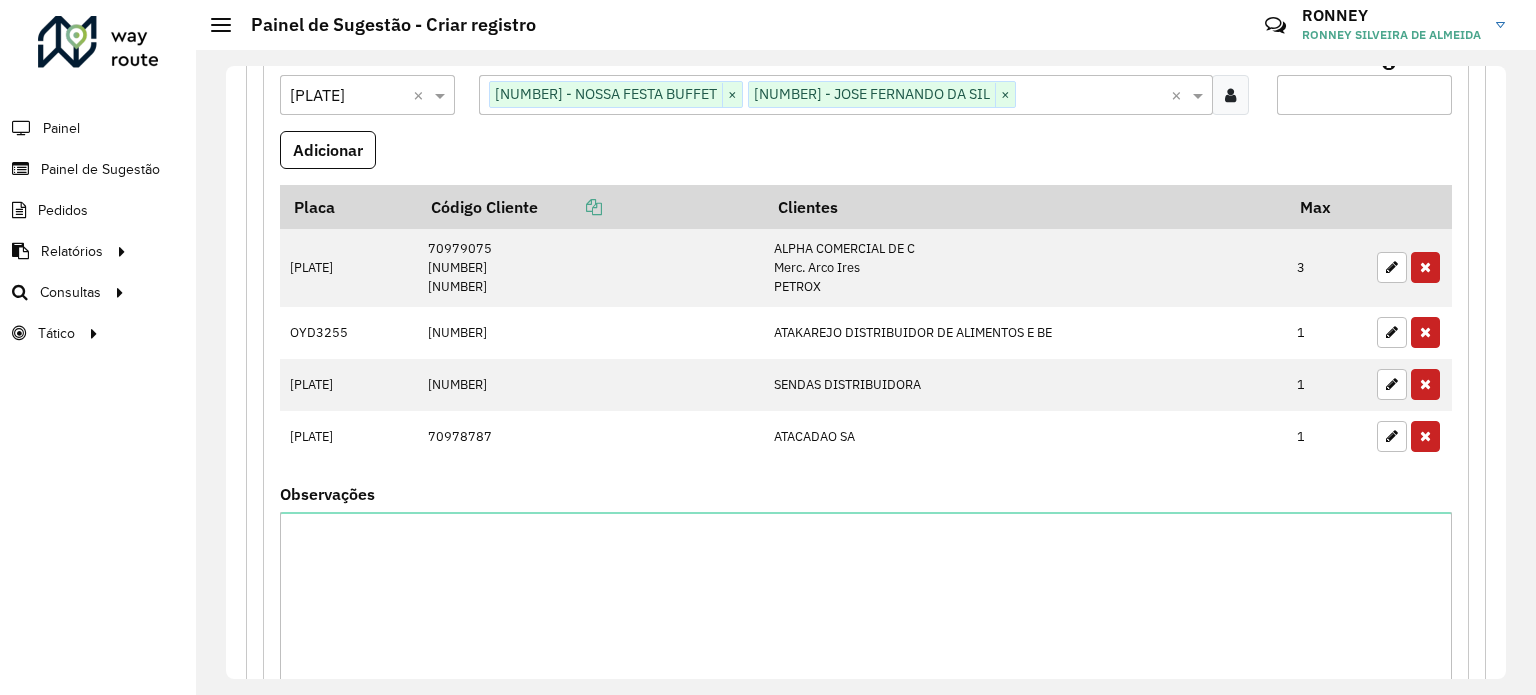 click at bounding box center (1093, 96) 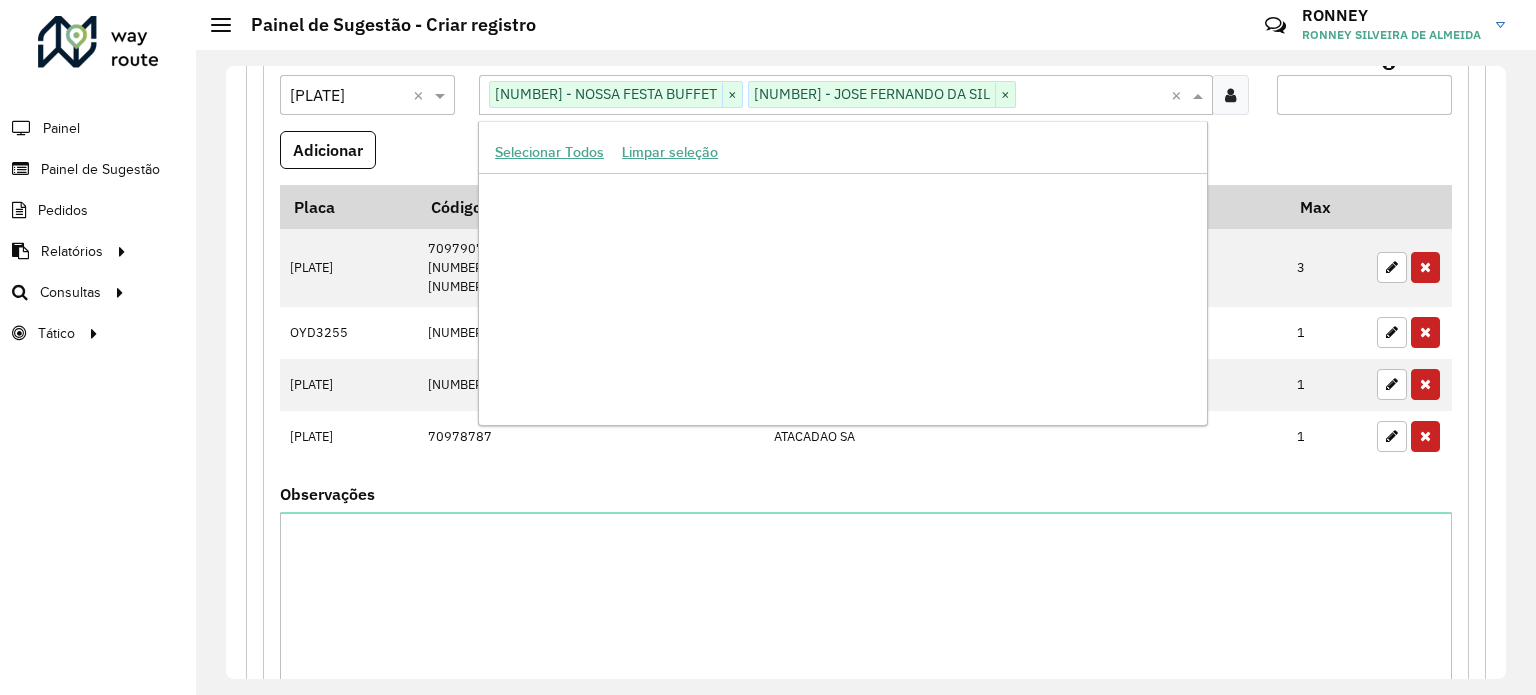 scroll, scrollTop: 131614, scrollLeft: 0, axis: vertical 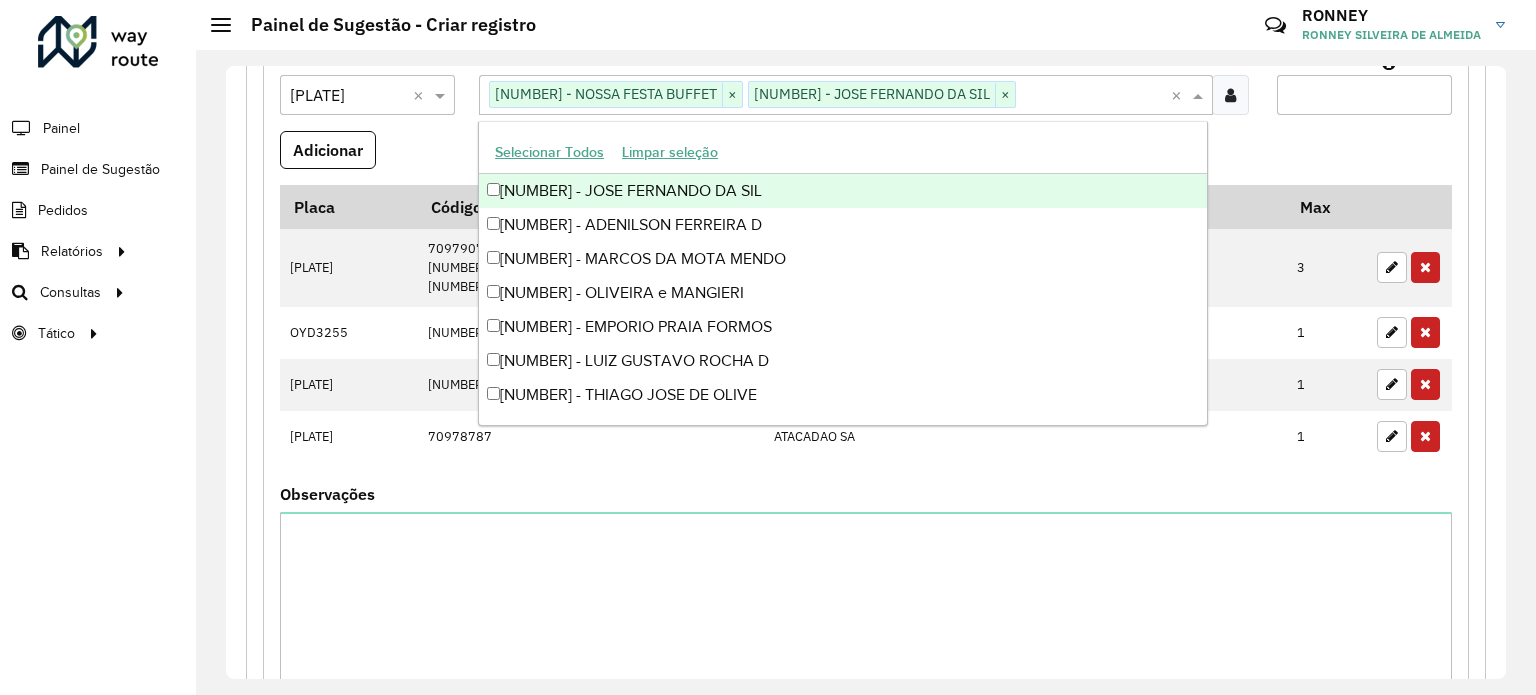paste on "*****" 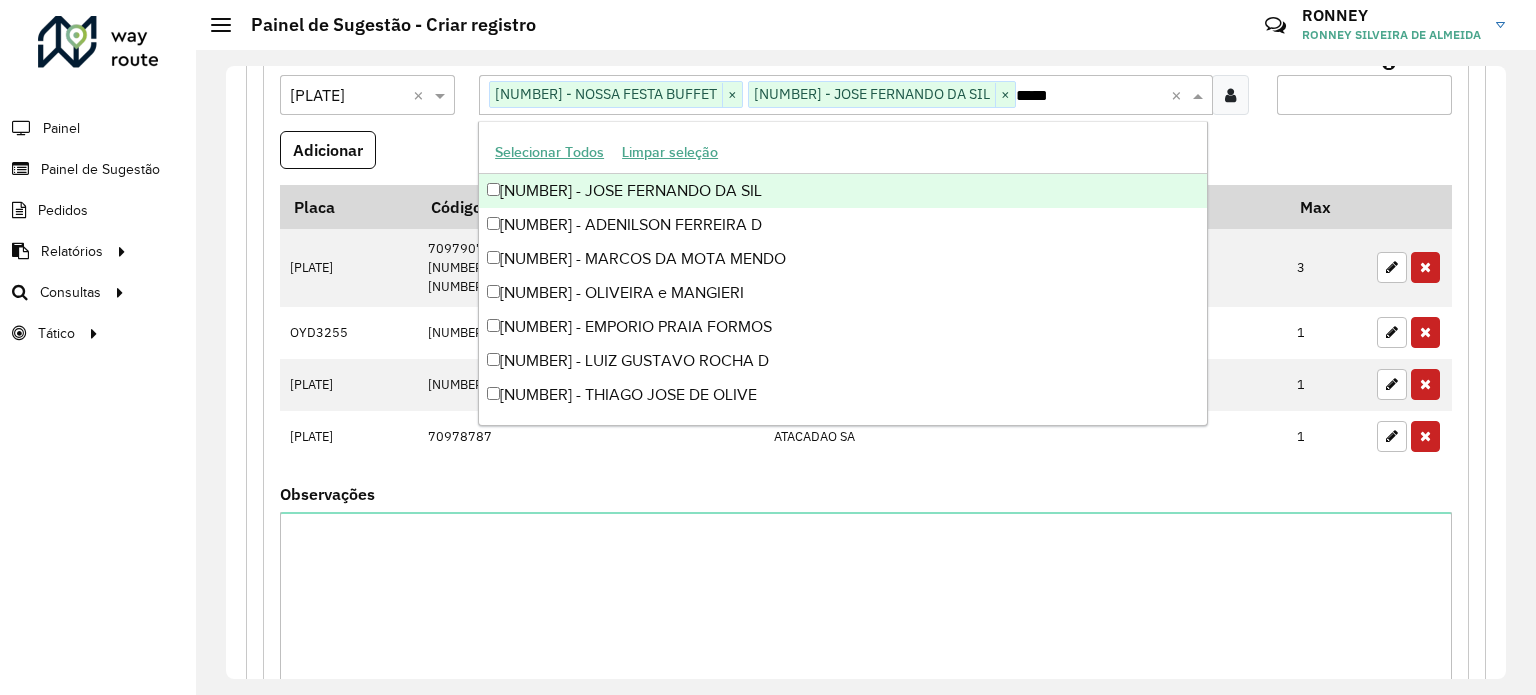 scroll, scrollTop: 0, scrollLeft: 0, axis: both 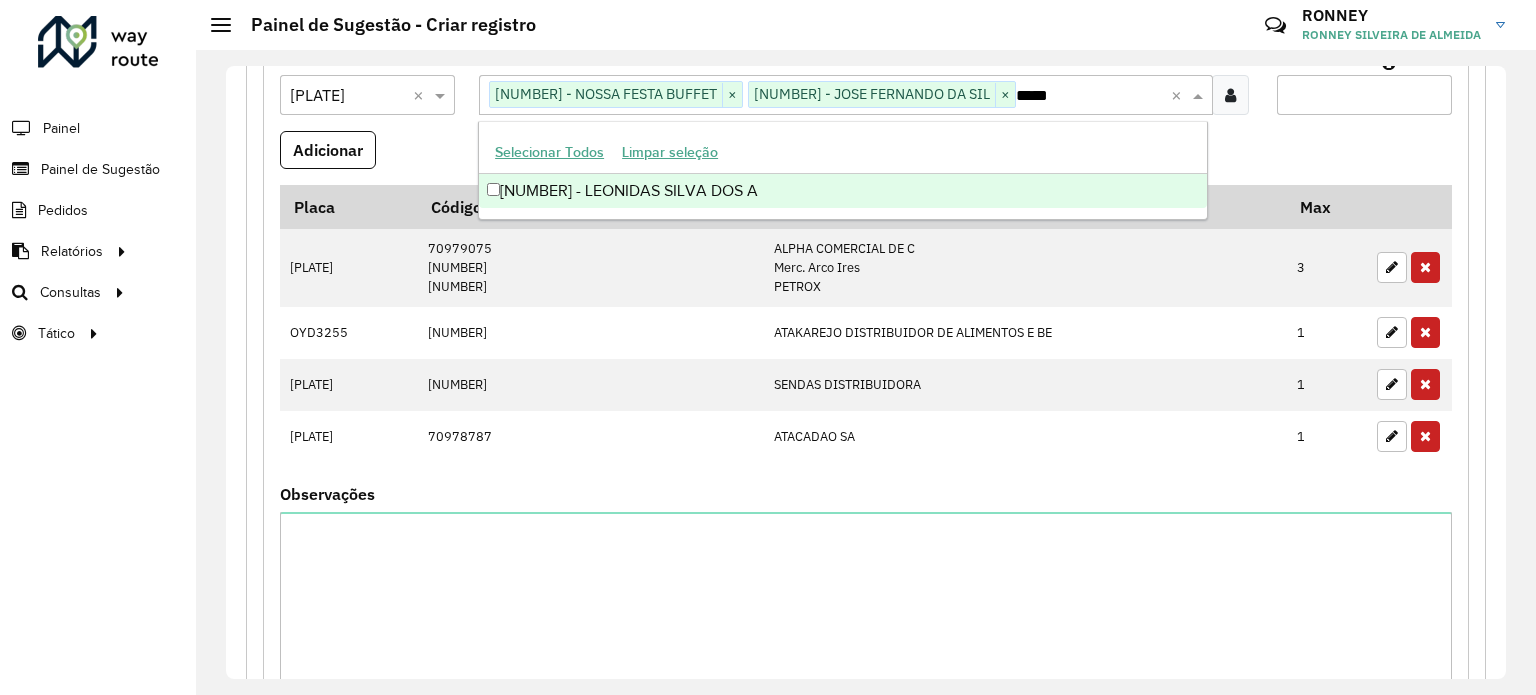 click on "[NUMBER] - LEONIDAS SILVA DOS A" at bounding box center (843, 191) 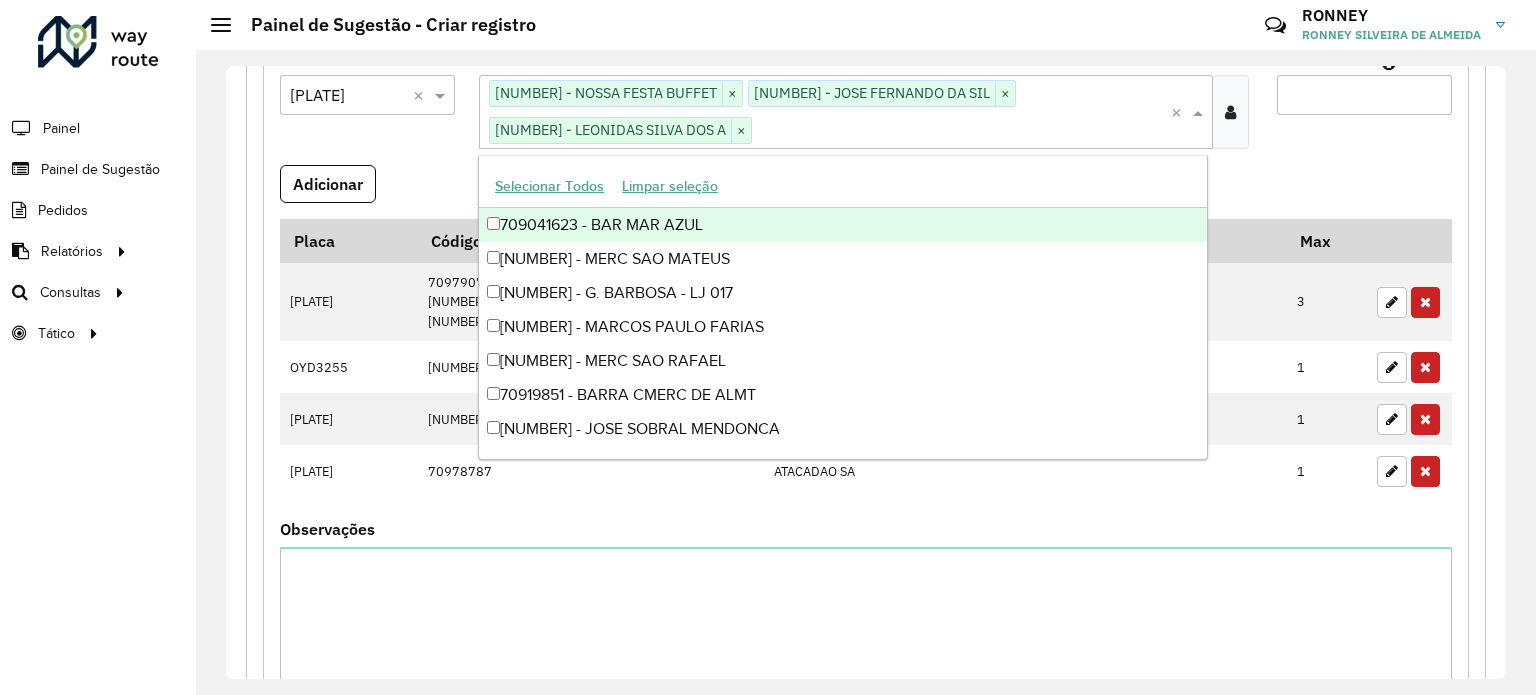 drag, startPoint x: 1302, startPoint y: 100, endPoint x: 1225, endPoint y: 97, distance: 77.05842 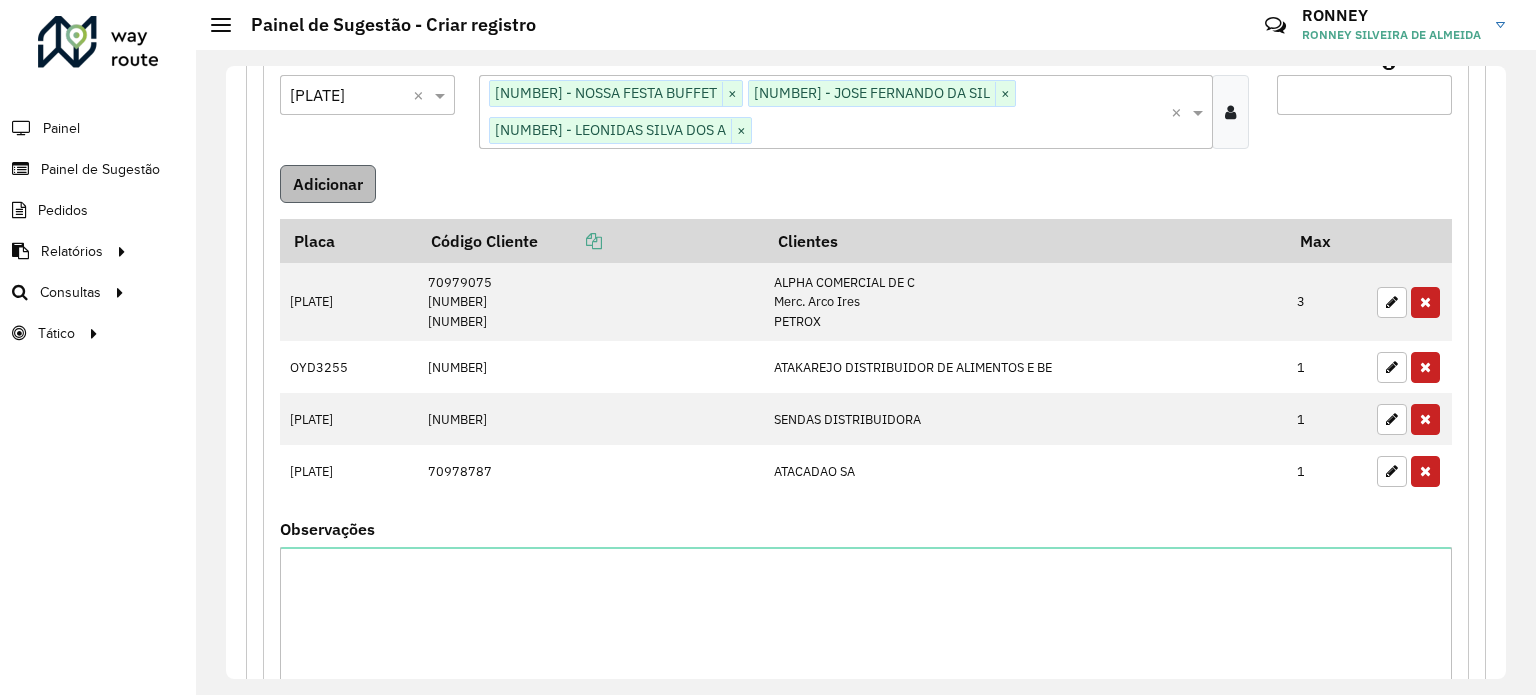 type on "*" 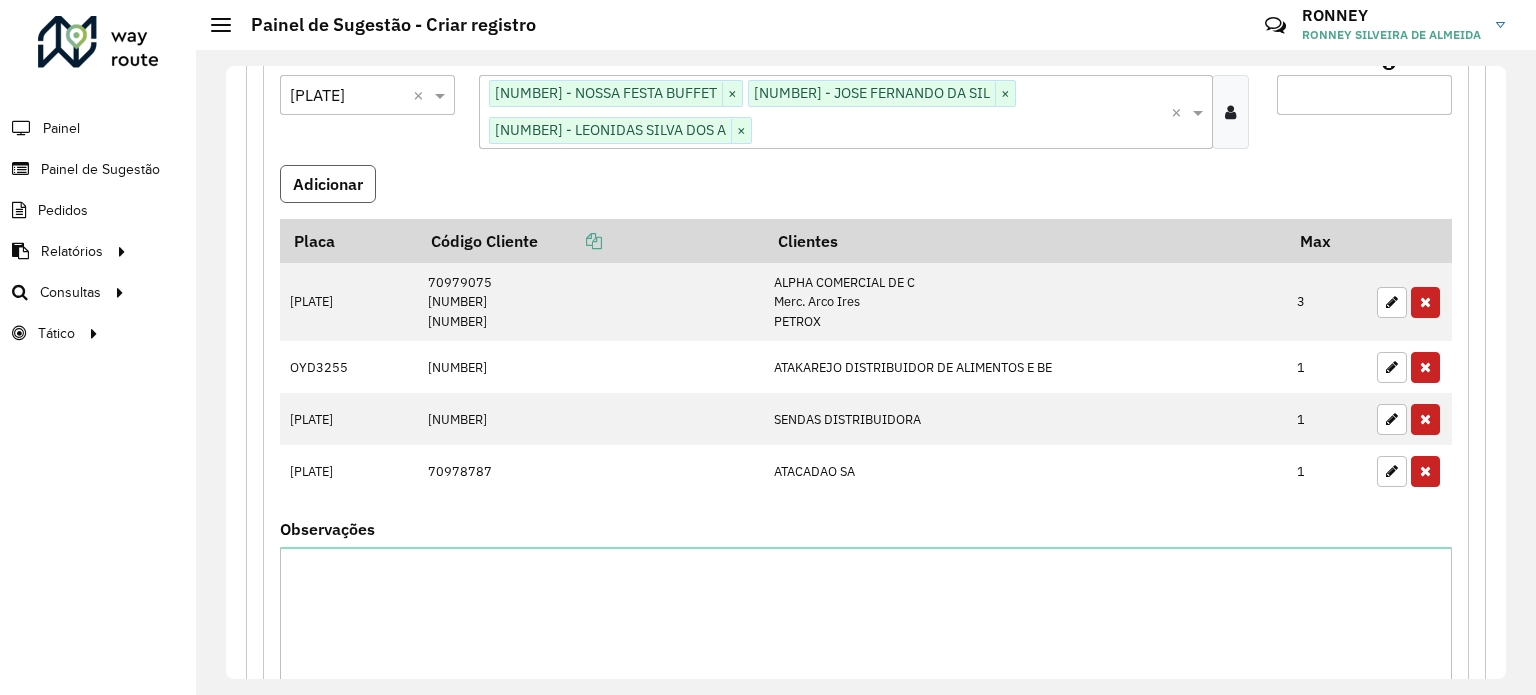 click on "Adicionar" at bounding box center [328, 184] 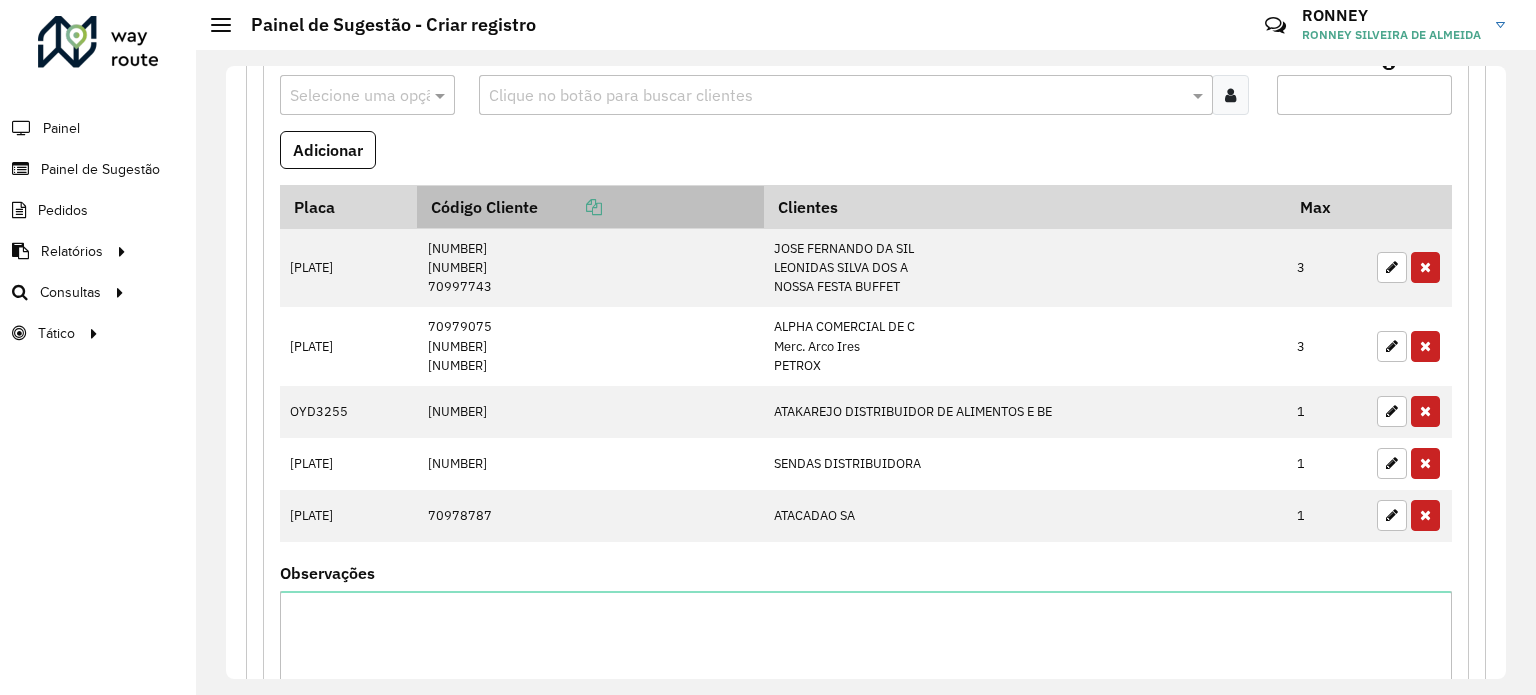 scroll, scrollTop: 200, scrollLeft: 0, axis: vertical 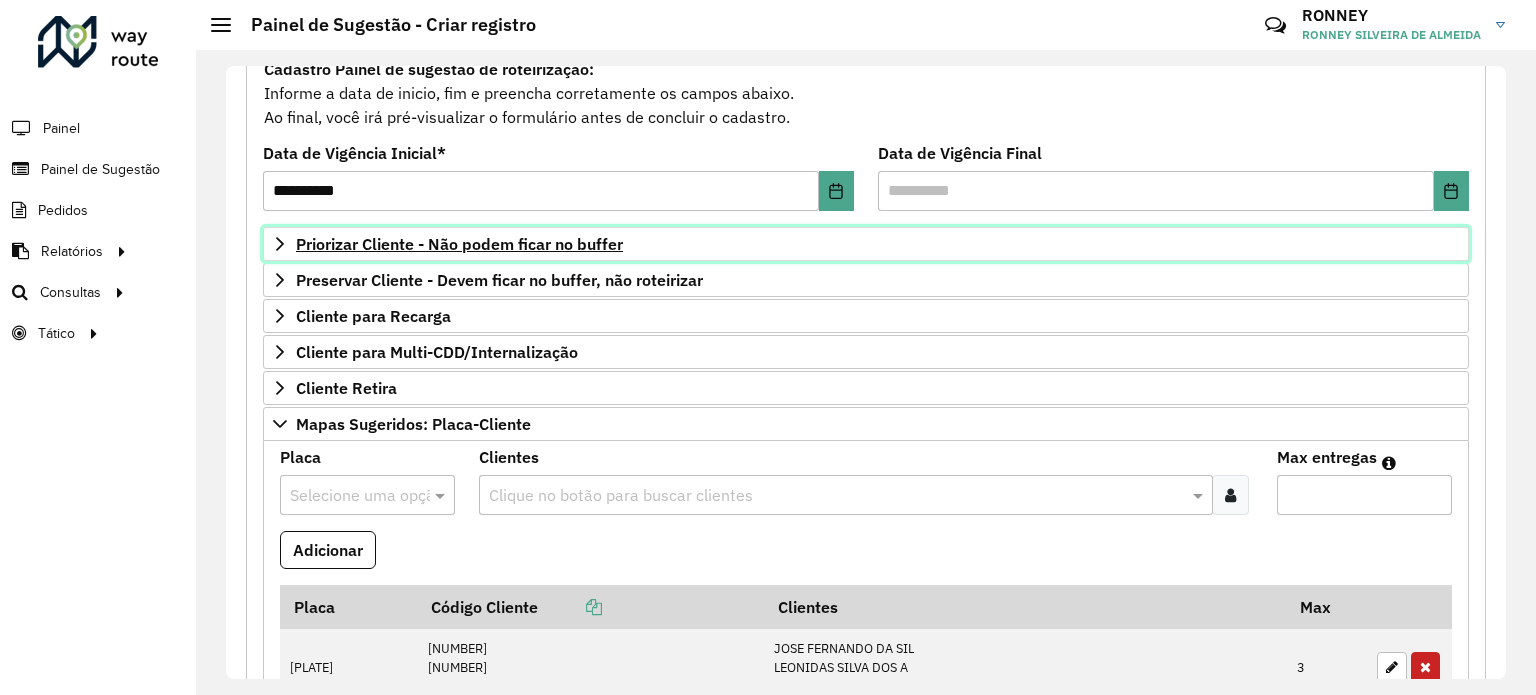 click on "Priorizar Cliente - Não podem ficar no buffer" at bounding box center [459, 244] 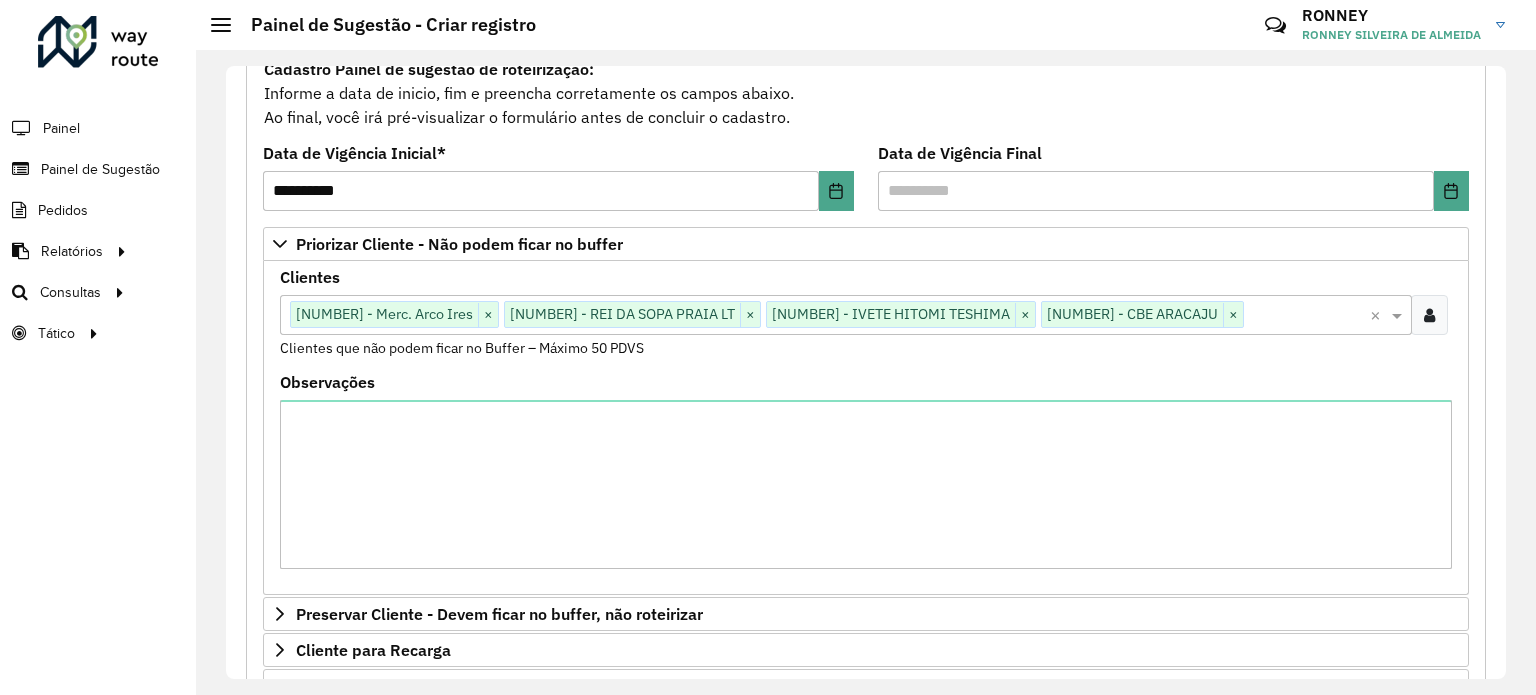 click at bounding box center (1307, 316) 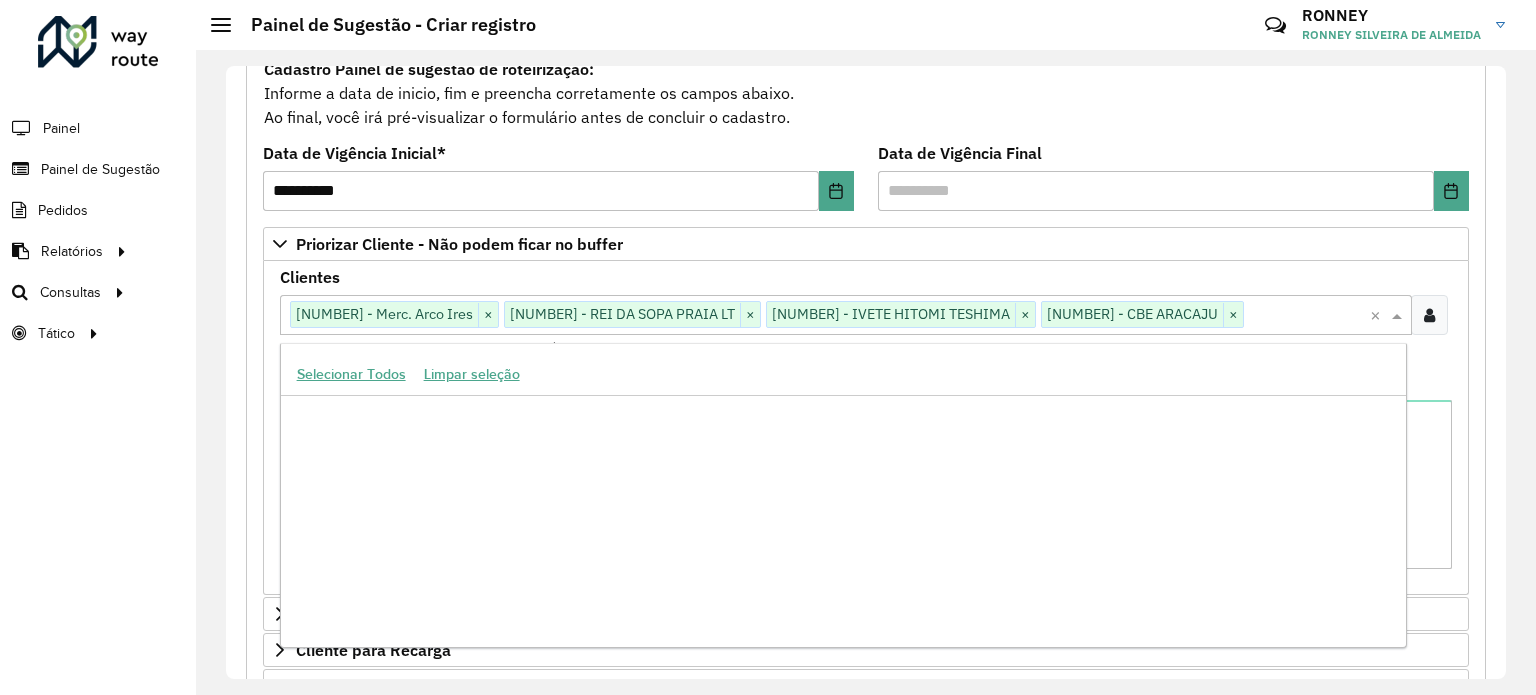 scroll, scrollTop: 130288, scrollLeft: 0, axis: vertical 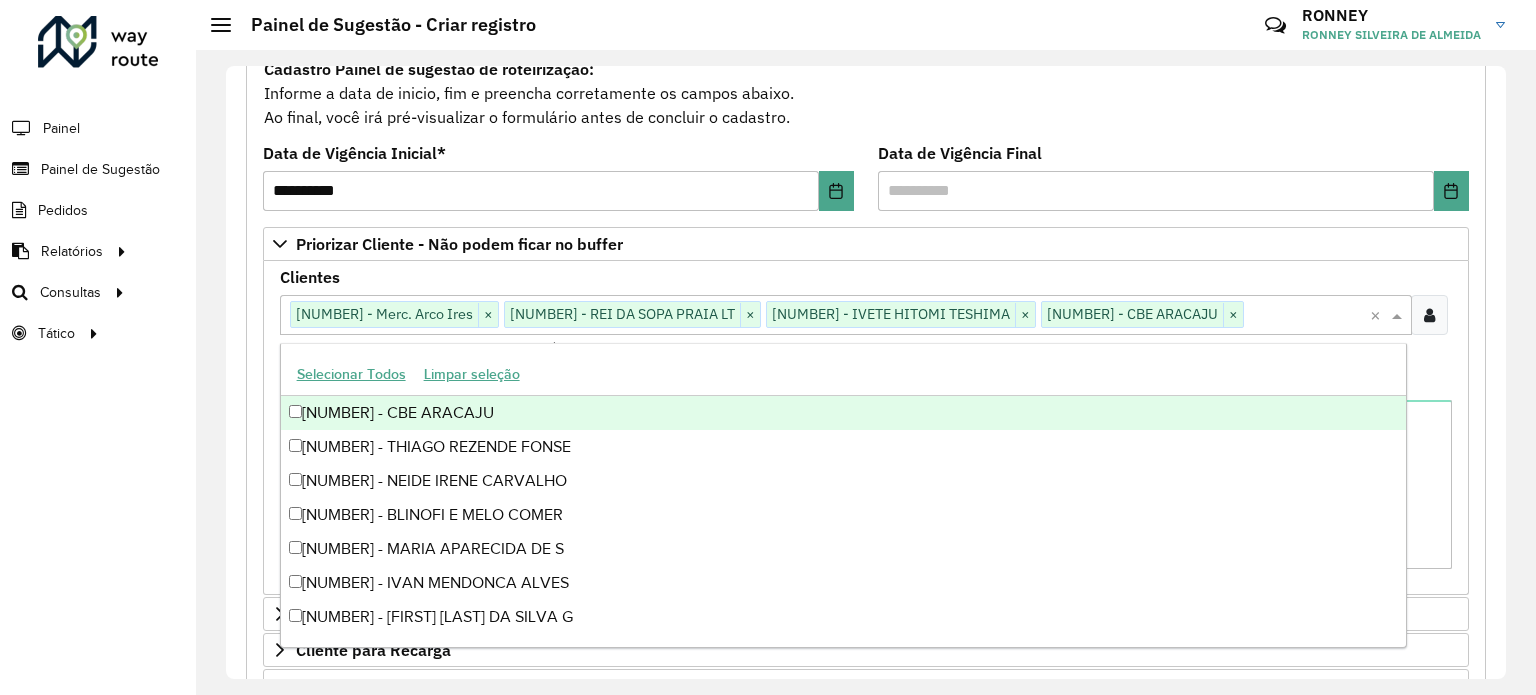 paste on "*****" 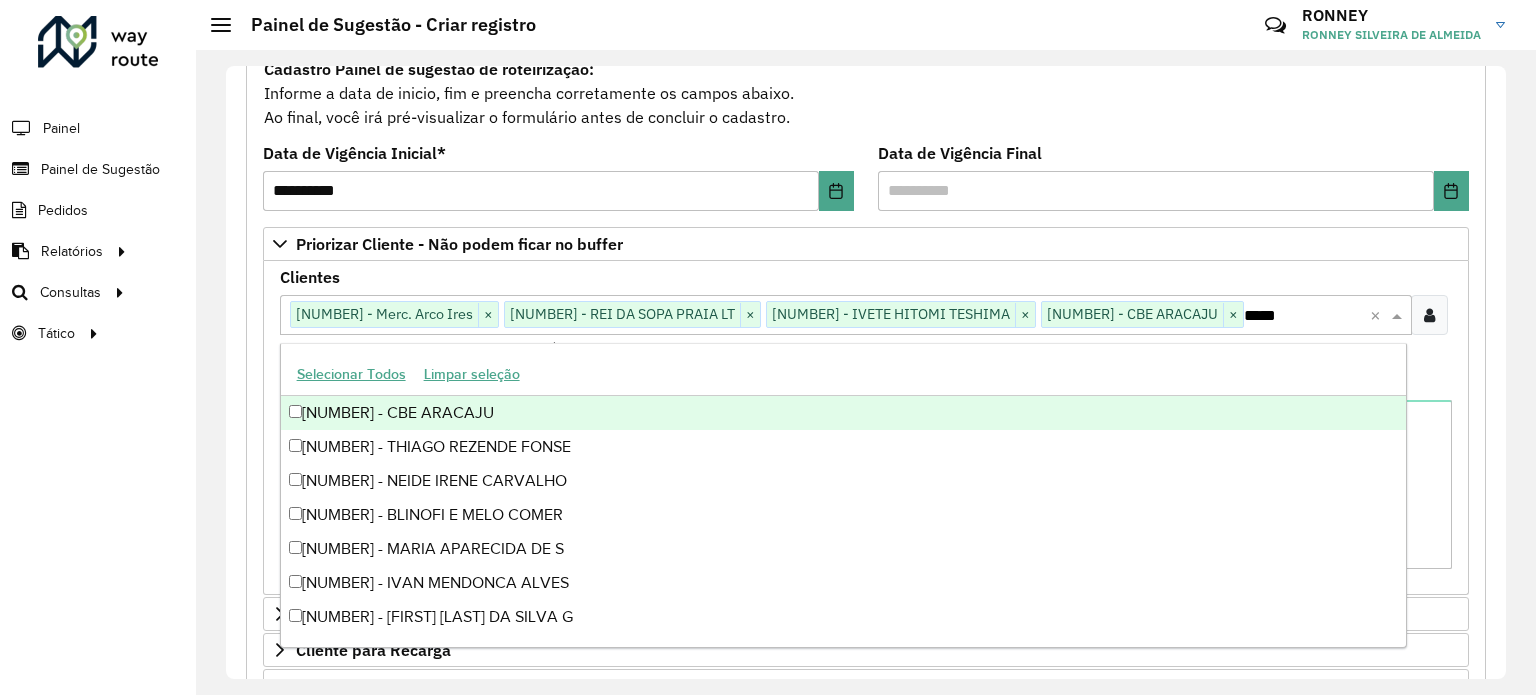 scroll, scrollTop: 0, scrollLeft: 0, axis: both 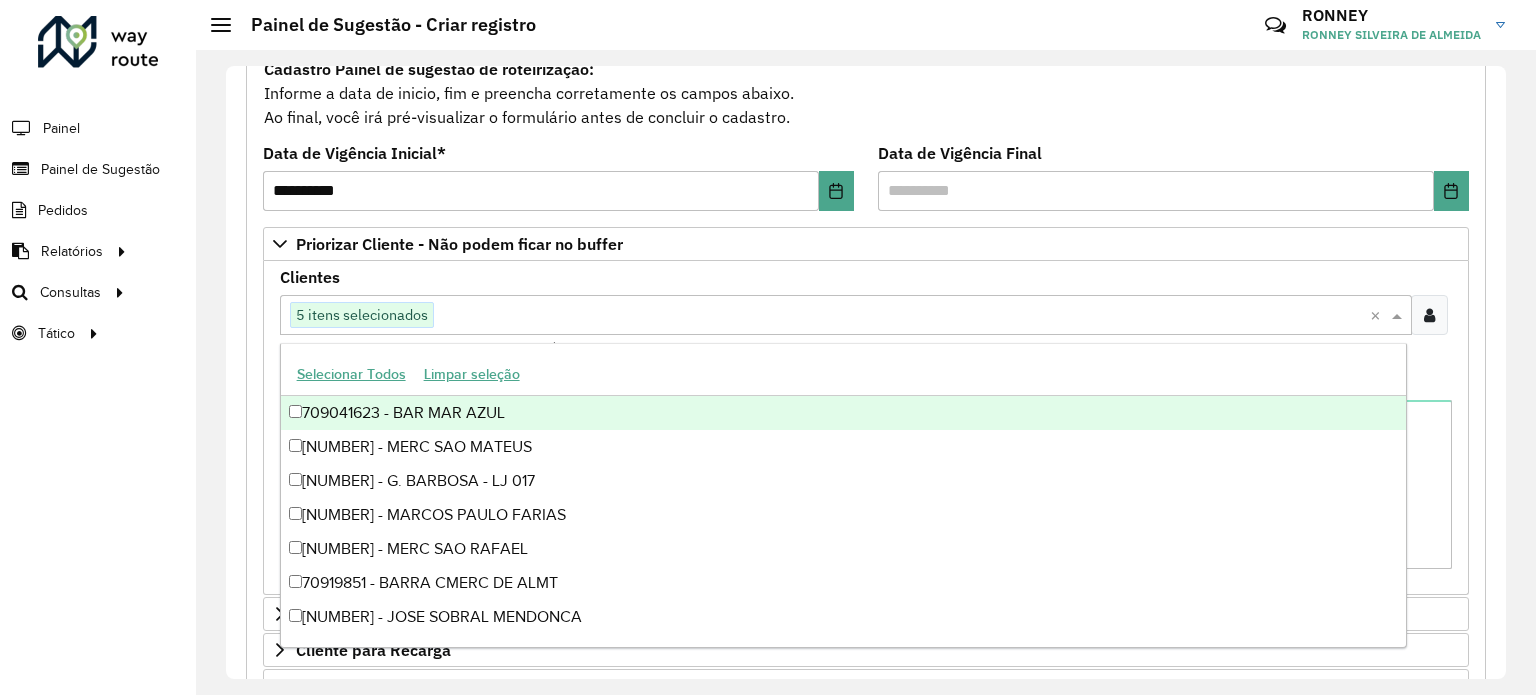 paste on "*****" 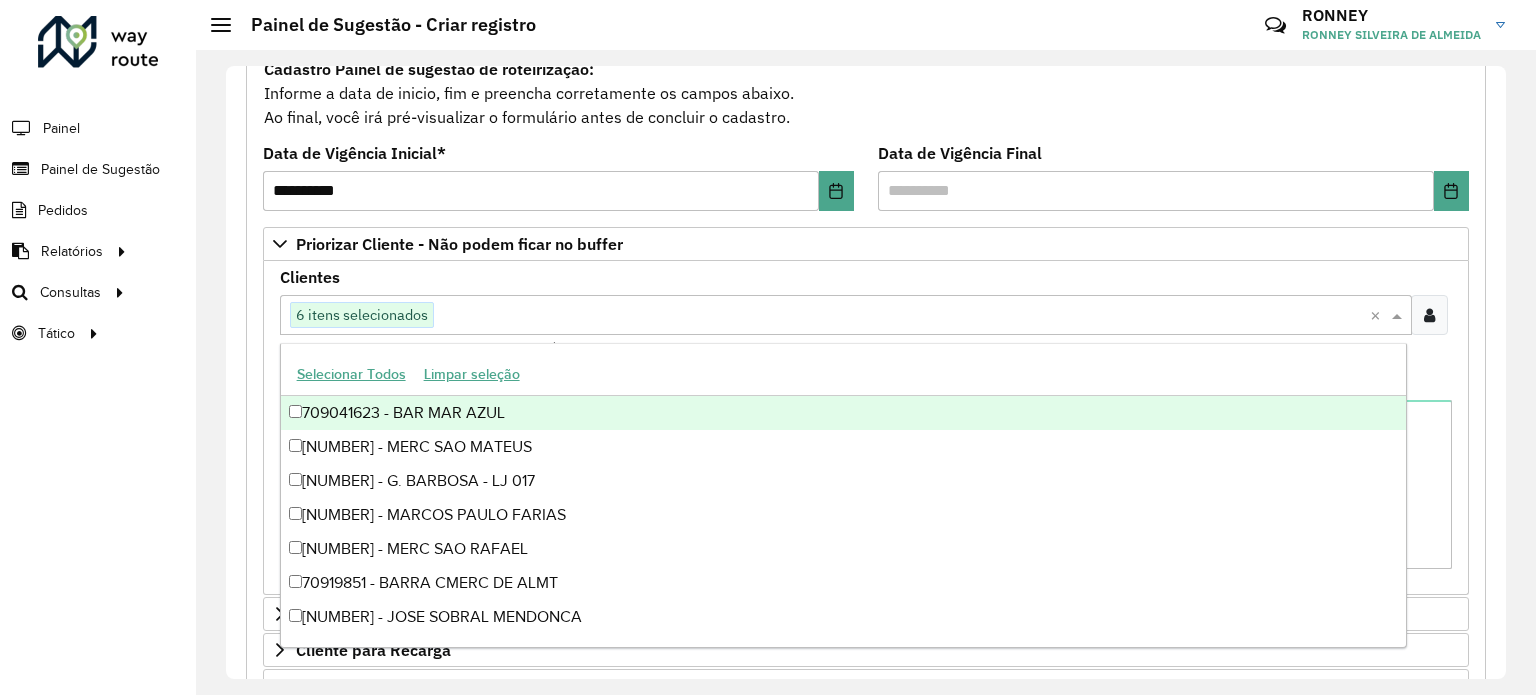 paste on "*****" 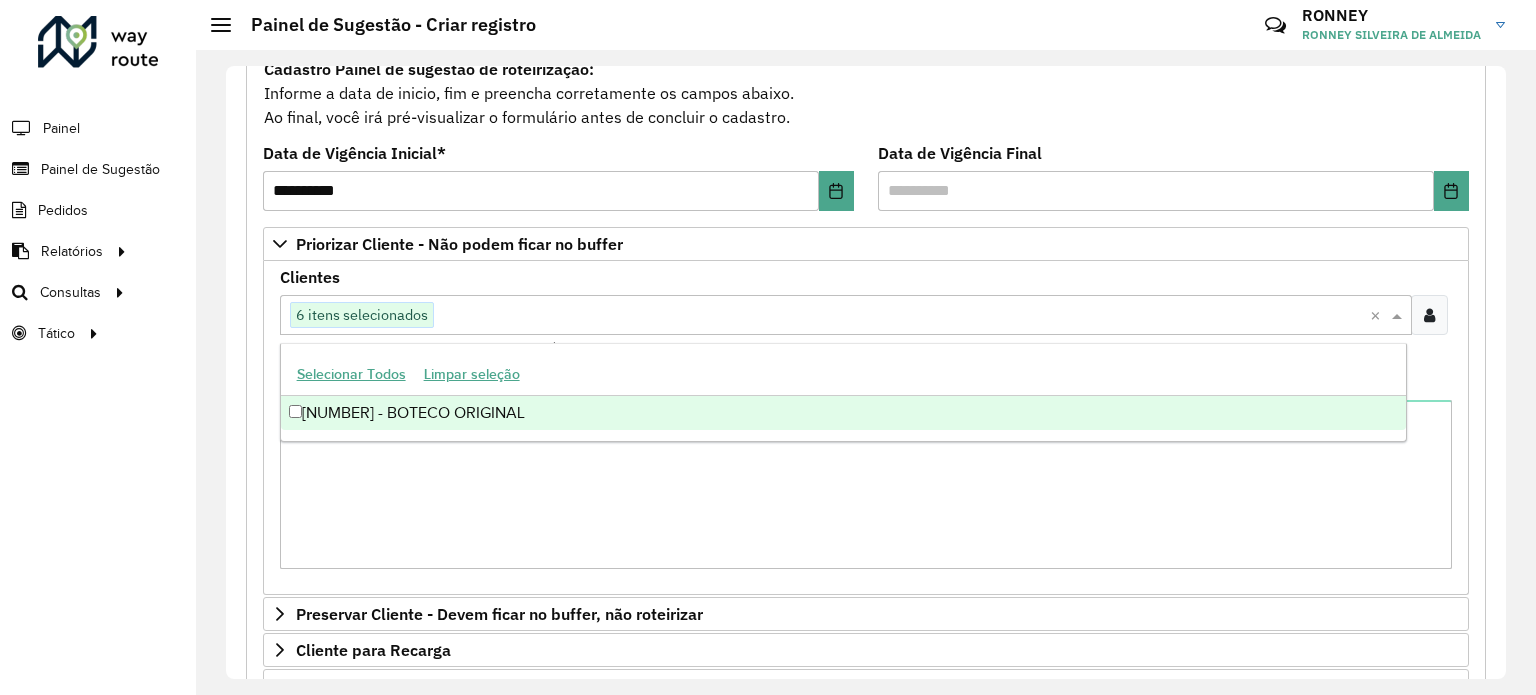 type on "*****" 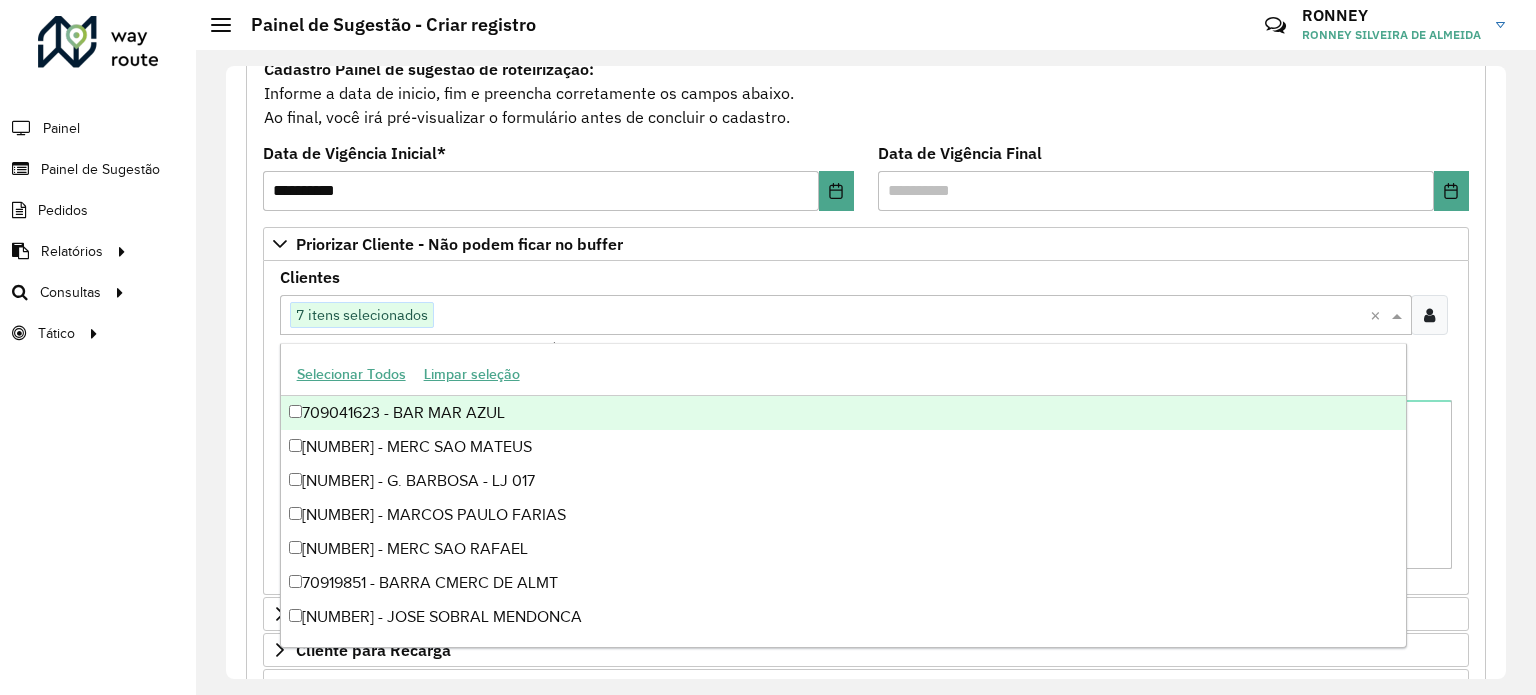 paste on "*****" 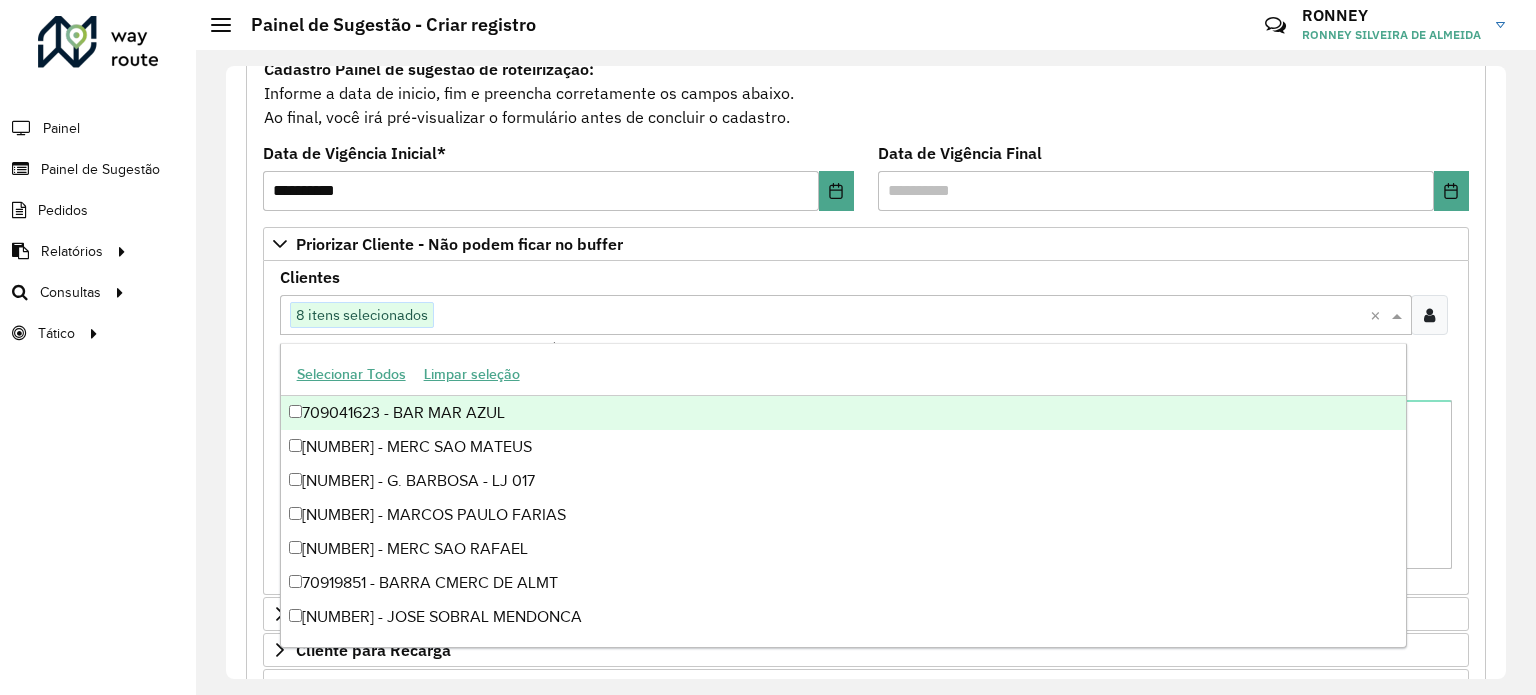 paste on "*****" 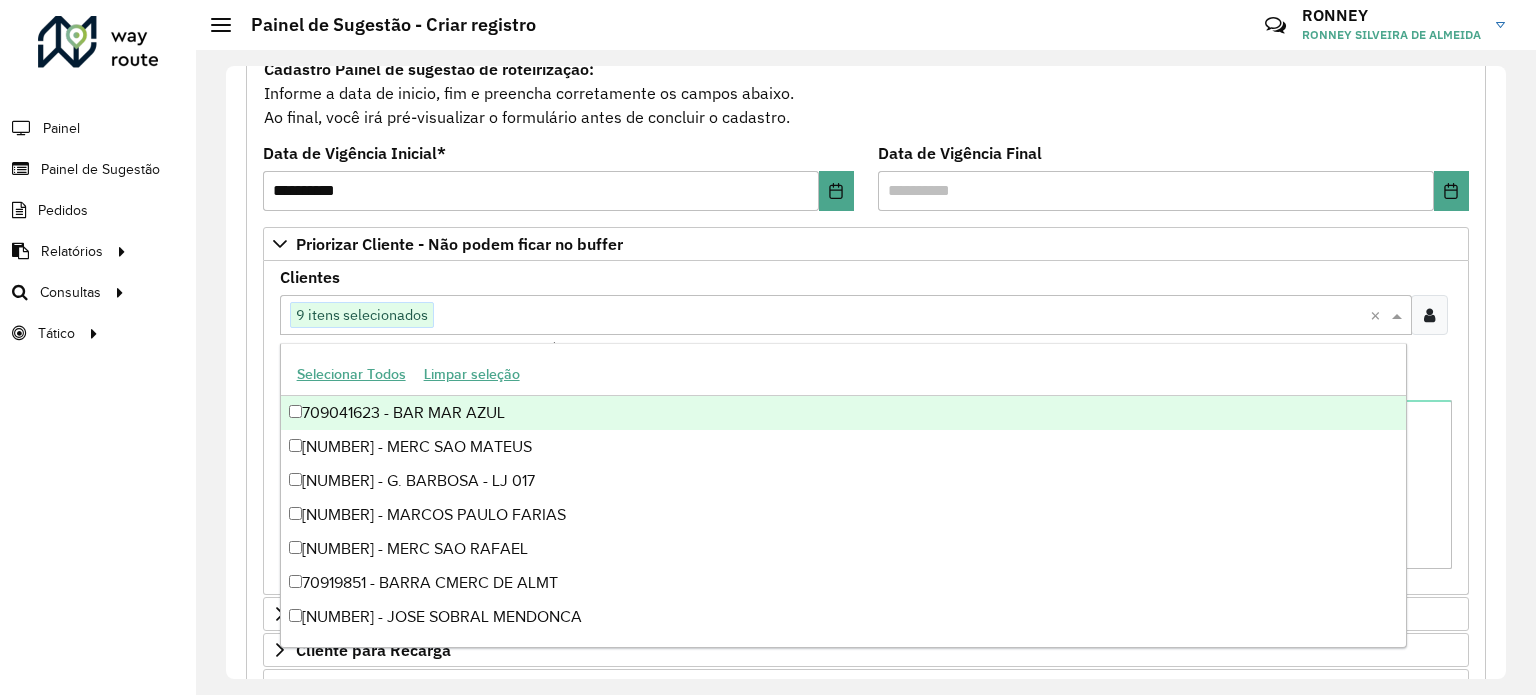 paste on "*****" 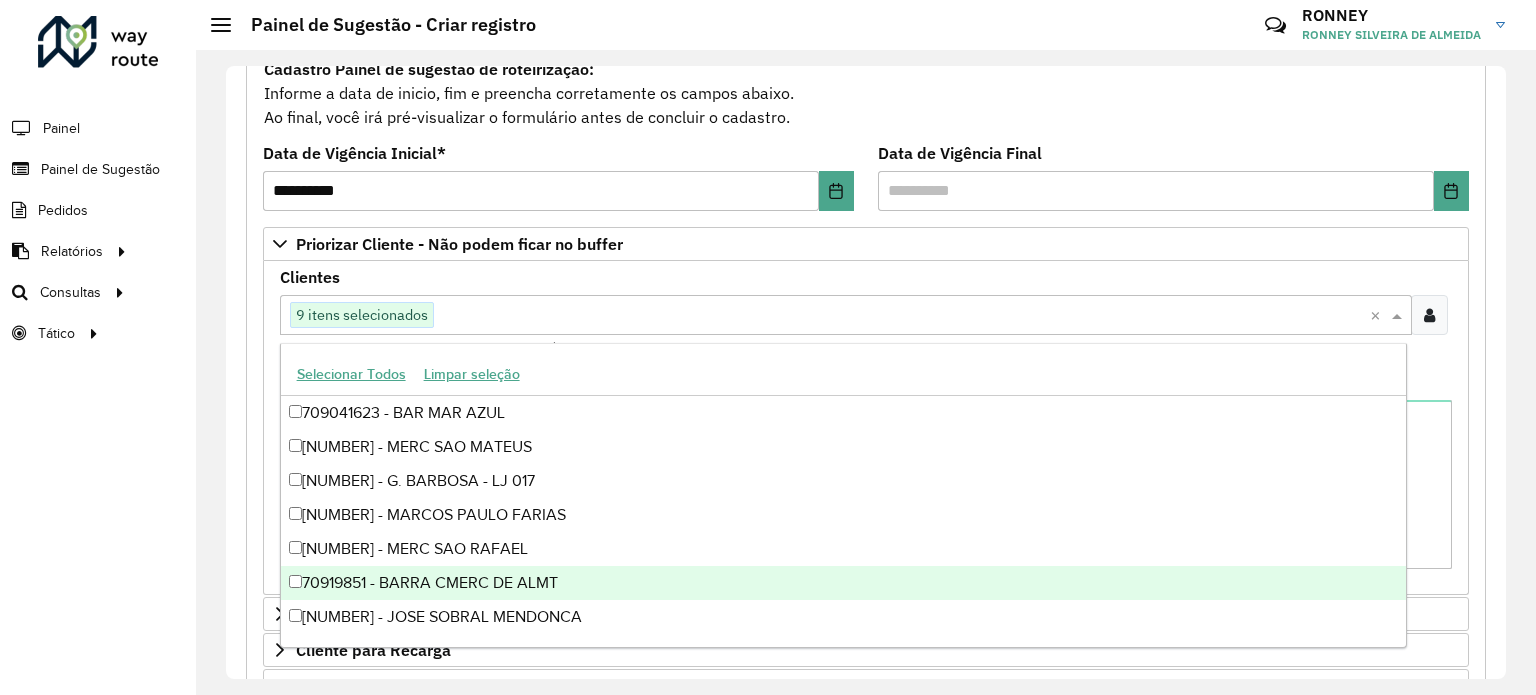 paste on "*****" 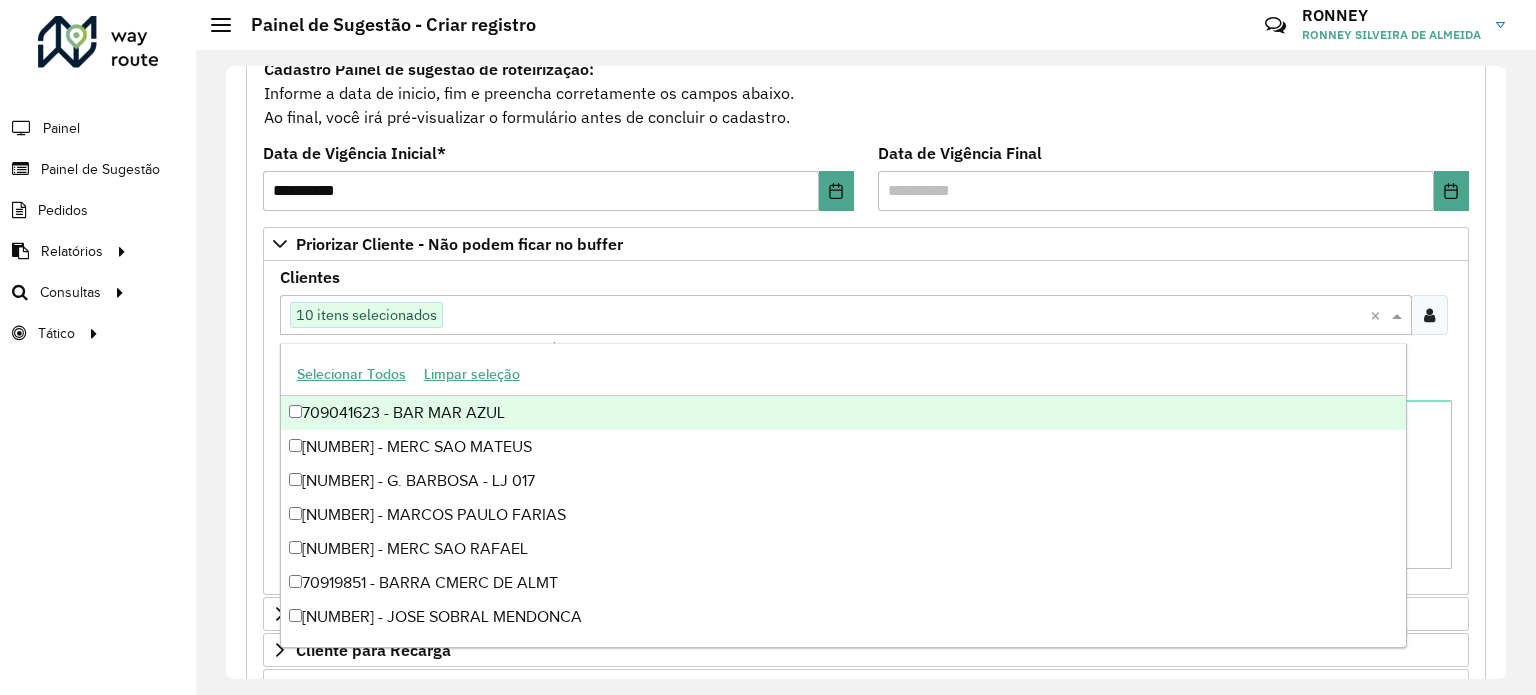 paste on "*****" 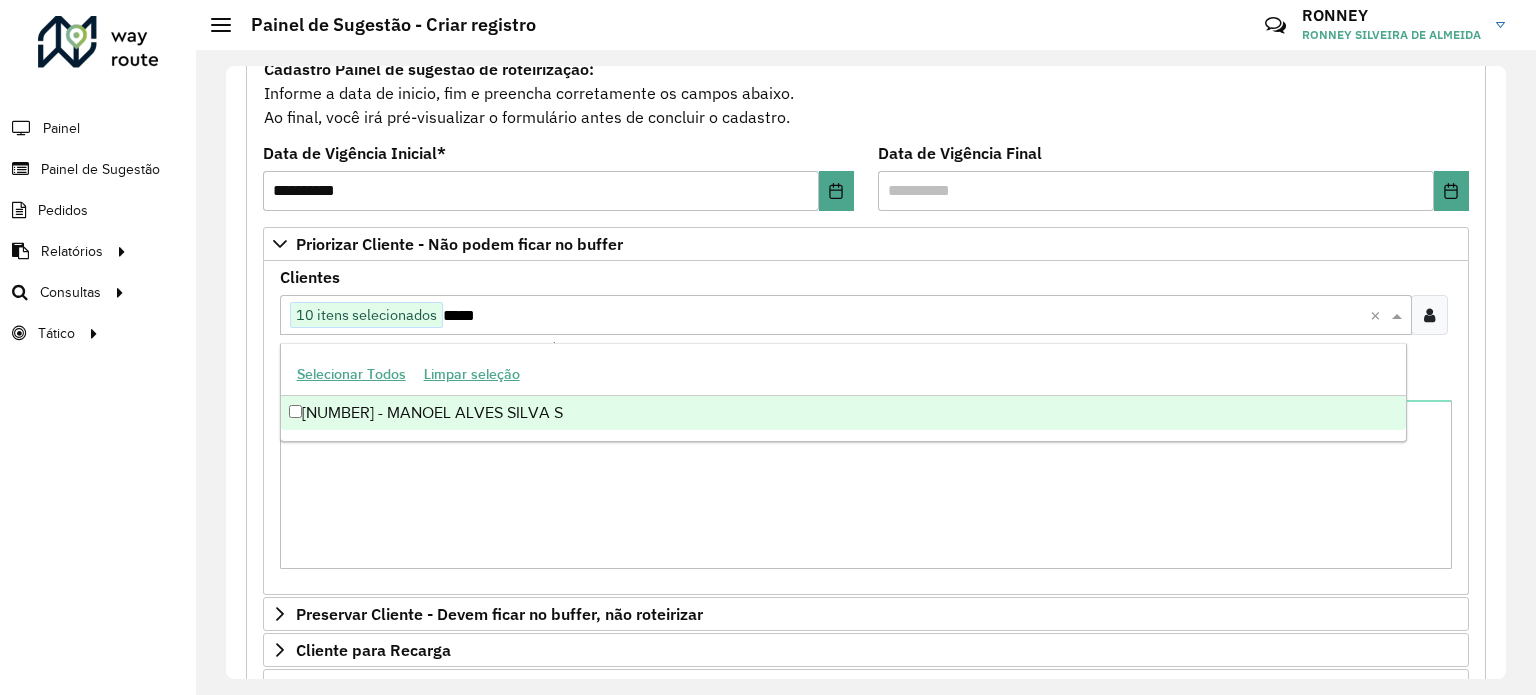 type 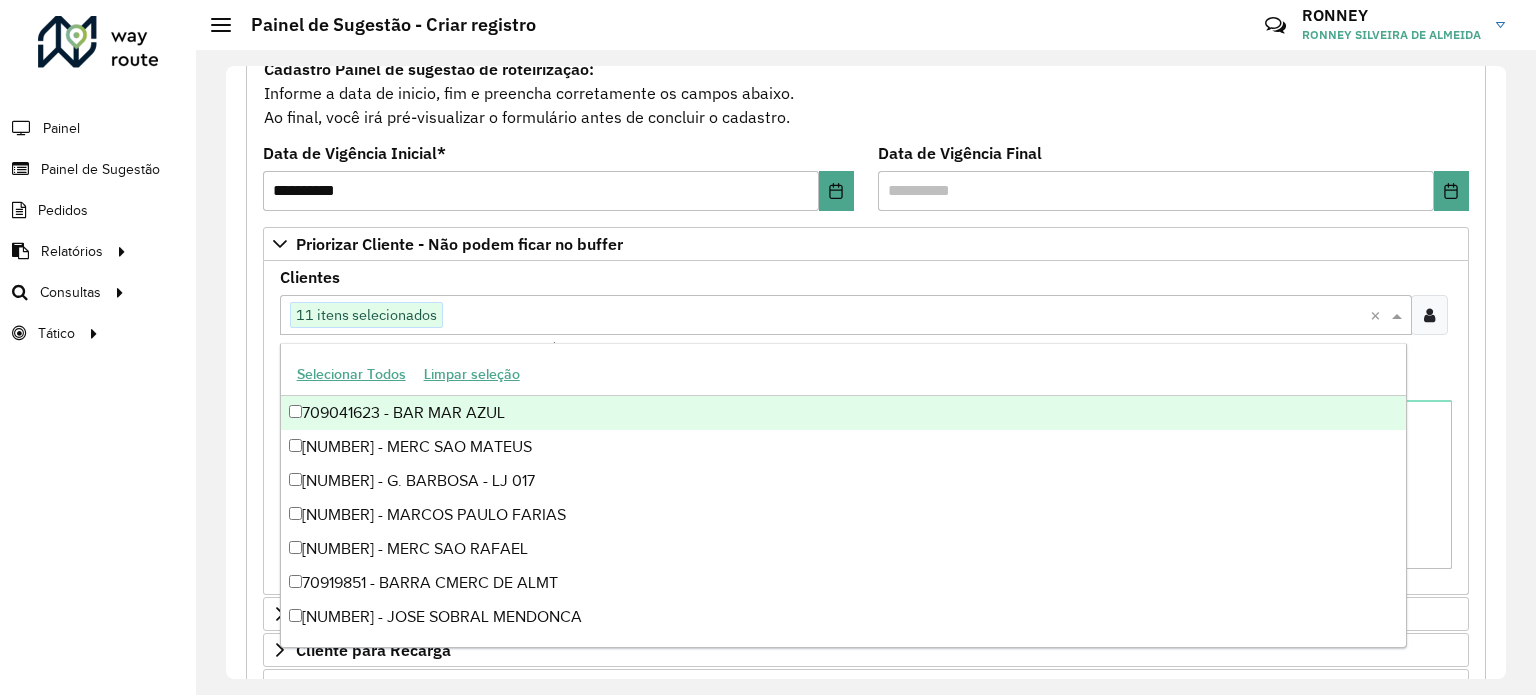 click on "Clientes  Clique no botão para buscar clientes 11 itens selecionados × Clientes que não podem ficar no Buffer – Máximo 50 PDVS" at bounding box center (866, 314) 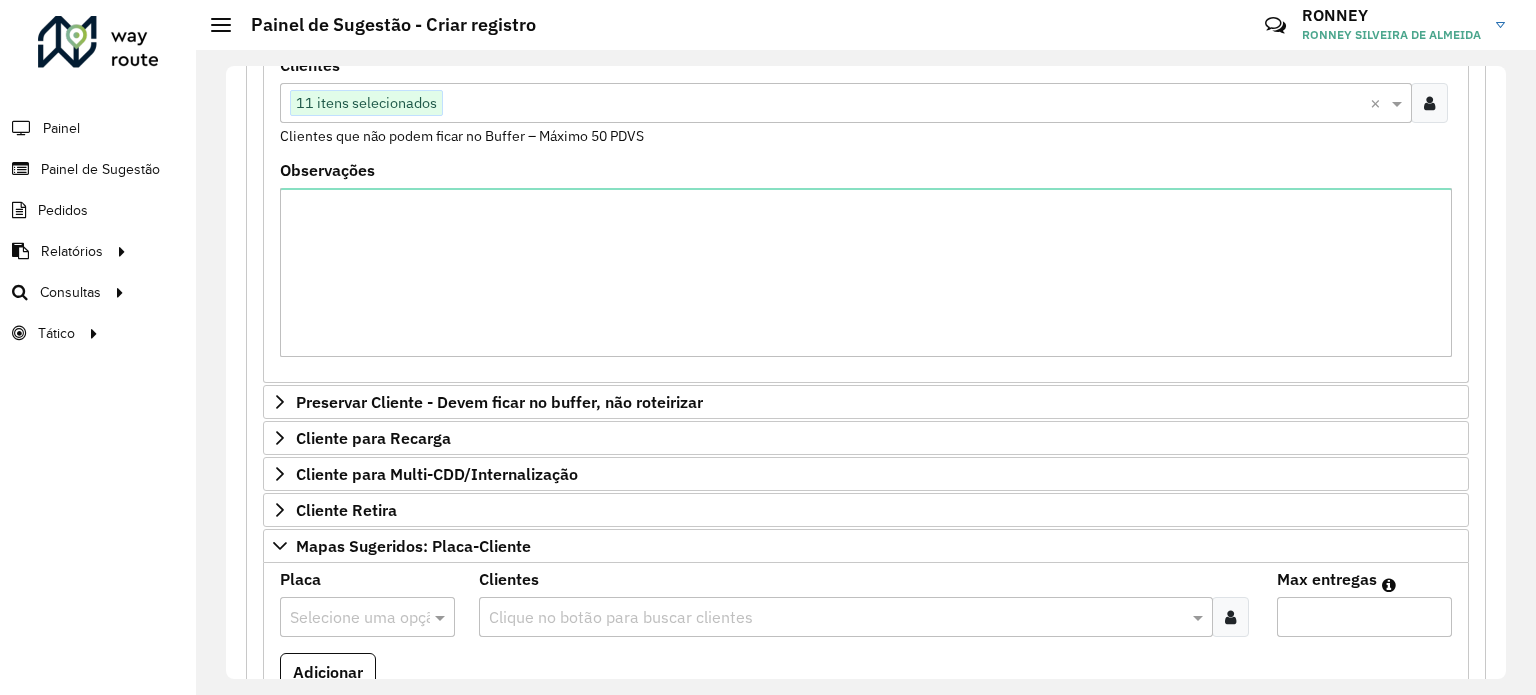 scroll, scrollTop: 300, scrollLeft: 0, axis: vertical 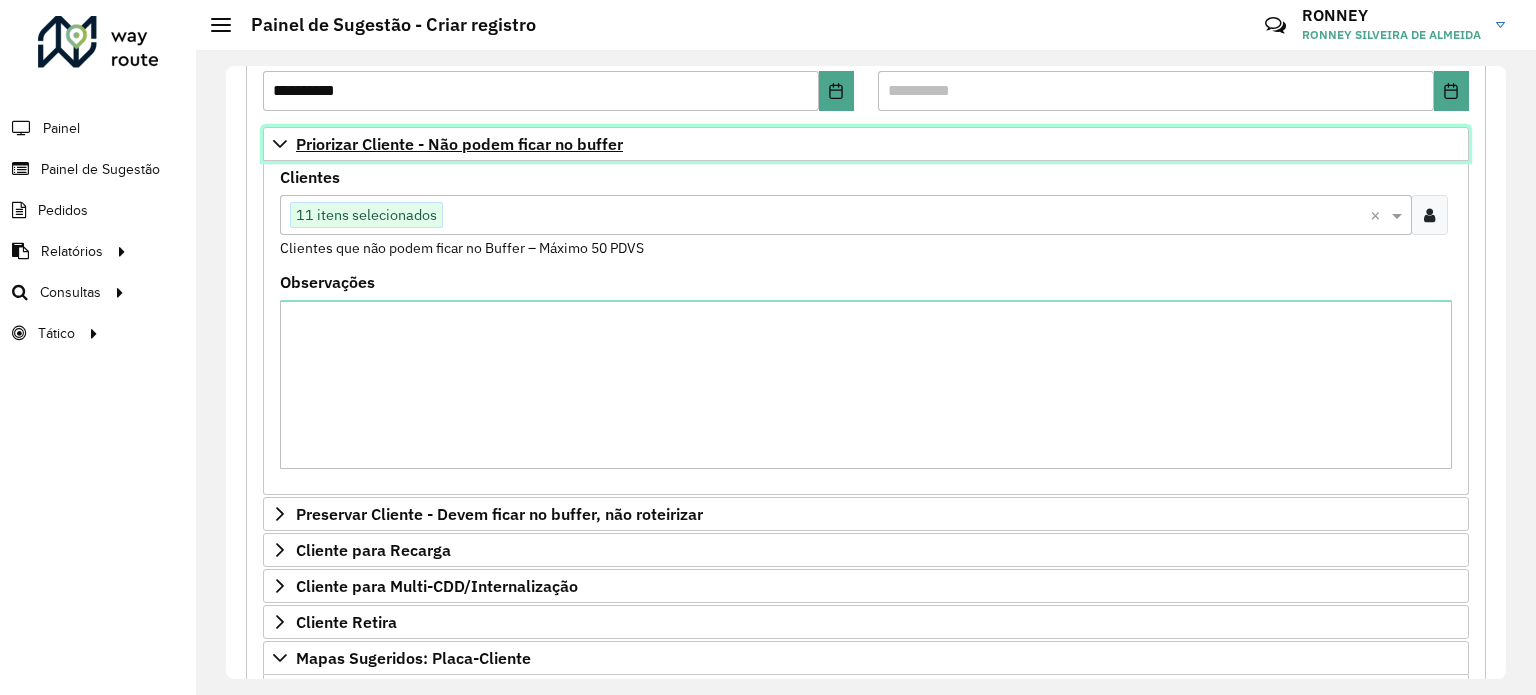 click on "Priorizar Cliente - Não podem ficar no buffer" at bounding box center (459, 144) 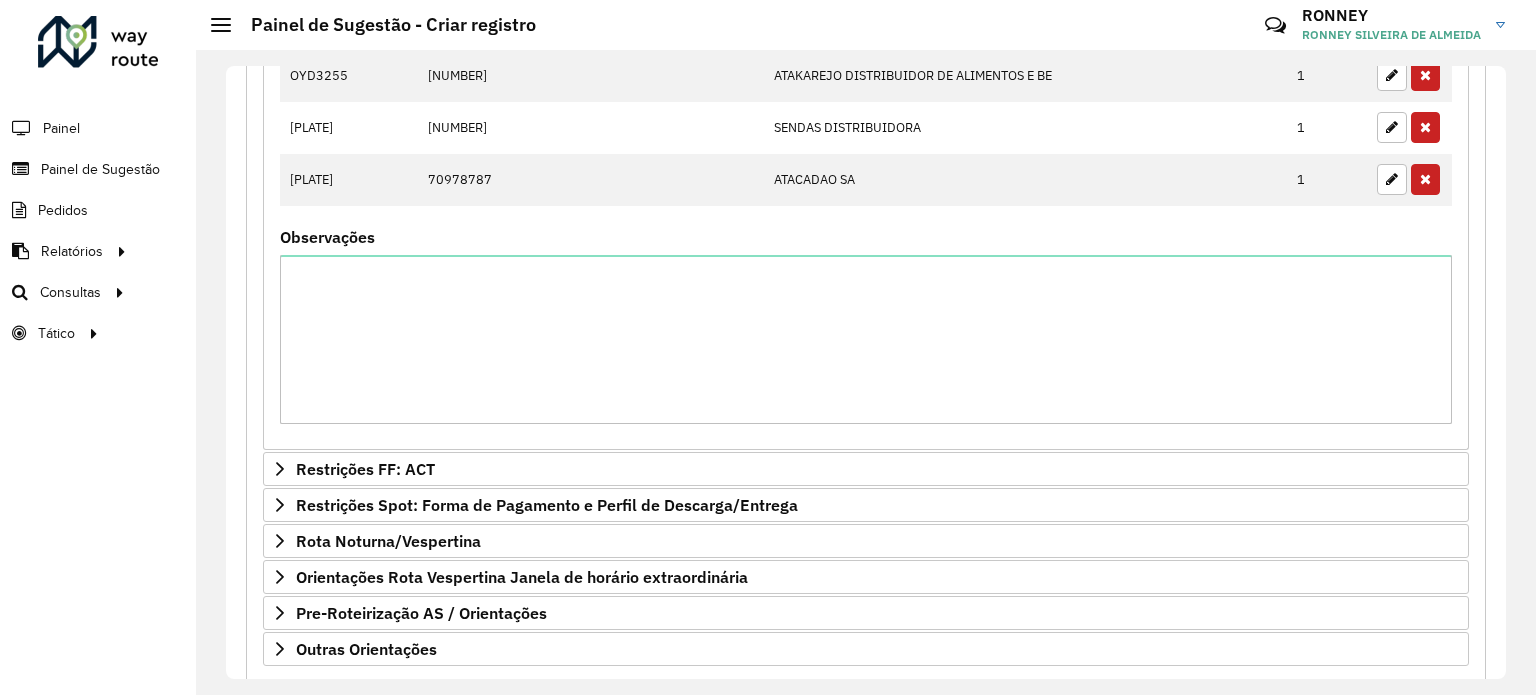 scroll, scrollTop: 1037, scrollLeft: 0, axis: vertical 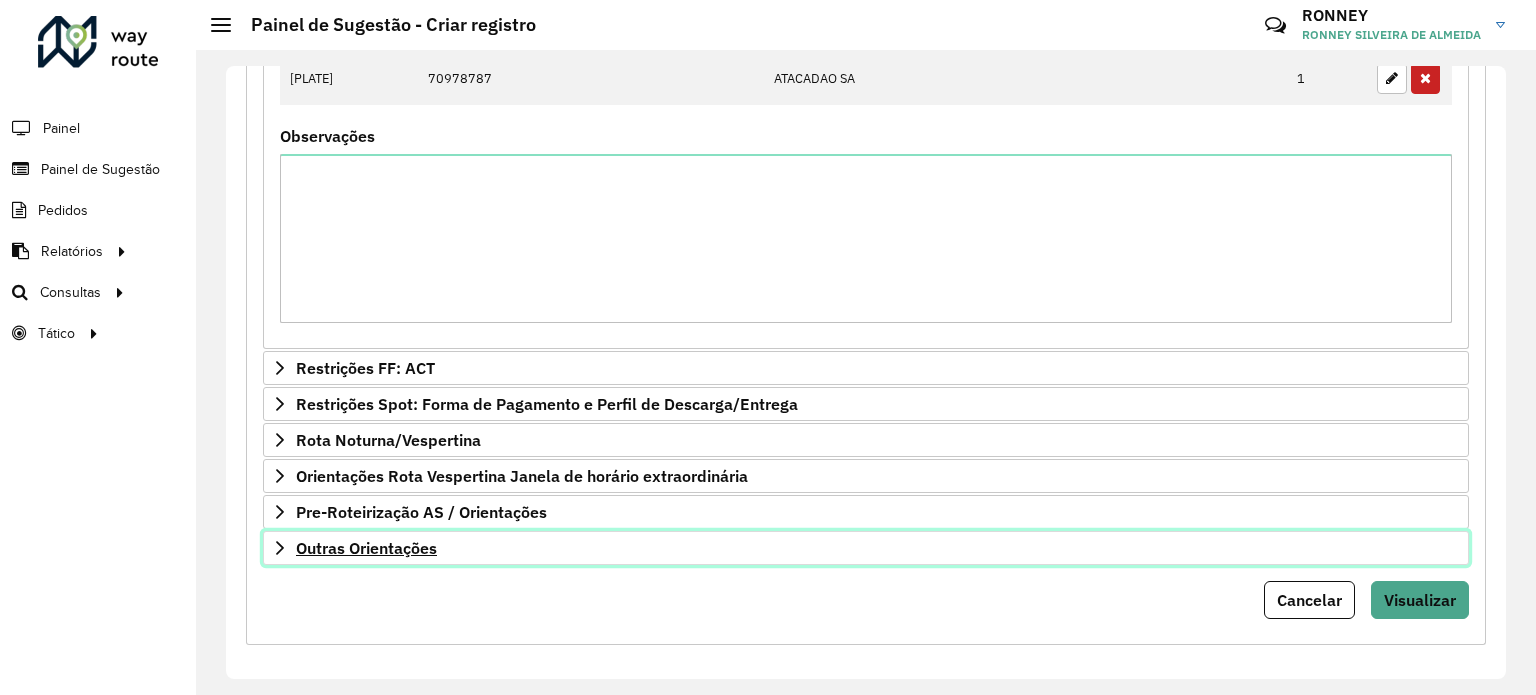 click on "Outras Orientações" at bounding box center (366, 548) 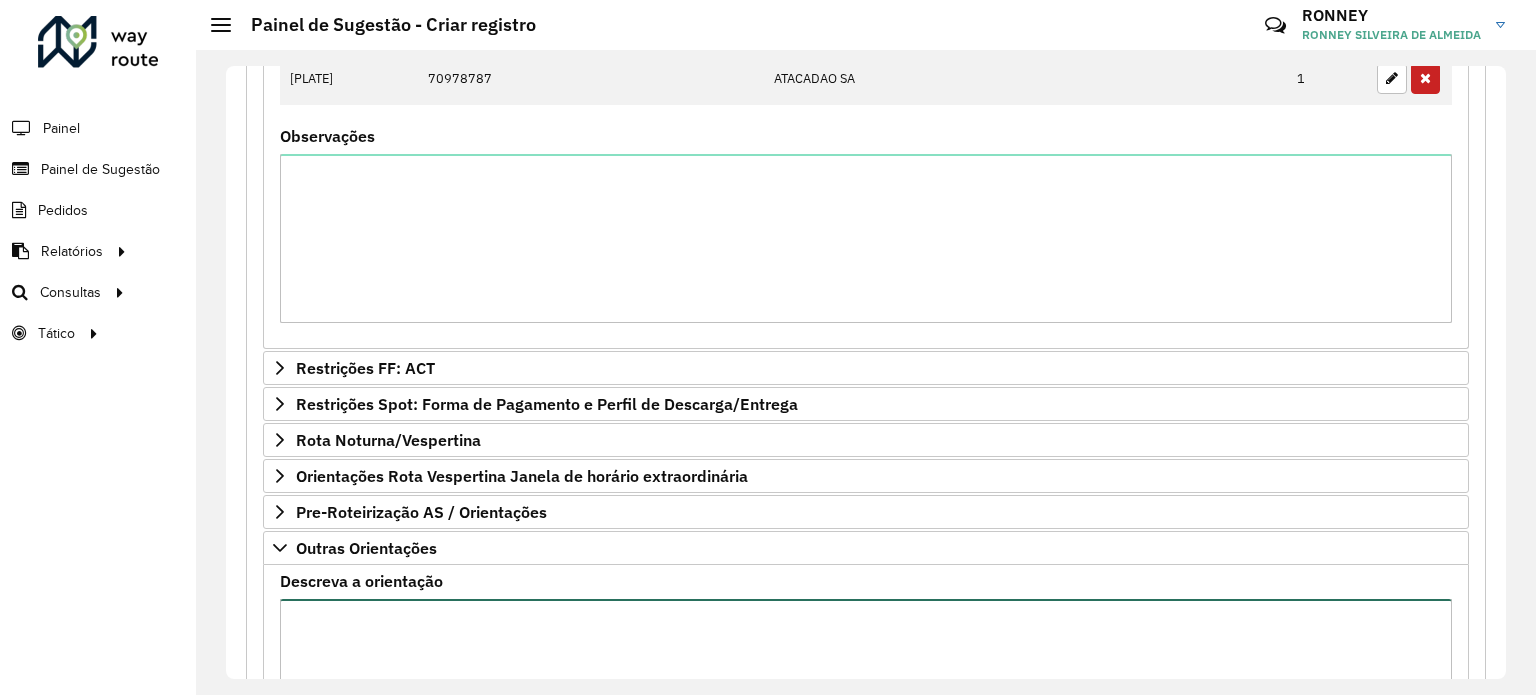 click on "Descreva a orientação" at bounding box center (866, 683) 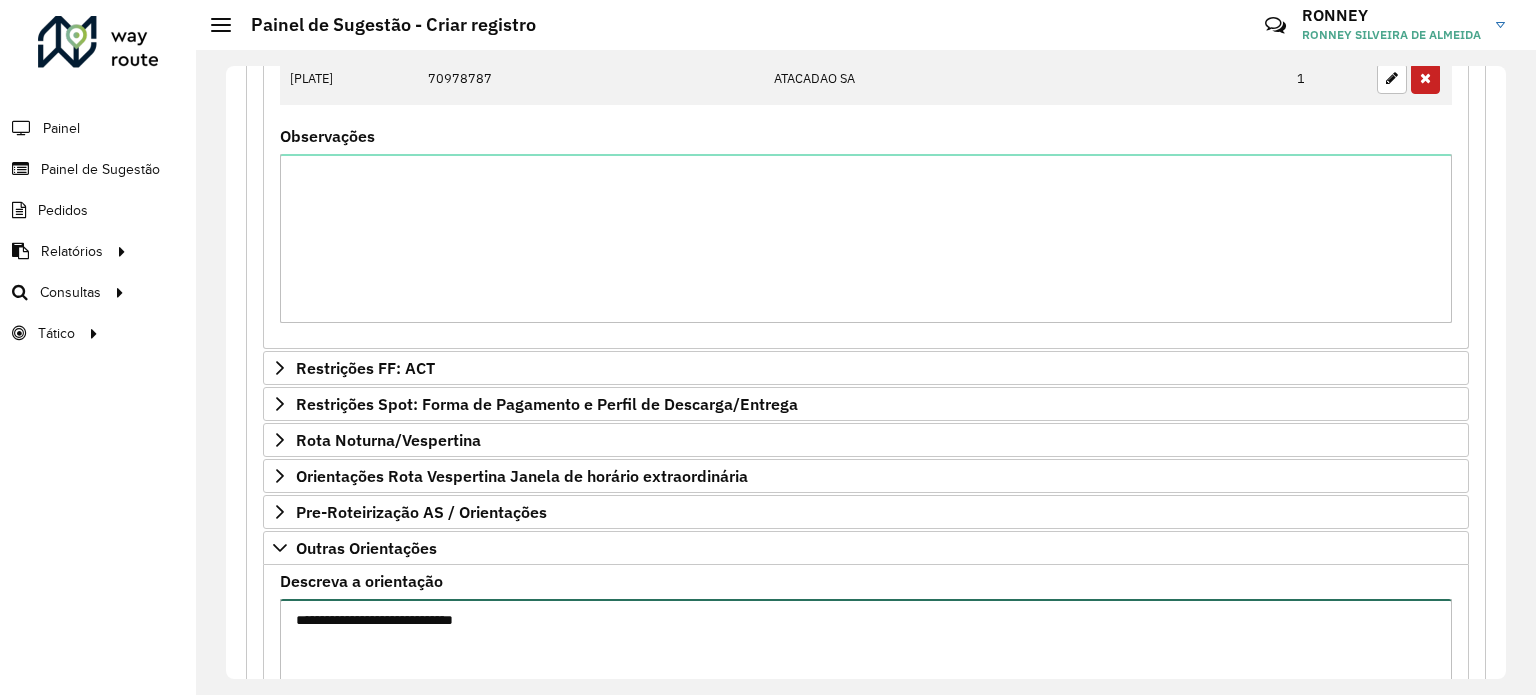 paste on "********" 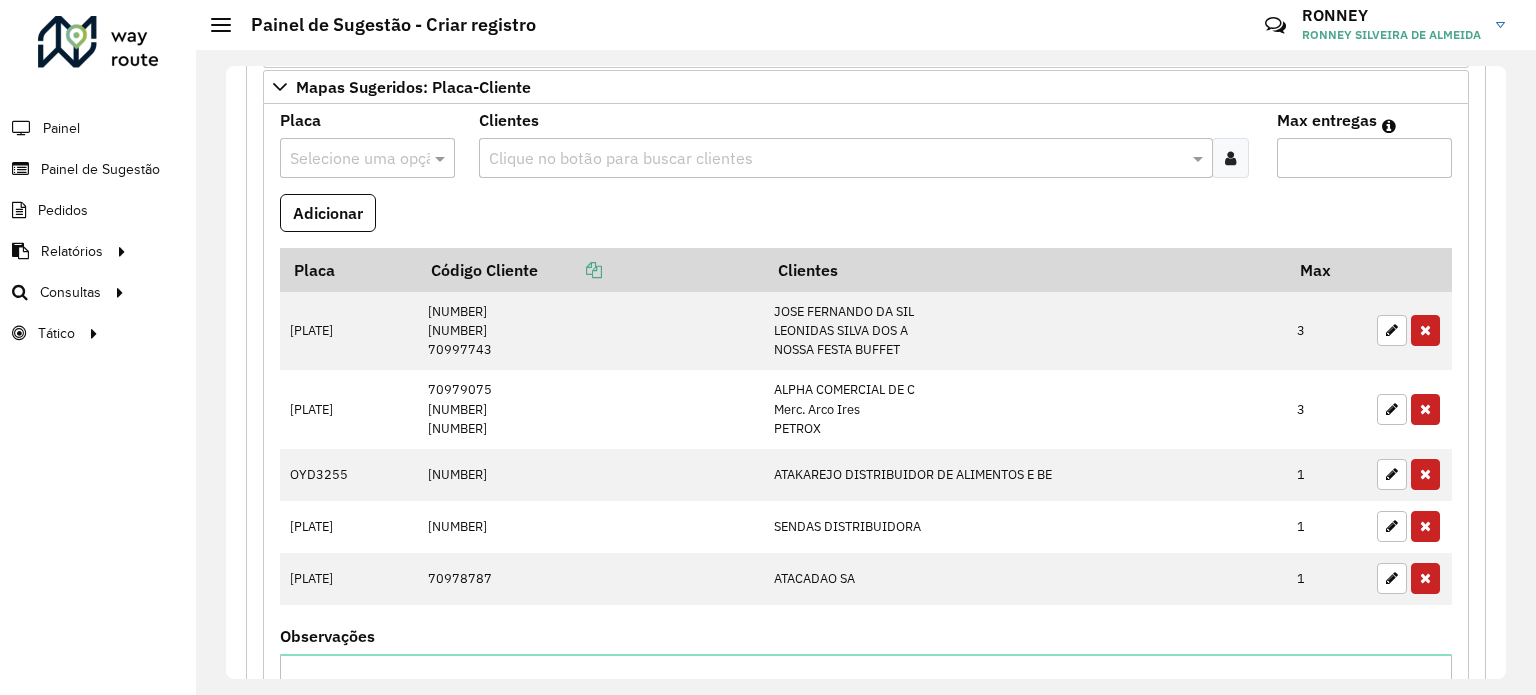scroll, scrollTop: 337, scrollLeft: 0, axis: vertical 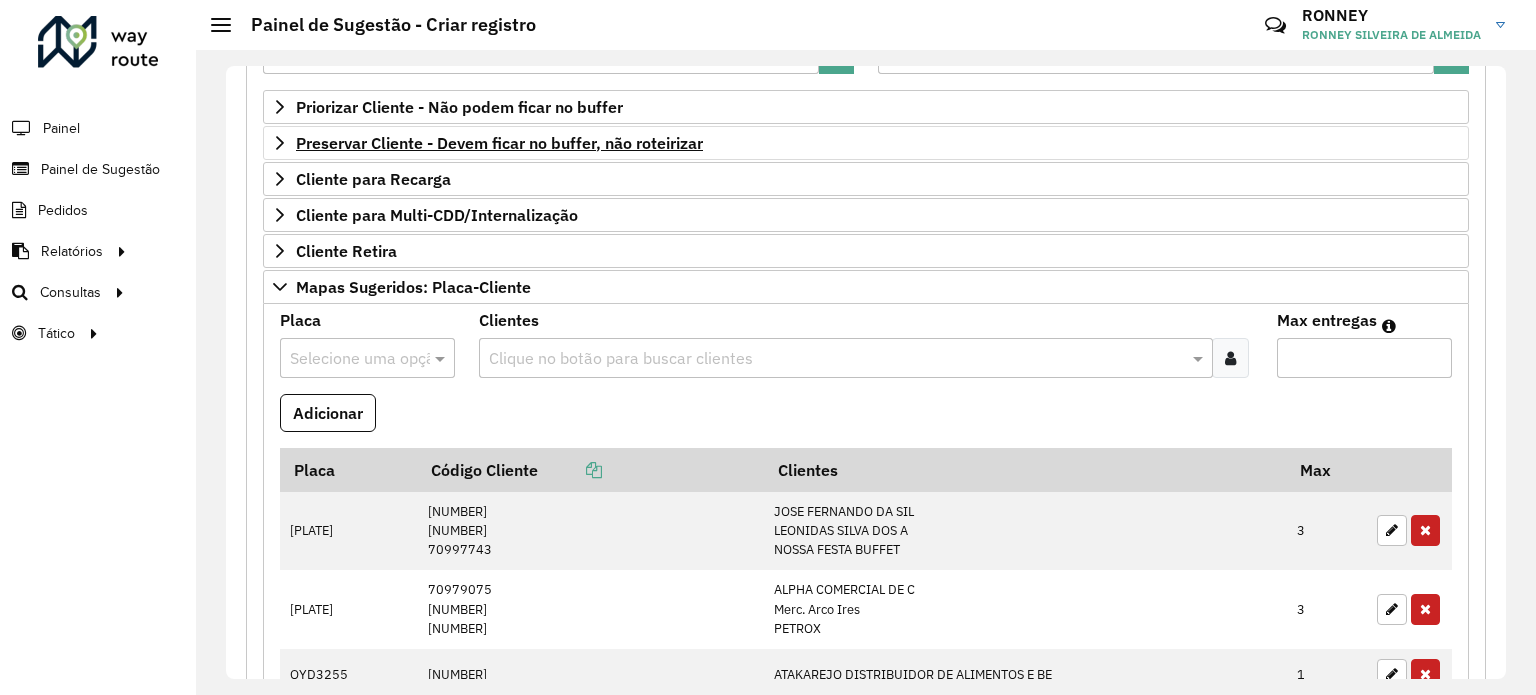 type on "**********" 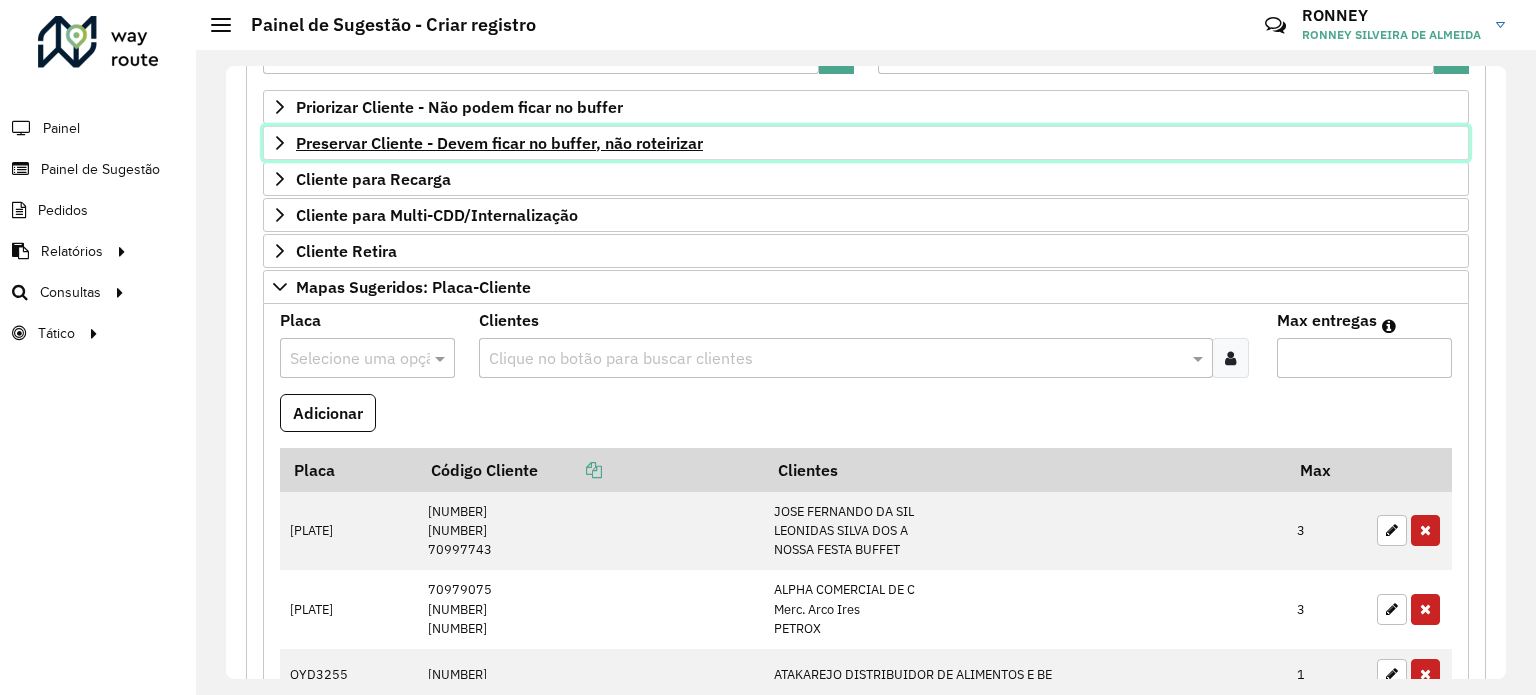 click on "Preservar Cliente - Devem ficar no buffer, não roteirizar" at bounding box center [499, 143] 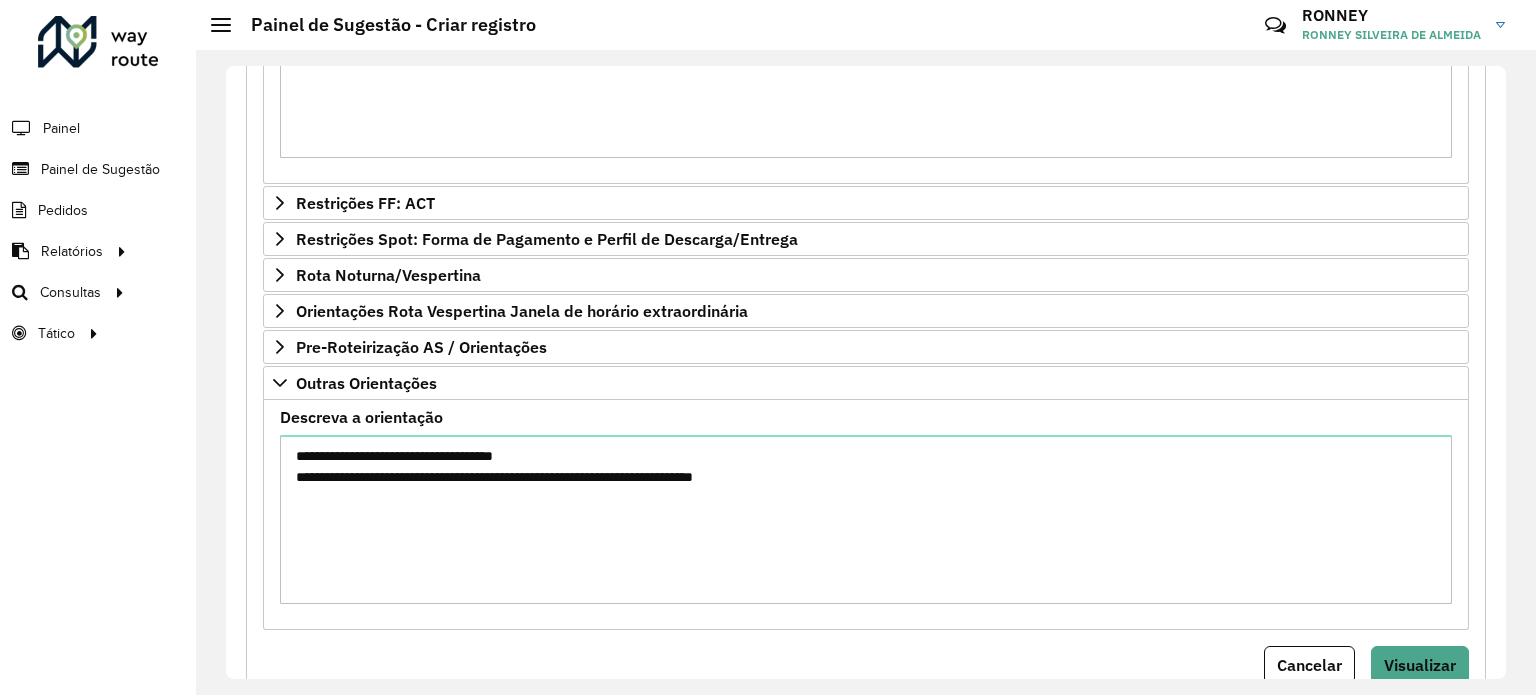 scroll, scrollTop: 1602, scrollLeft: 0, axis: vertical 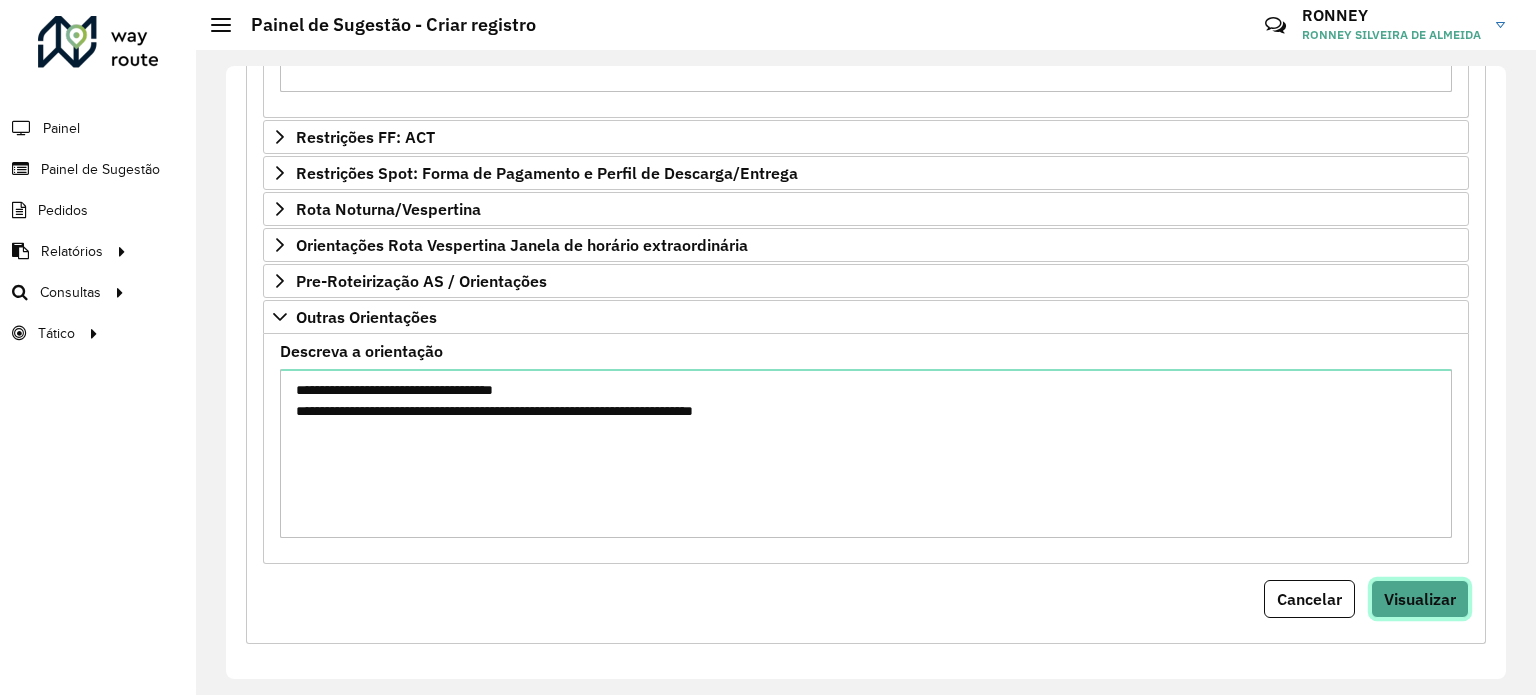 click on "Visualizar" at bounding box center [1420, 599] 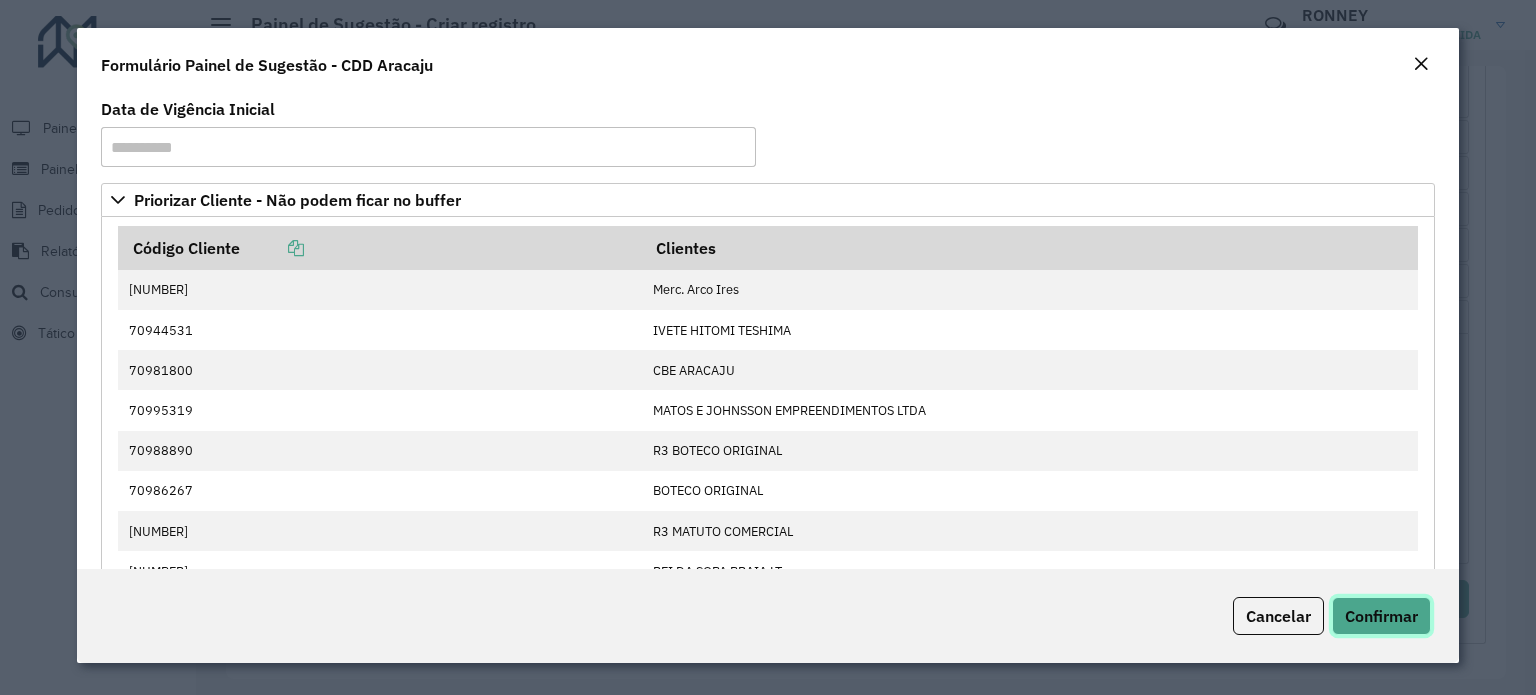 click on "Confirmar" 